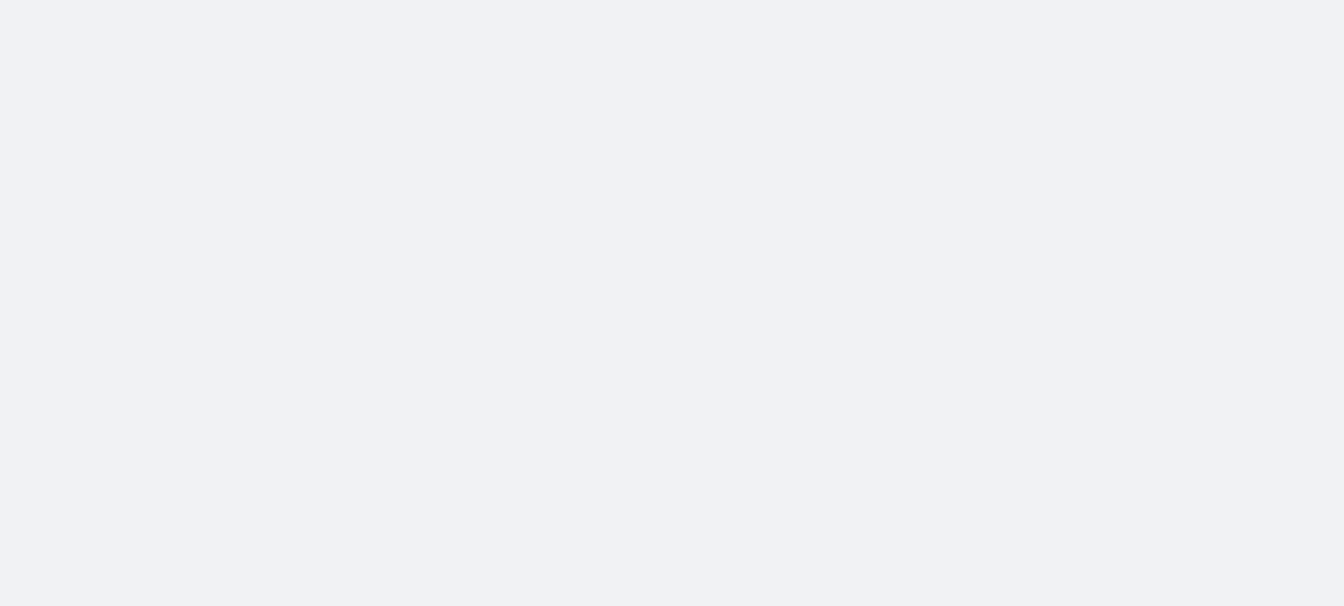 scroll, scrollTop: 0, scrollLeft: 0, axis: both 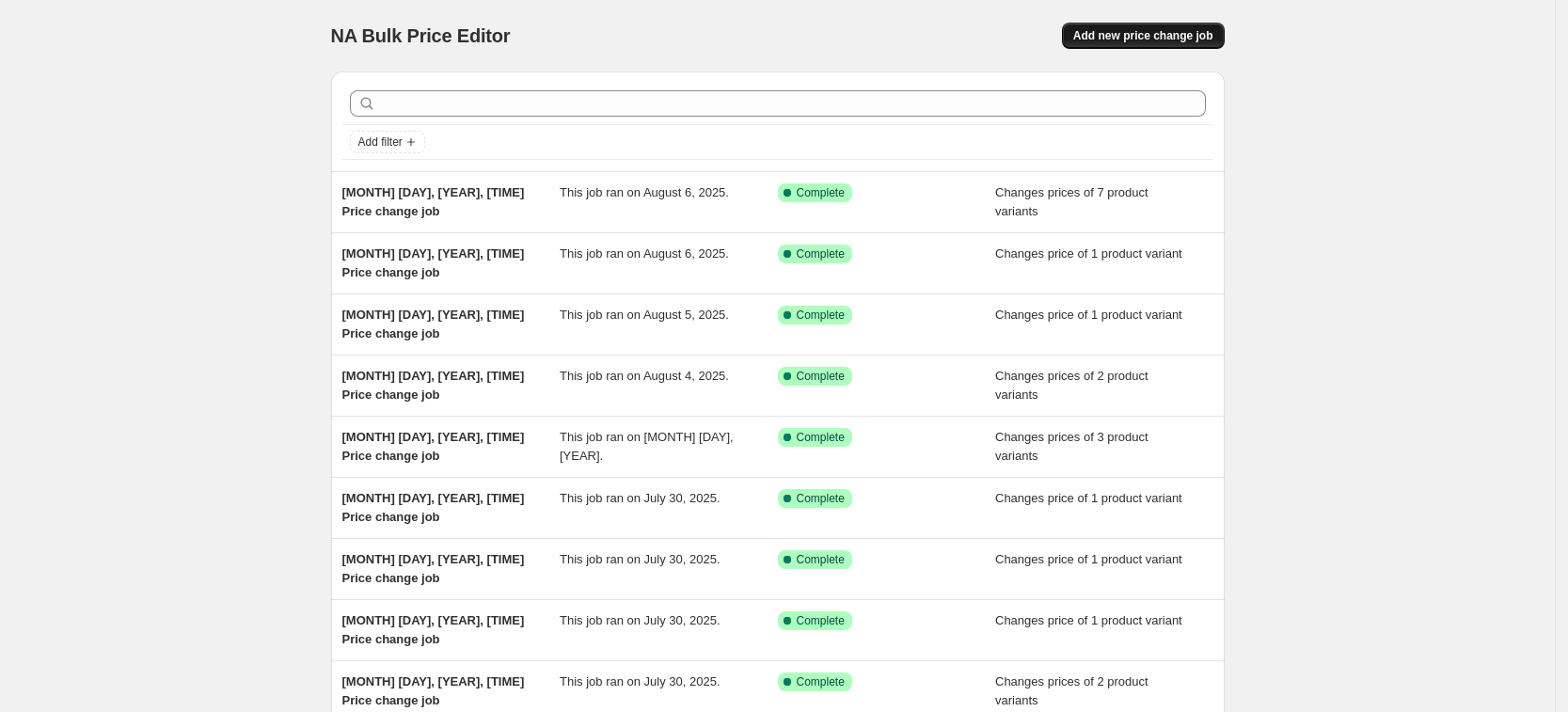 click on "Add new price change job" at bounding box center (1143, 36) 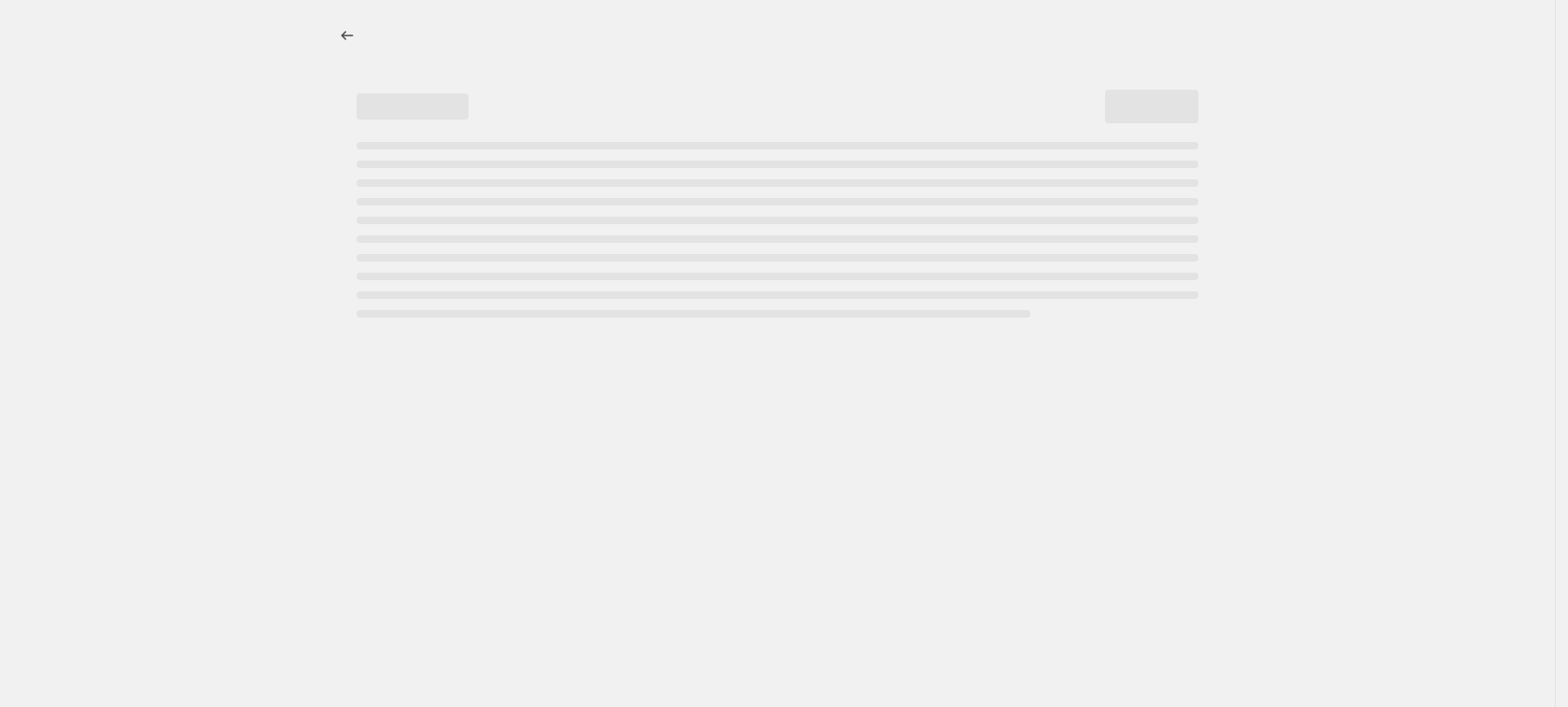 select on "percentage" 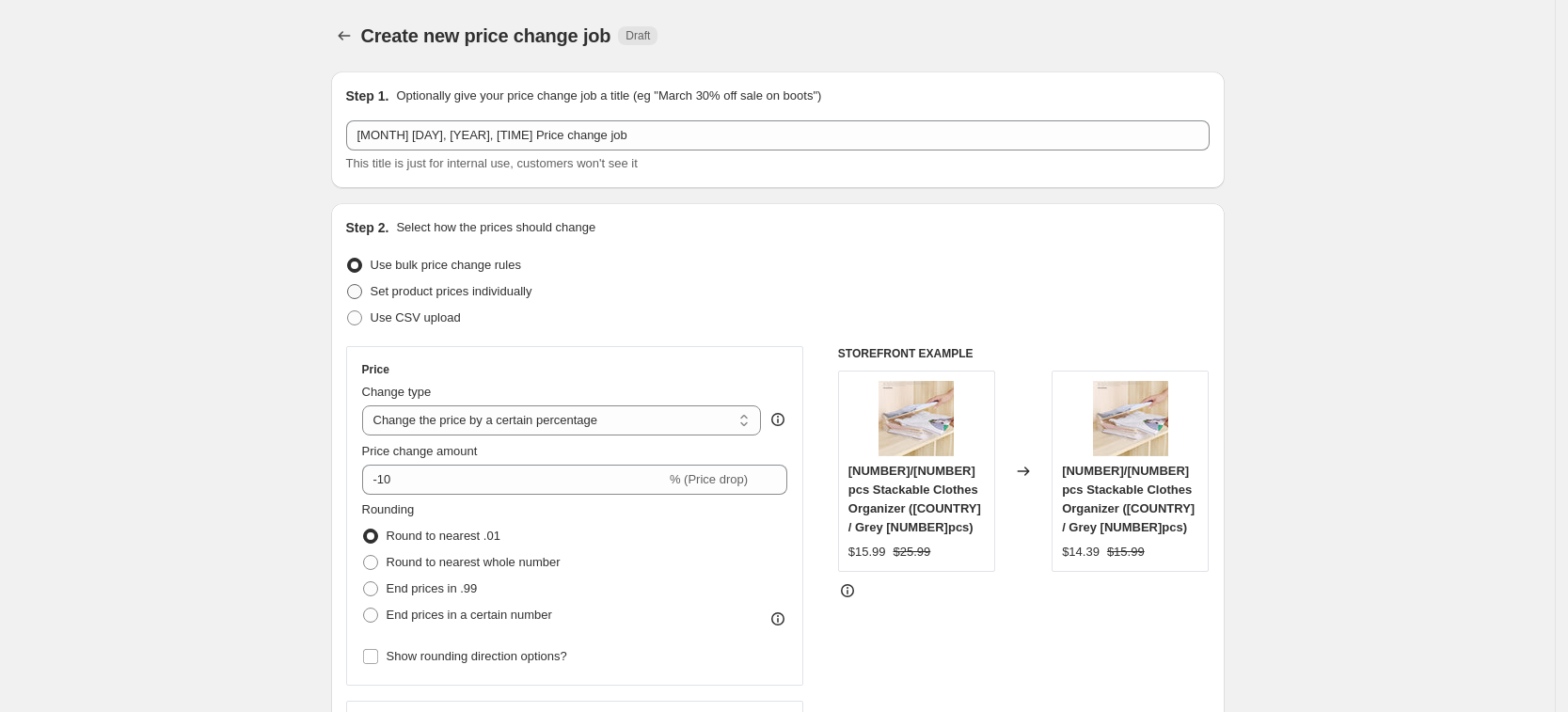 click on "Set product prices individually" at bounding box center (451, 292) 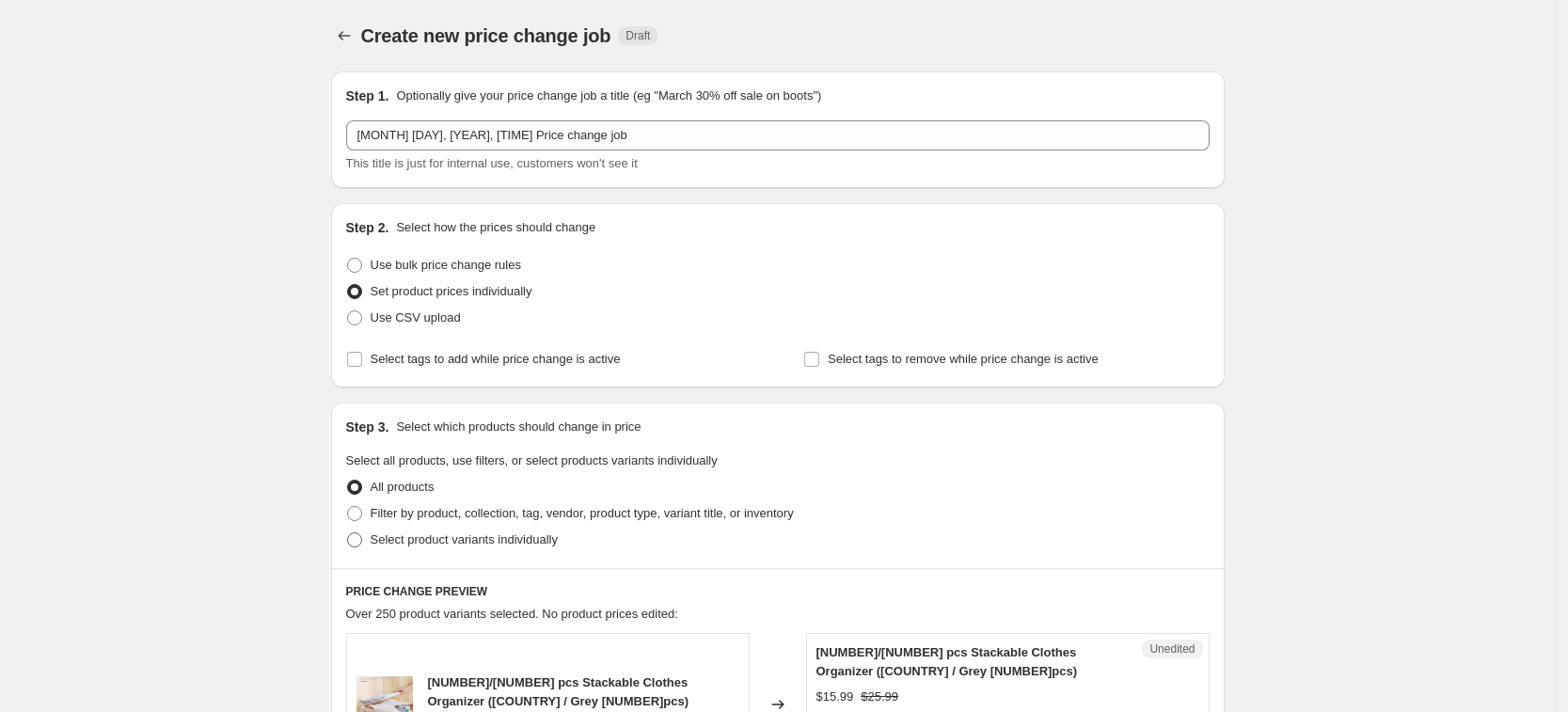 click on "Select product variants individually" at bounding box center [464, 539] 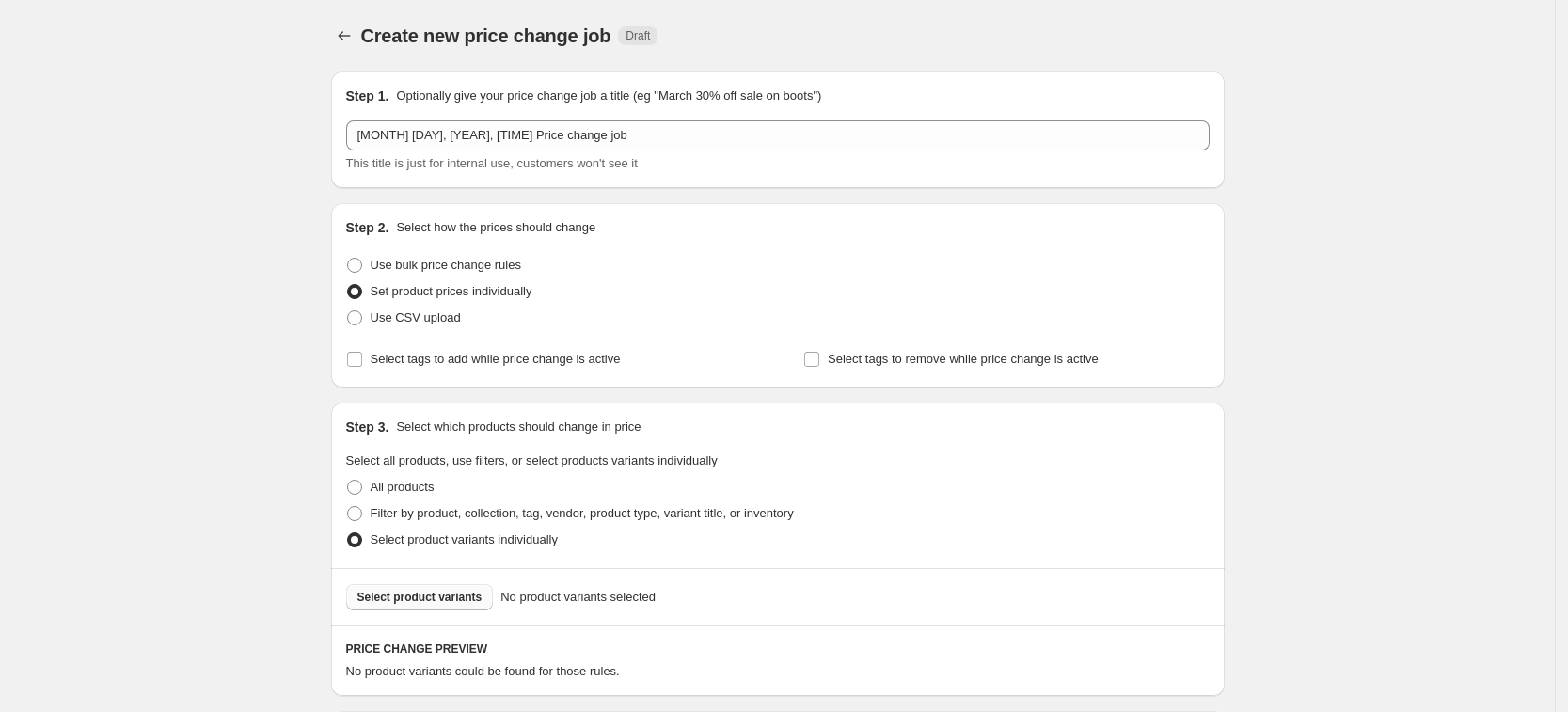 click on "Select product variants" at bounding box center [420, 597] 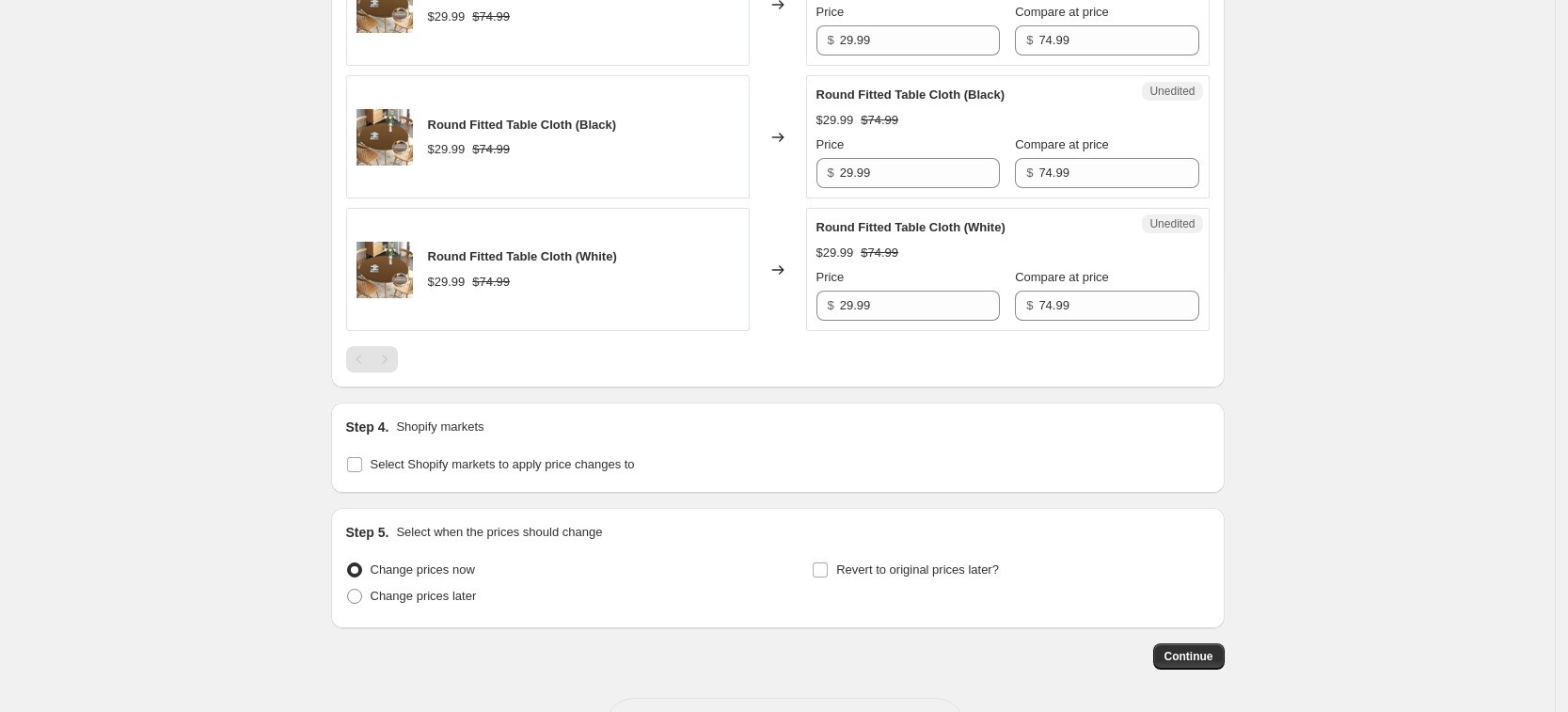 scroll, scrollTop: 1879, scrollLeft: 0, axis: vertical 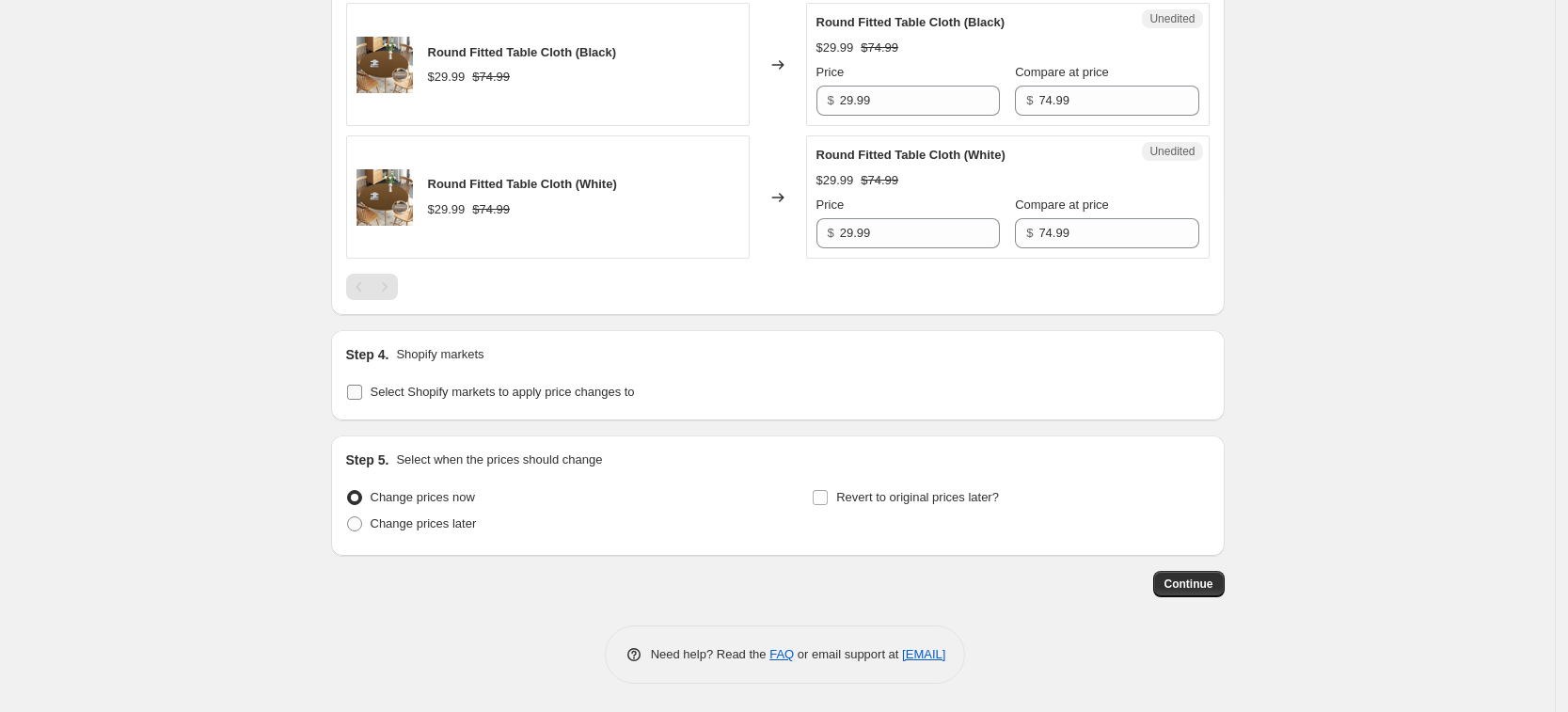 click on "Select Shopify markets to apply price changes to" at bounding box center (502, 391) 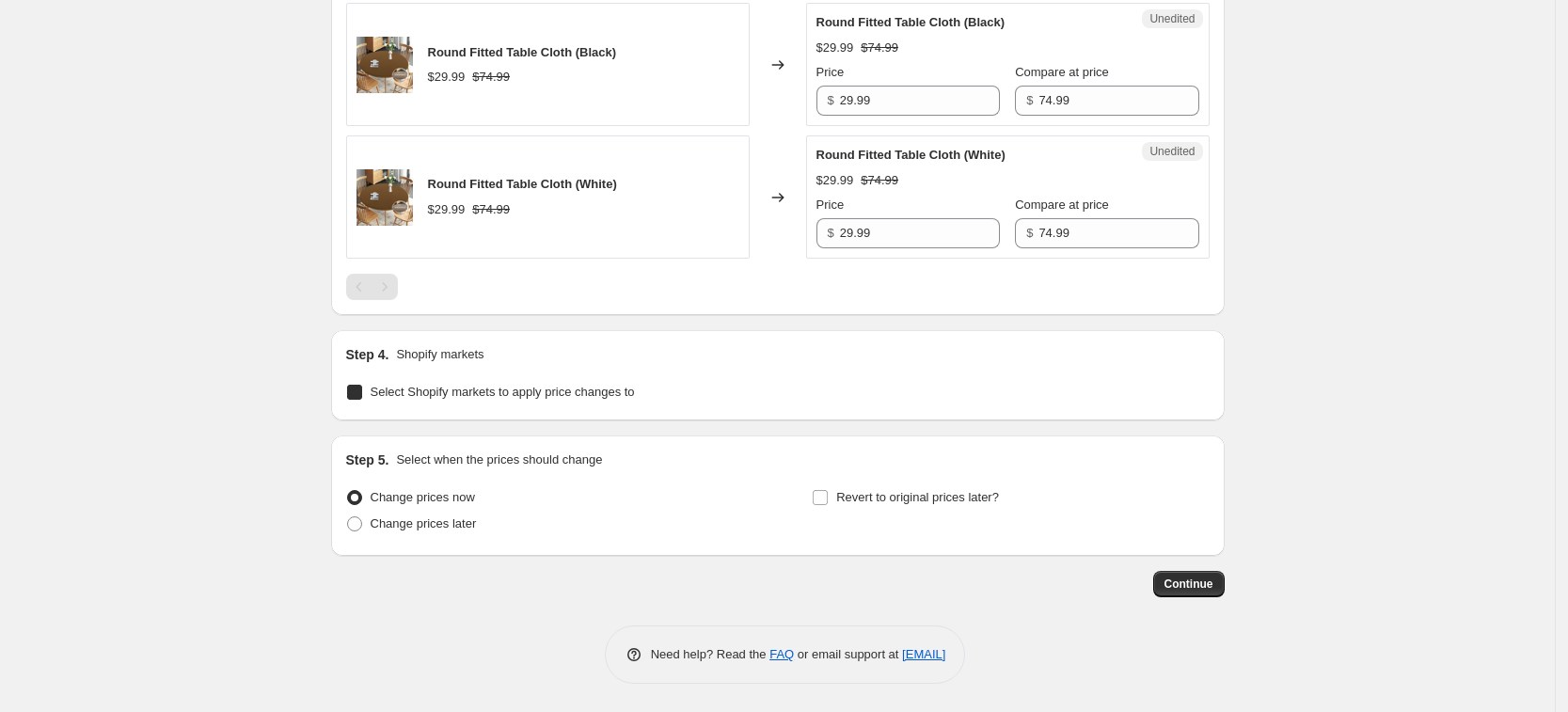 checkbox on "true" 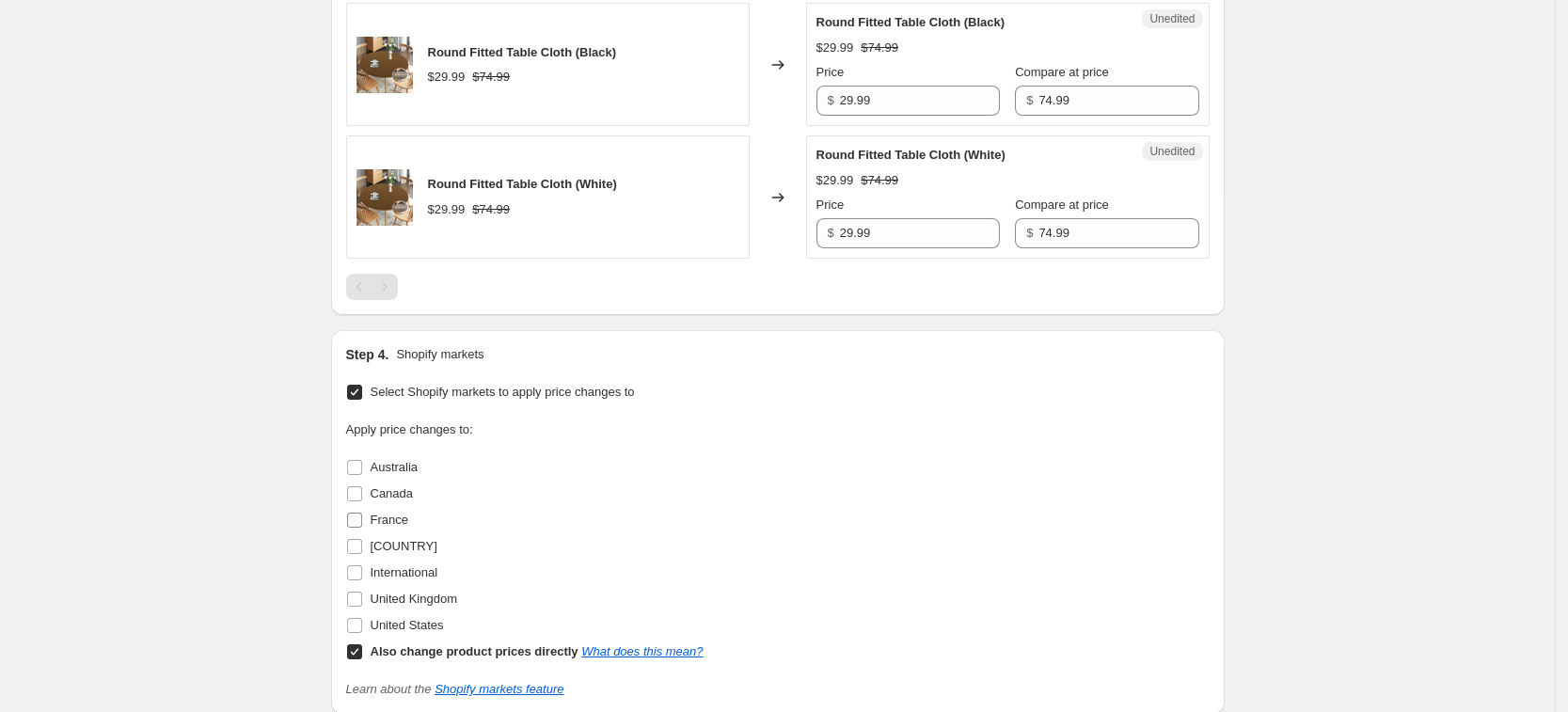 click on "France" at bounding box center (389, 519) 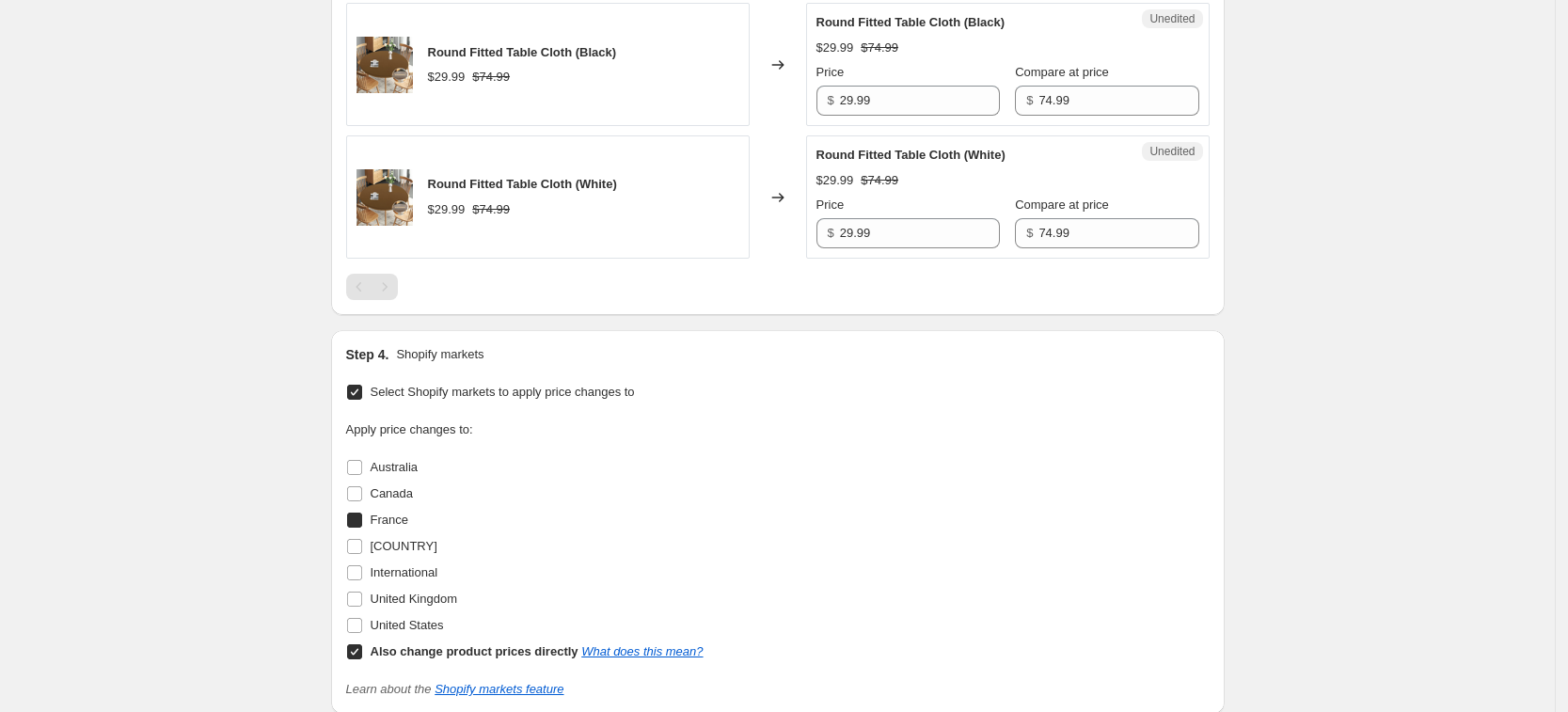 checkbox on "true" 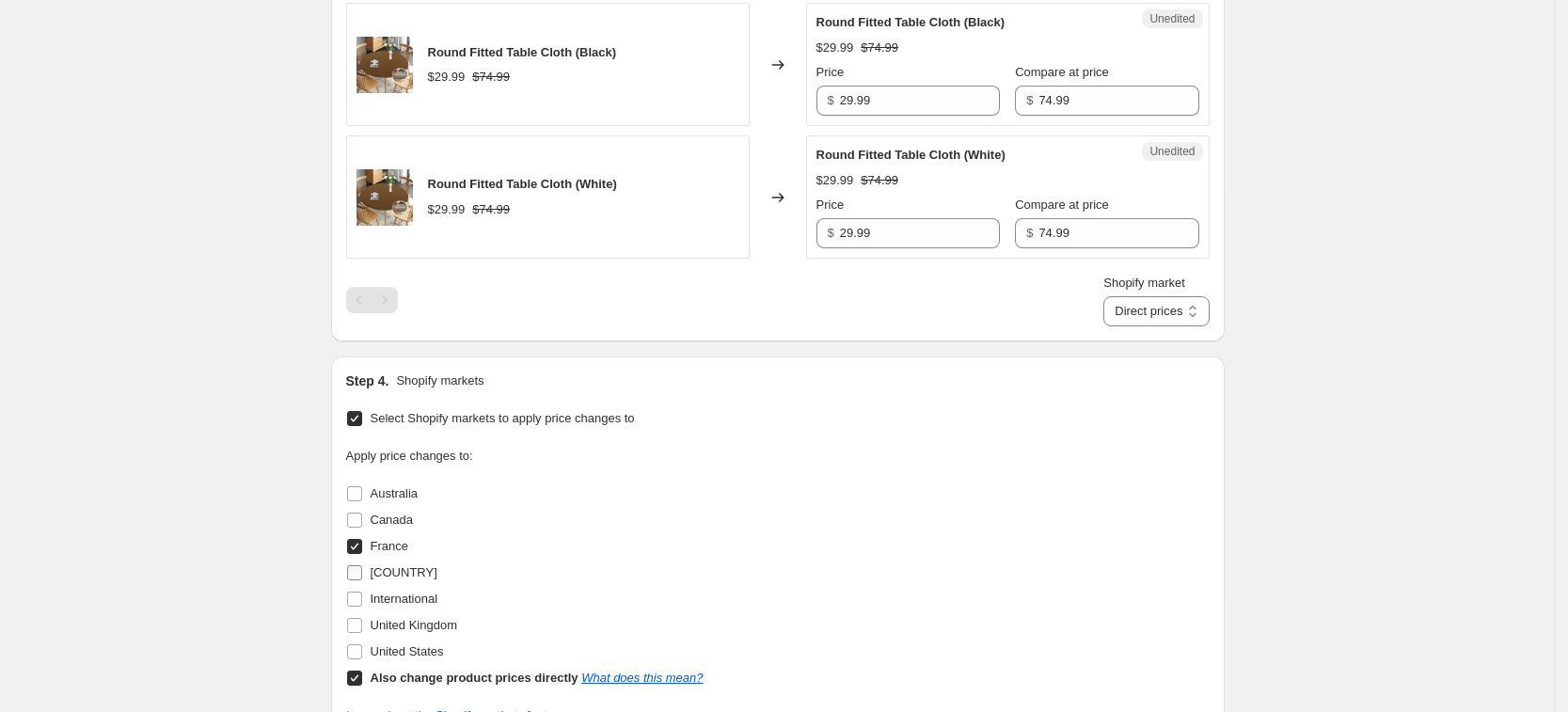 click on "[COUNTRY]" at bounding box center [404, 572] 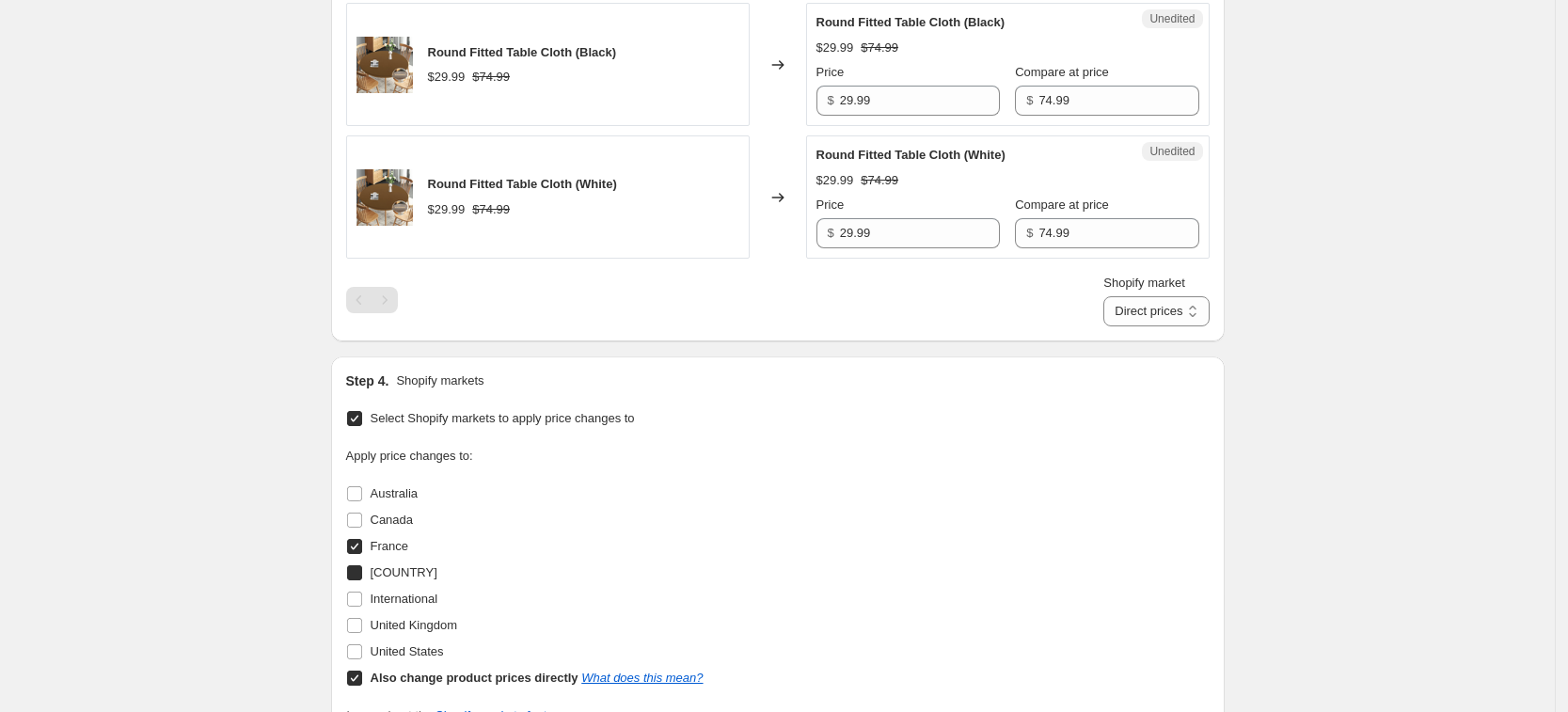 checkbox on "true" 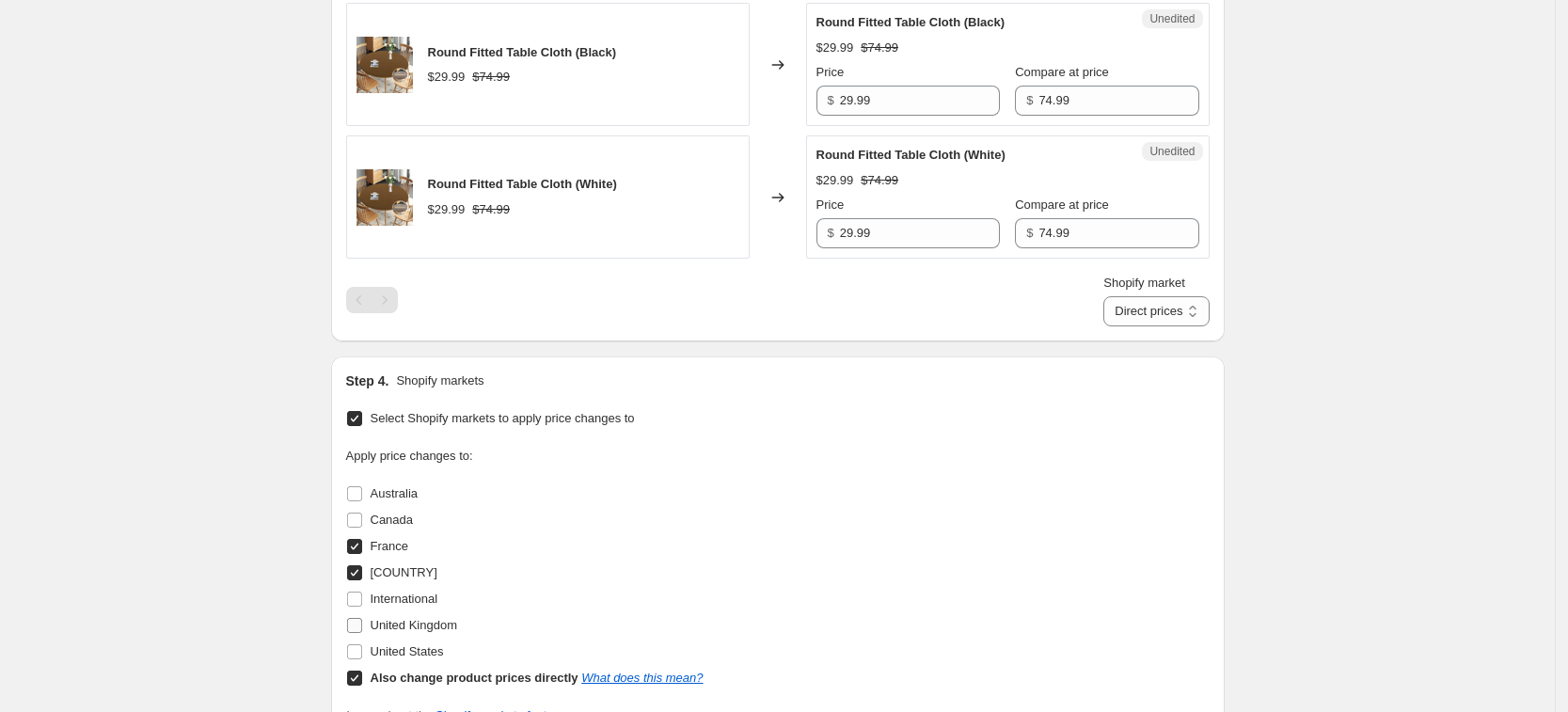 click on "United Kingdom" at bounding box center [414, 625] 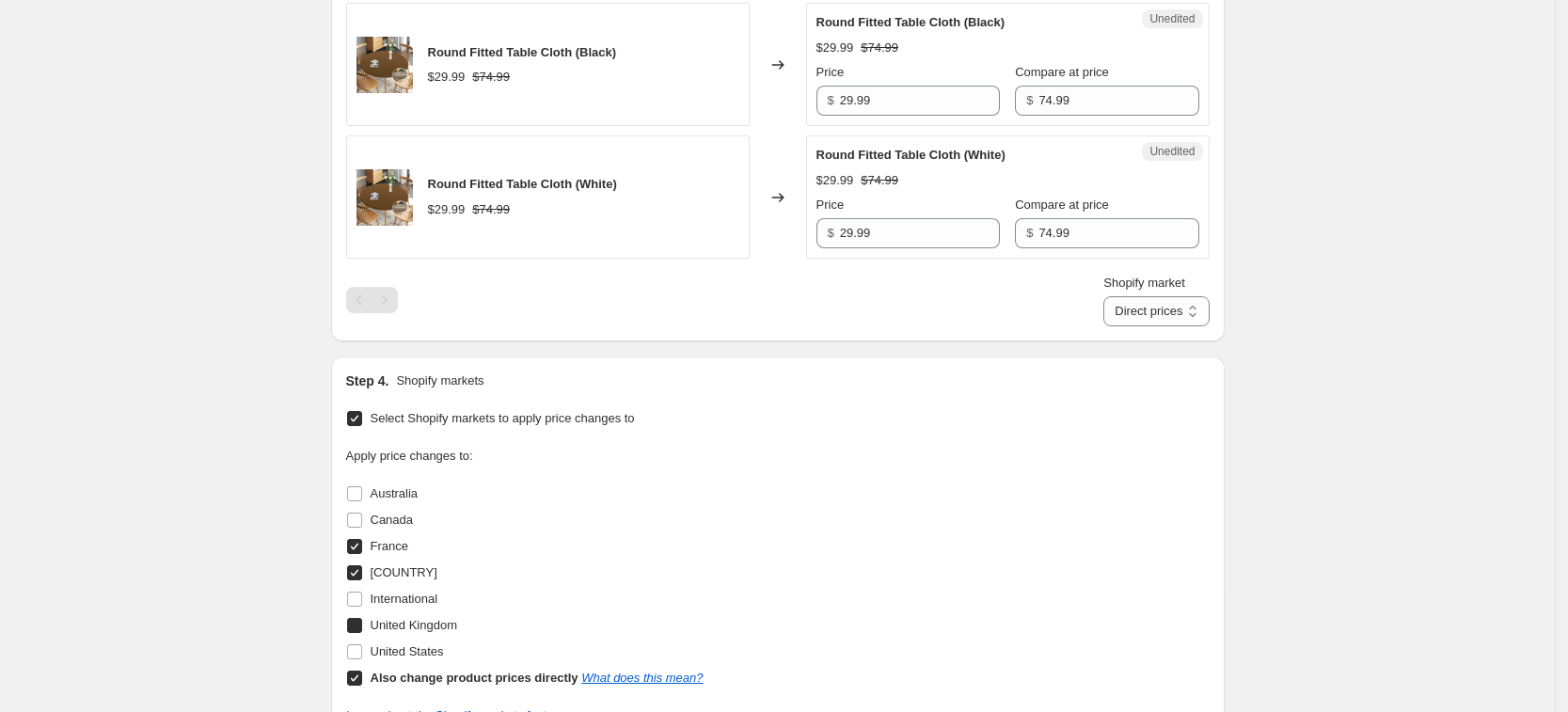 checkbox on "true" 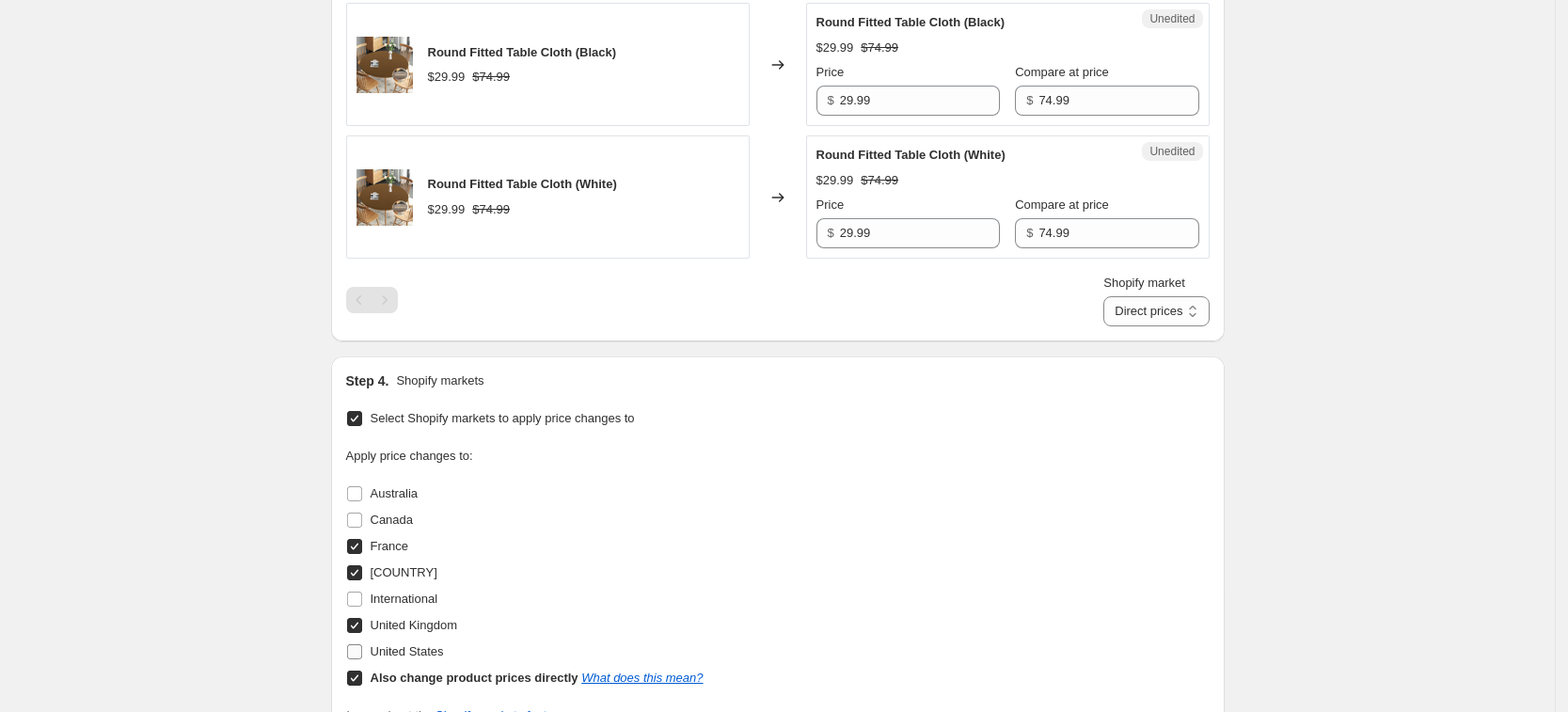 click on "United States" at bounding box center [407, 651] 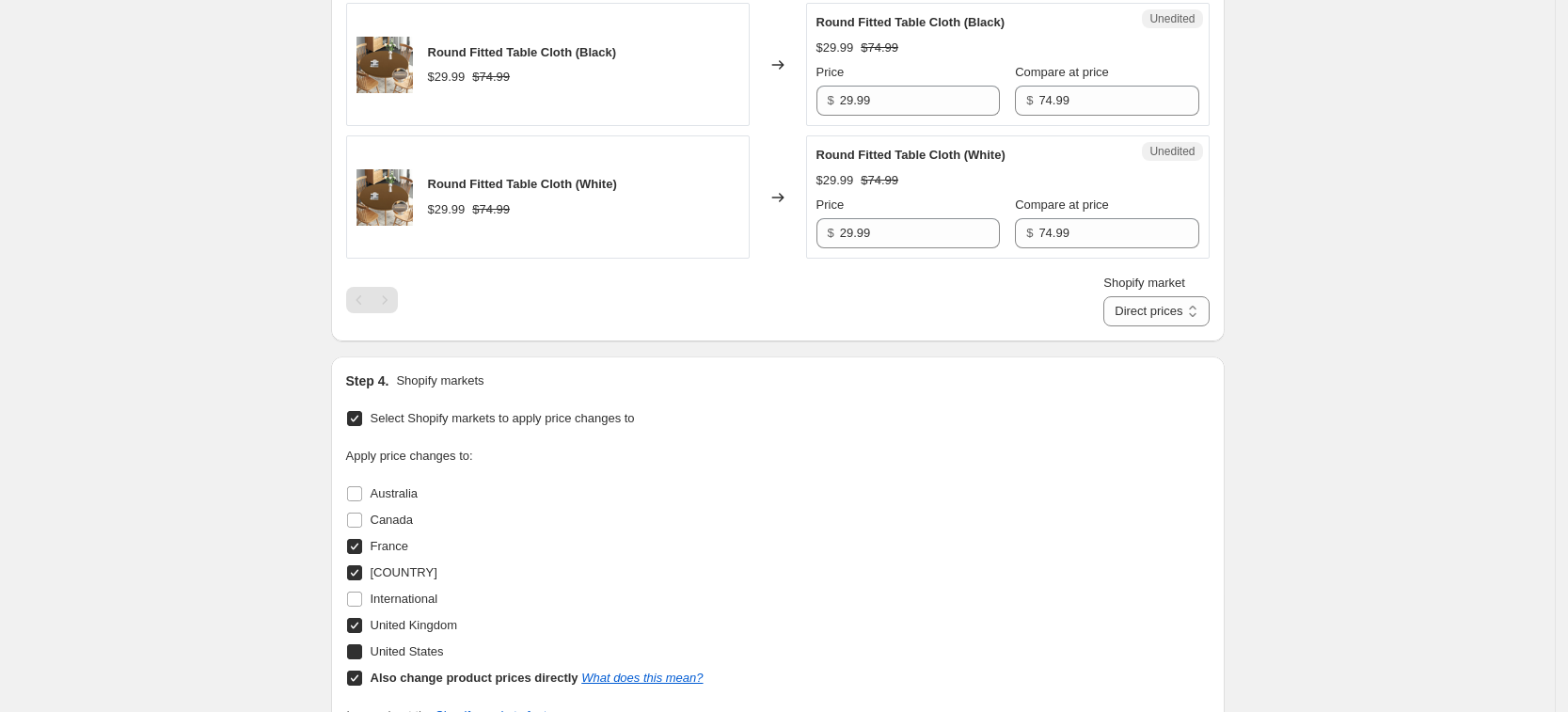 checkbox on "true" 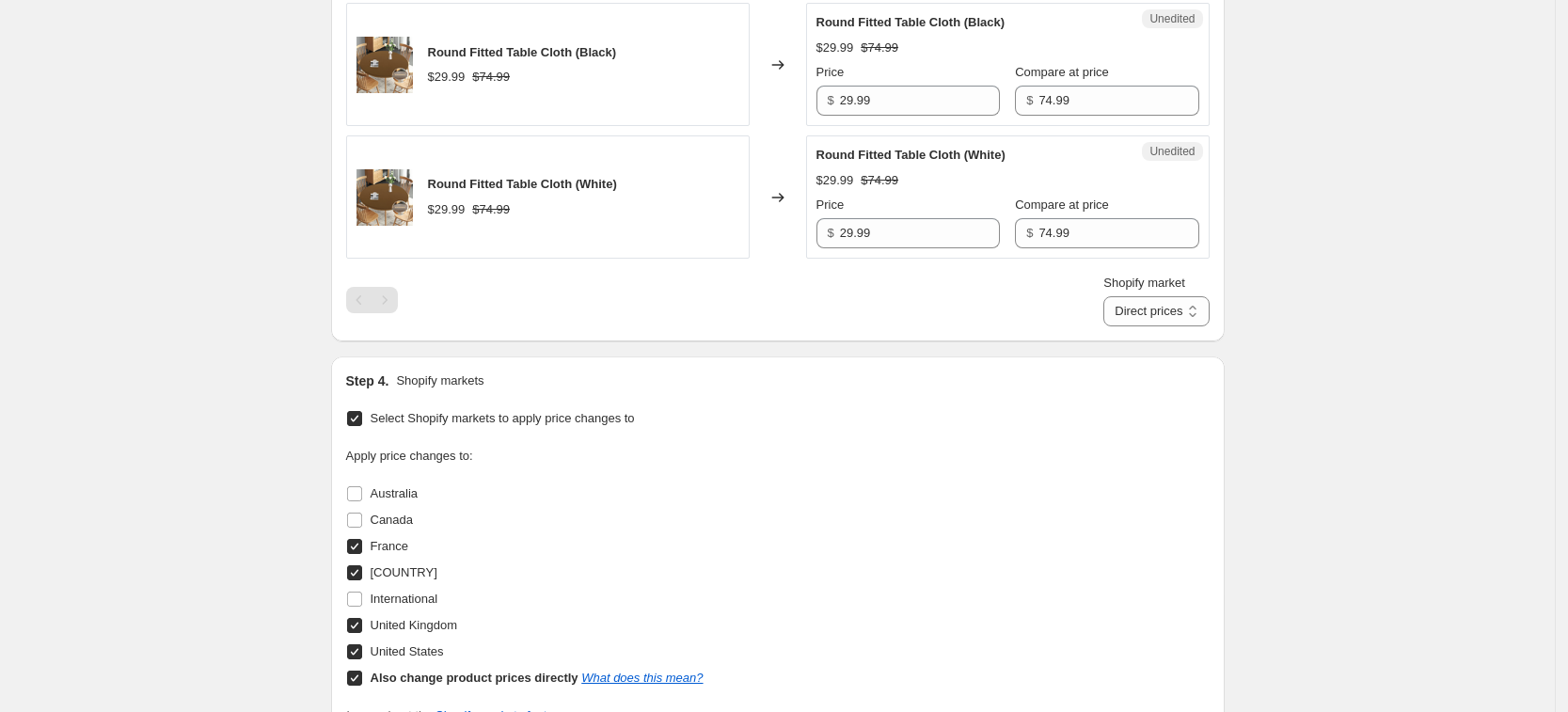 click on "Also change product prices directly" at bounding box center (474, 677) 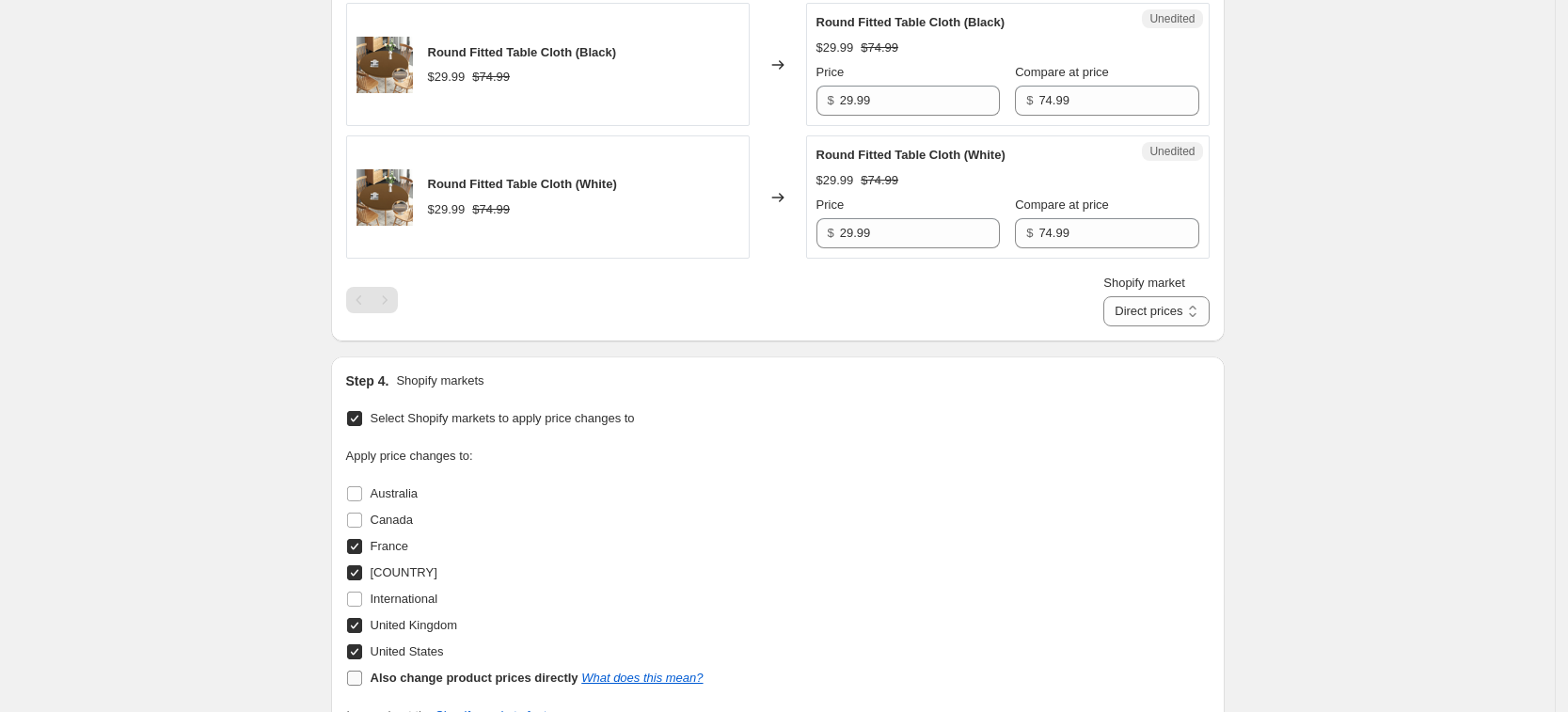 checkbox on "false" 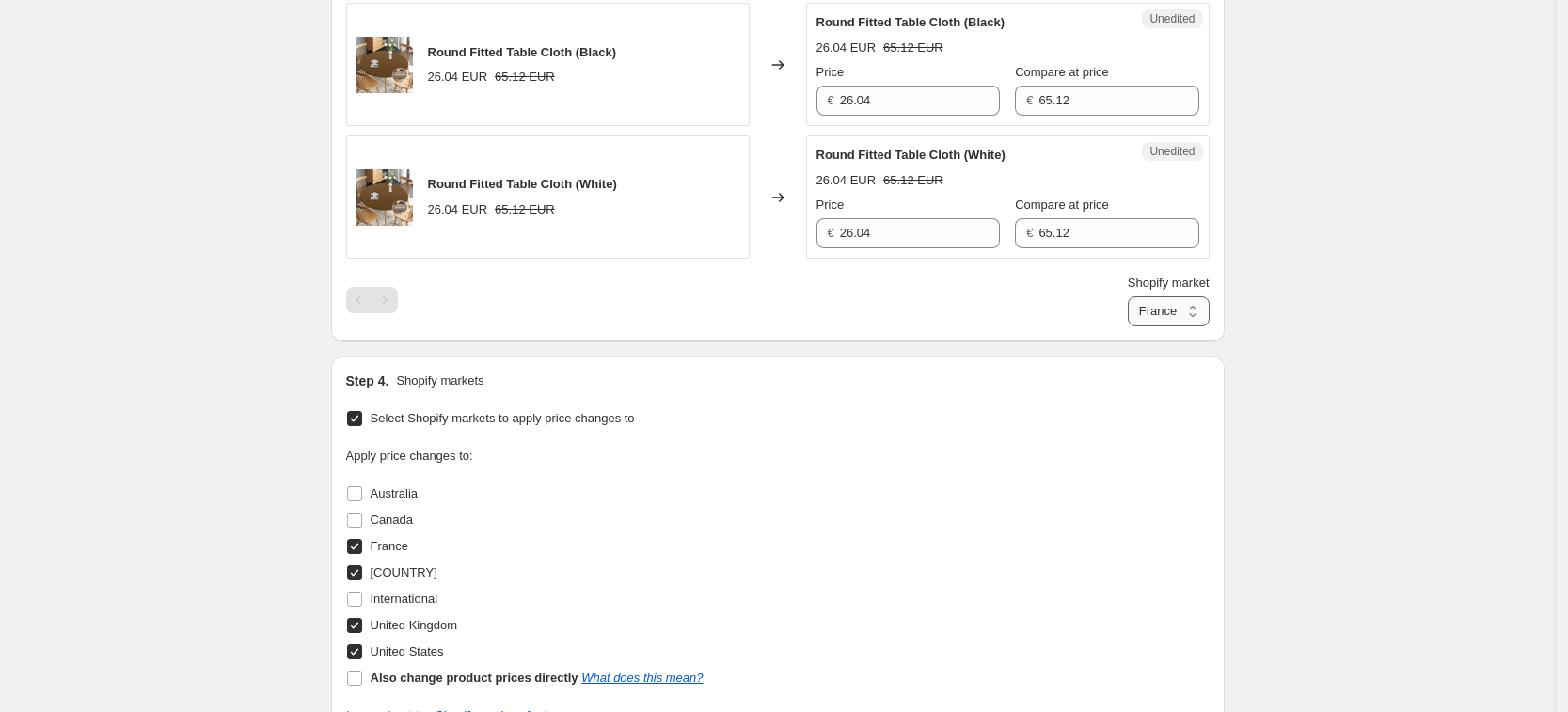 click on "France Germany United Kingdom United States" at bounding box center [1168, 311] 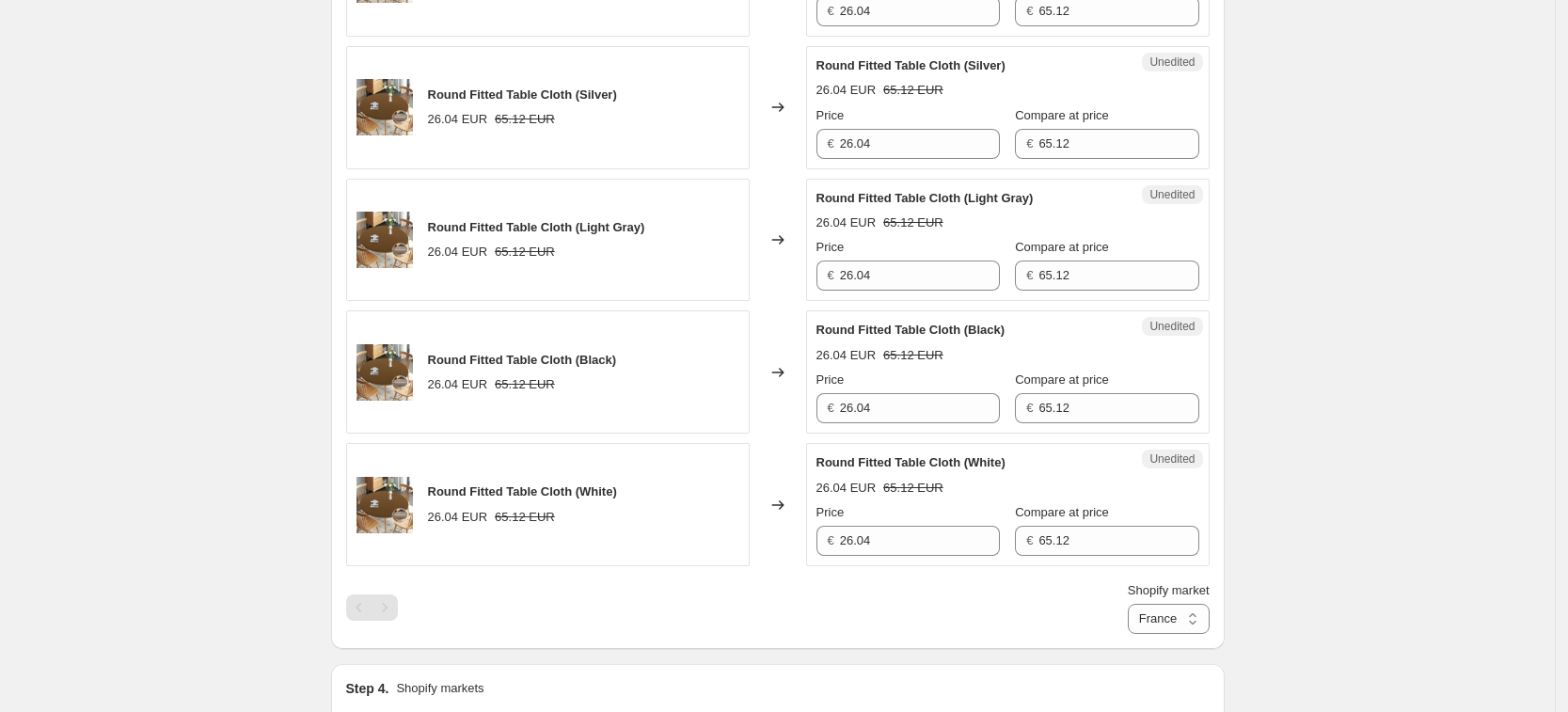 scroll, scrollTop: 1291, scrollLeft: 0, axis: vertical 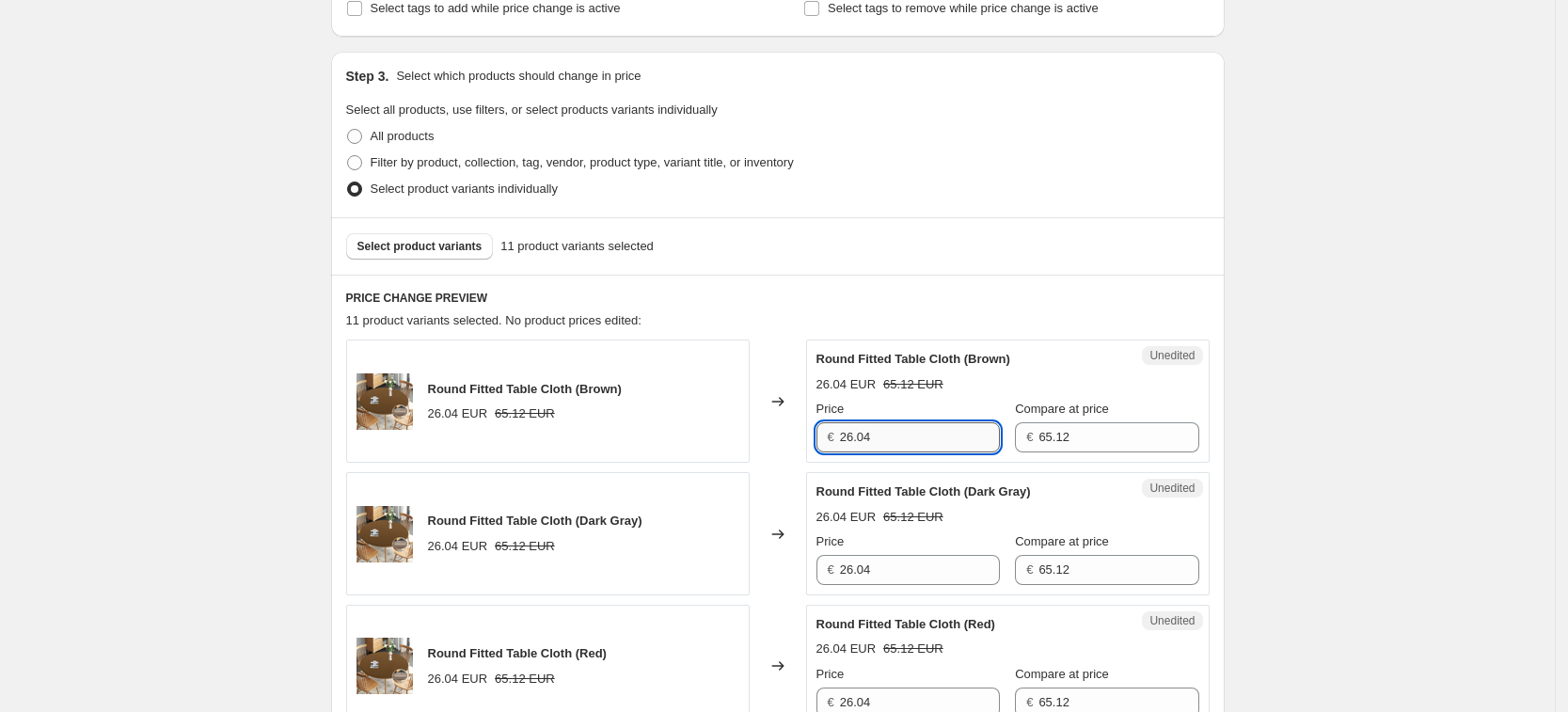 click on "26.04" at bounding box center (920, 437) 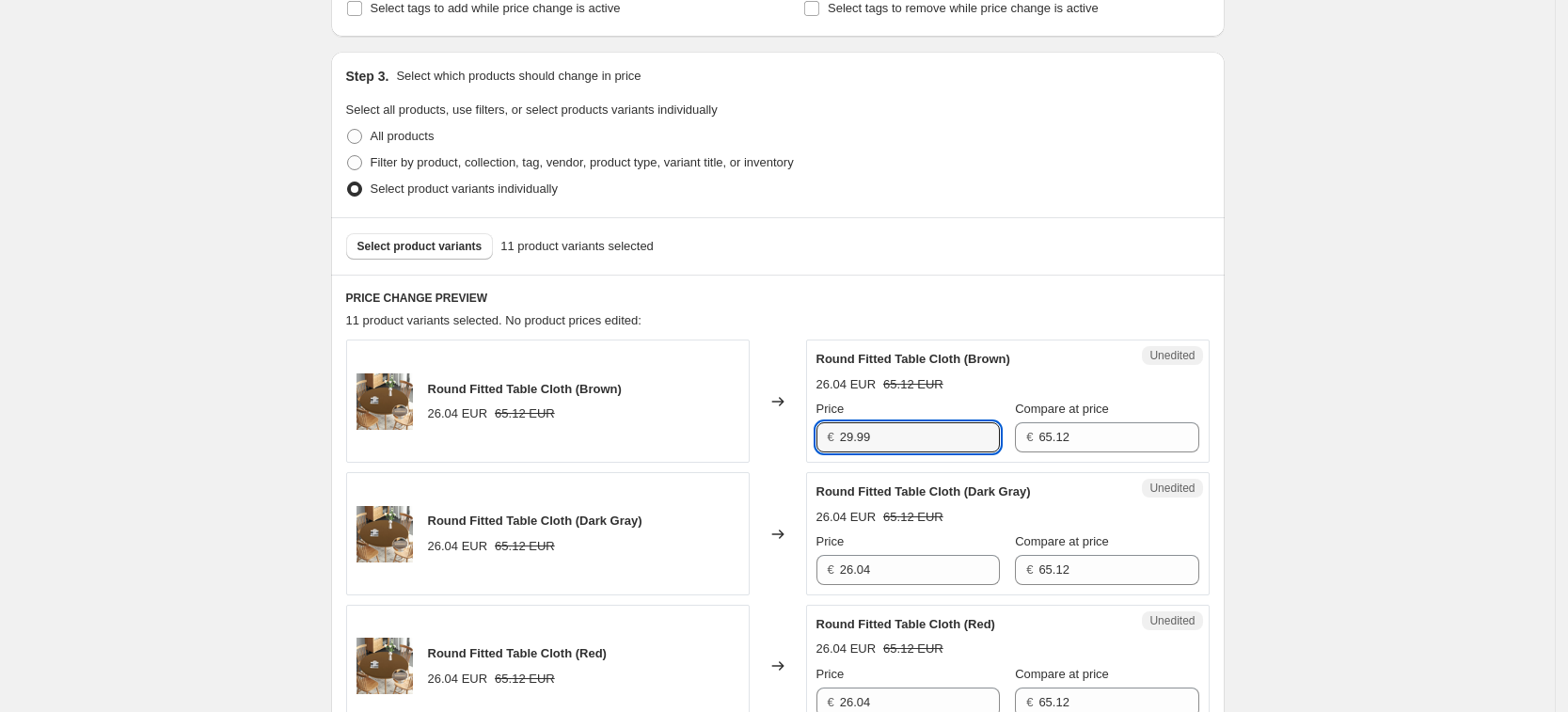 type on "29.99" 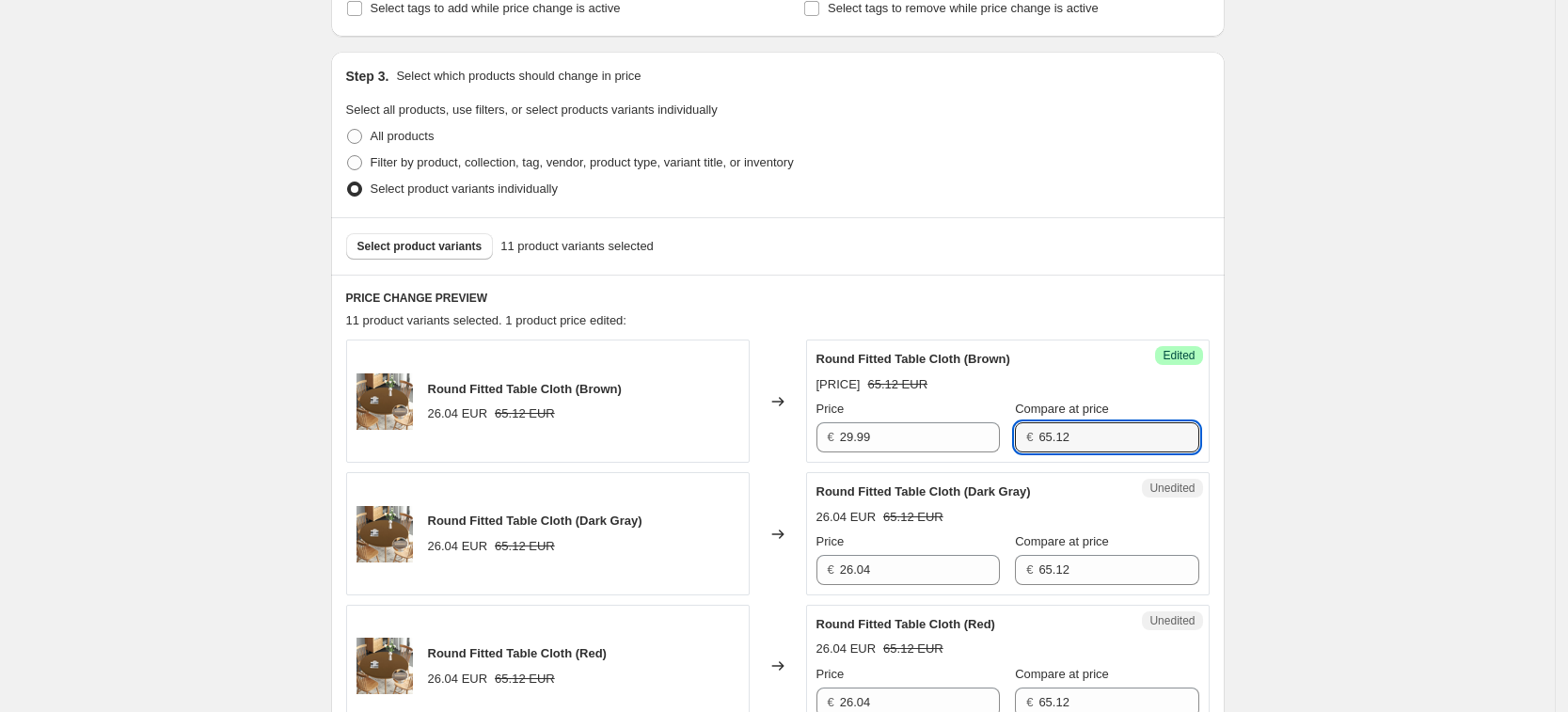 type on "8" 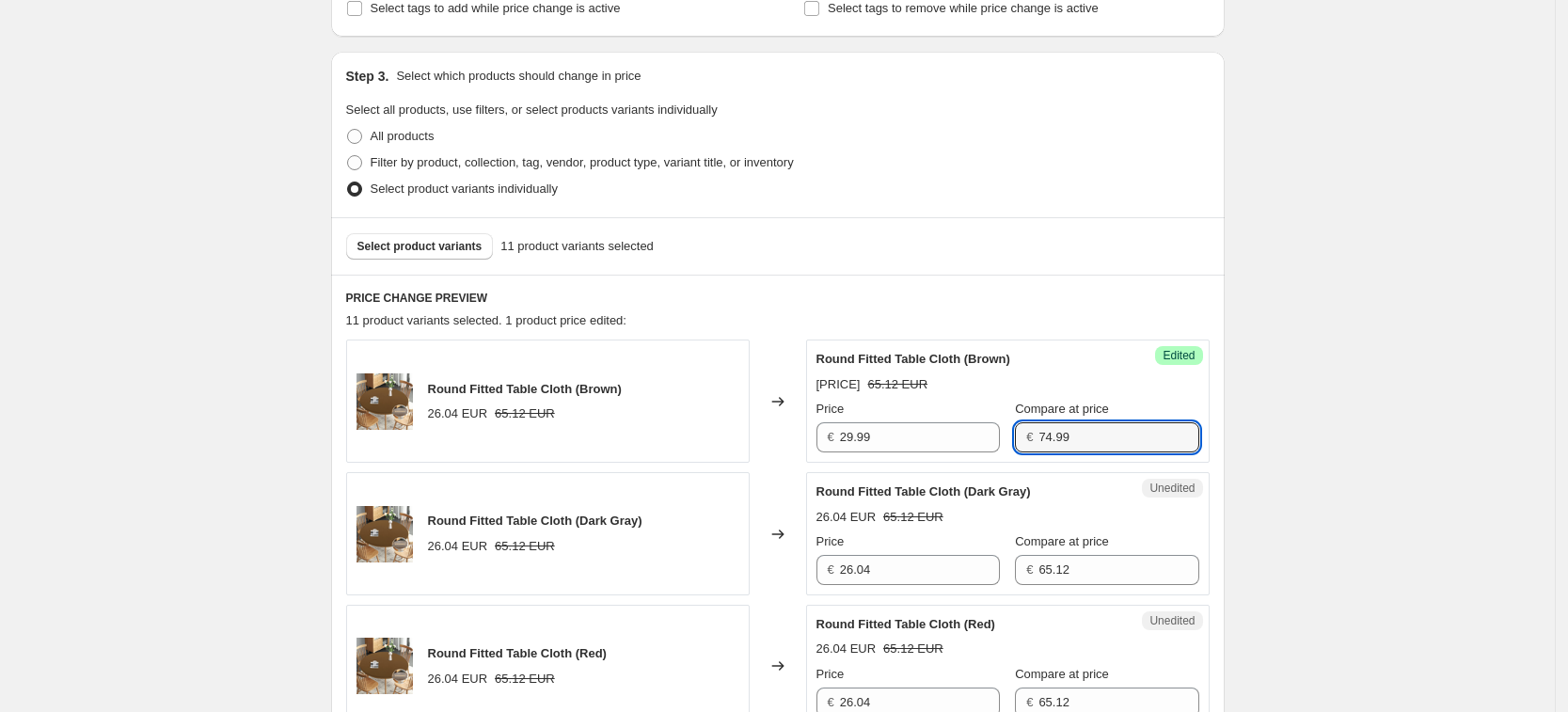 type on "74.99" 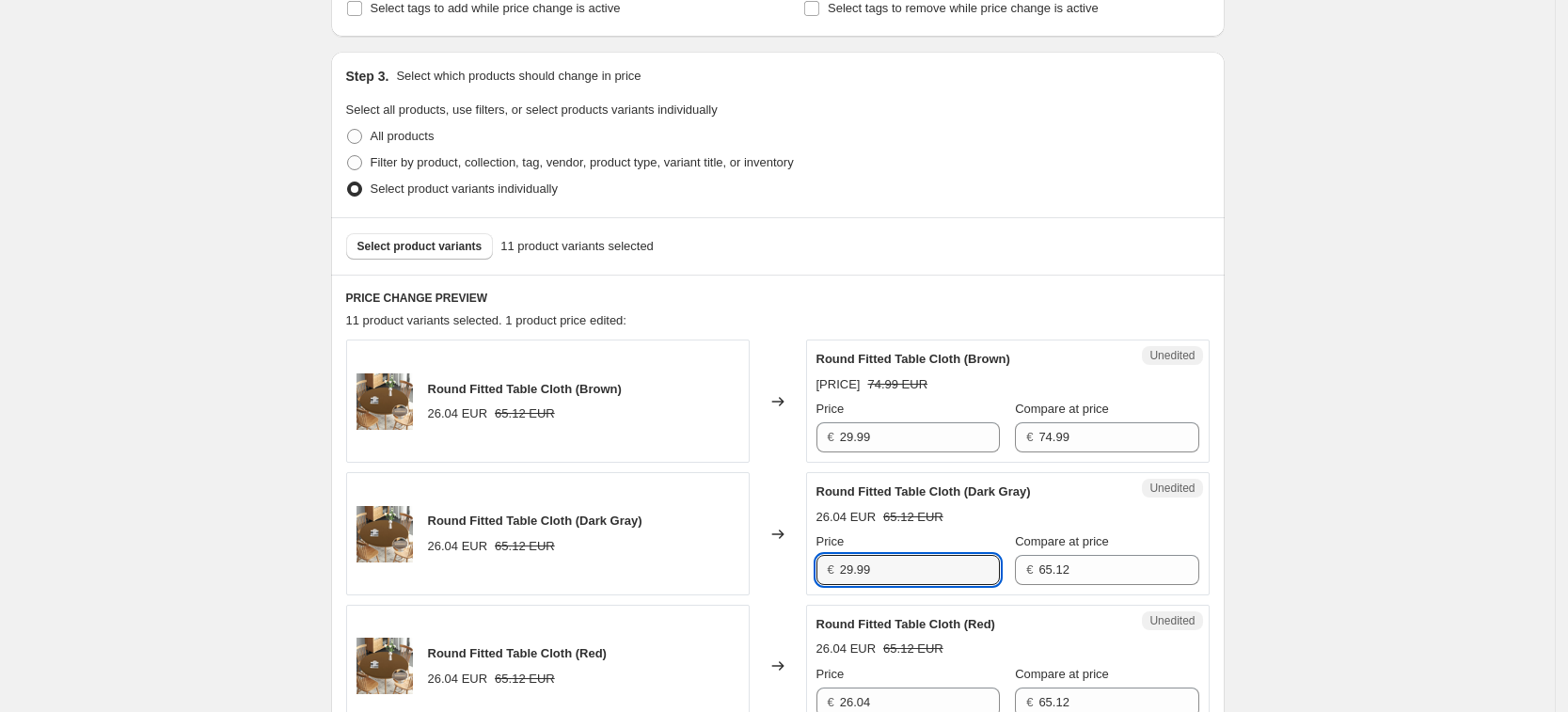 type on "29.99" 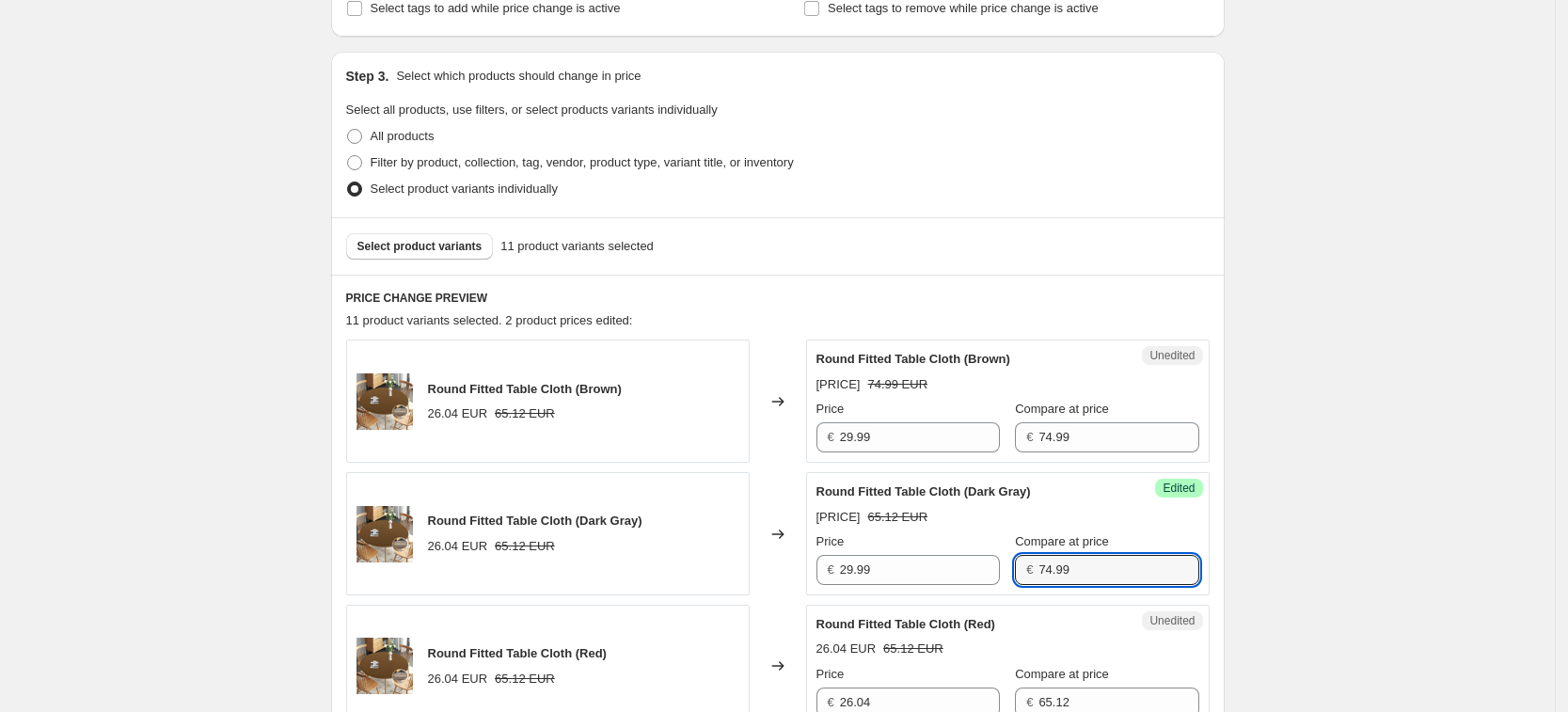 type on "74.99" 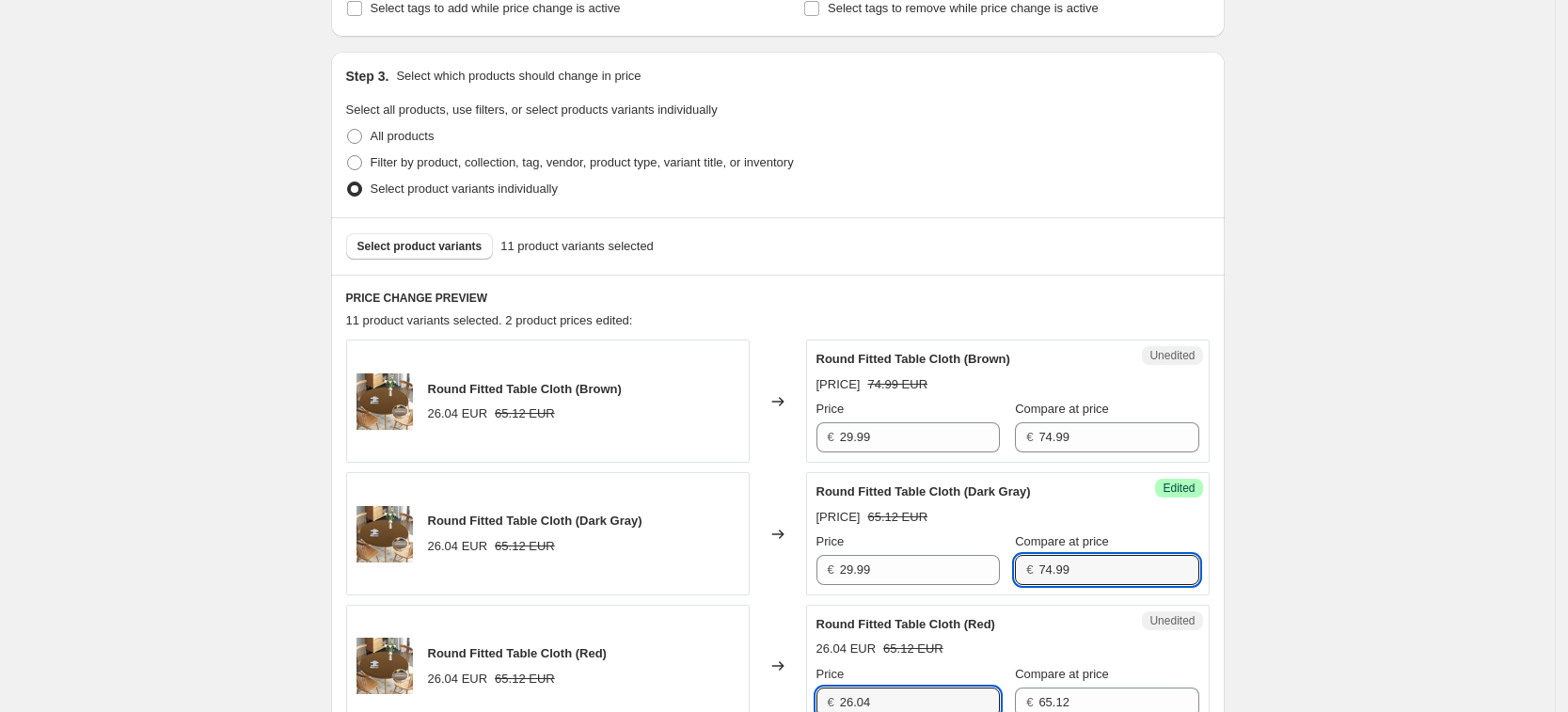 scroll, scrollTop: 356, scrollLeft: 0, axis: vertical 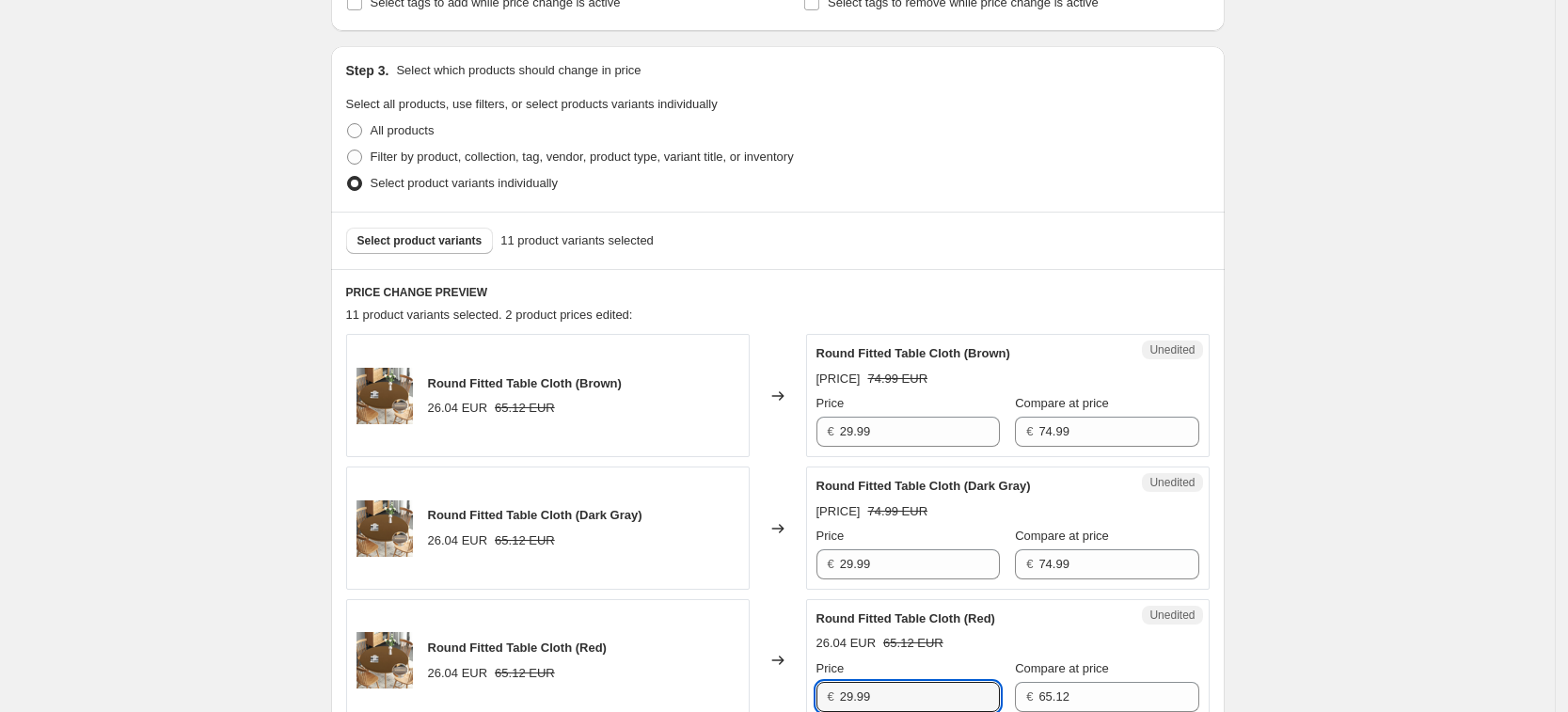 type on "29.99" 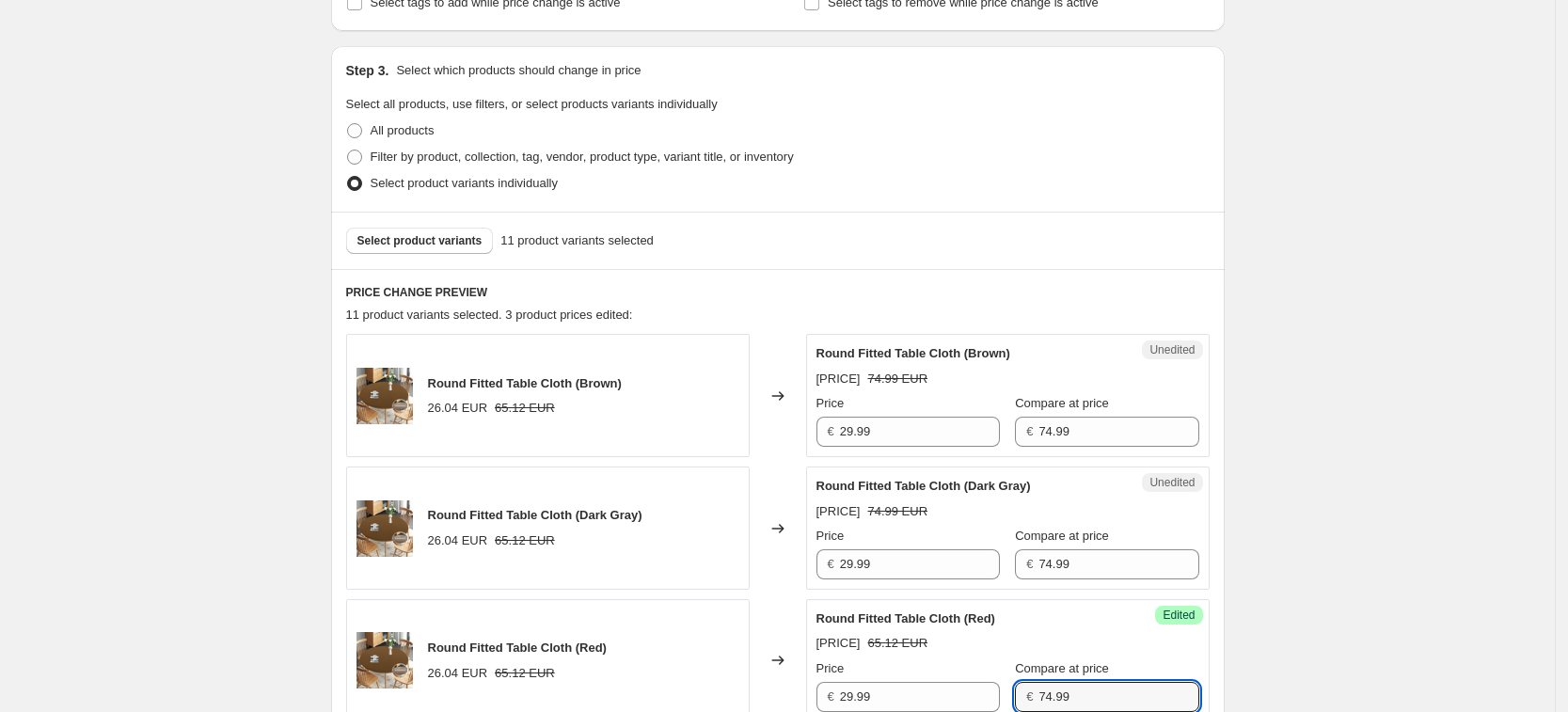 type on "74.99" 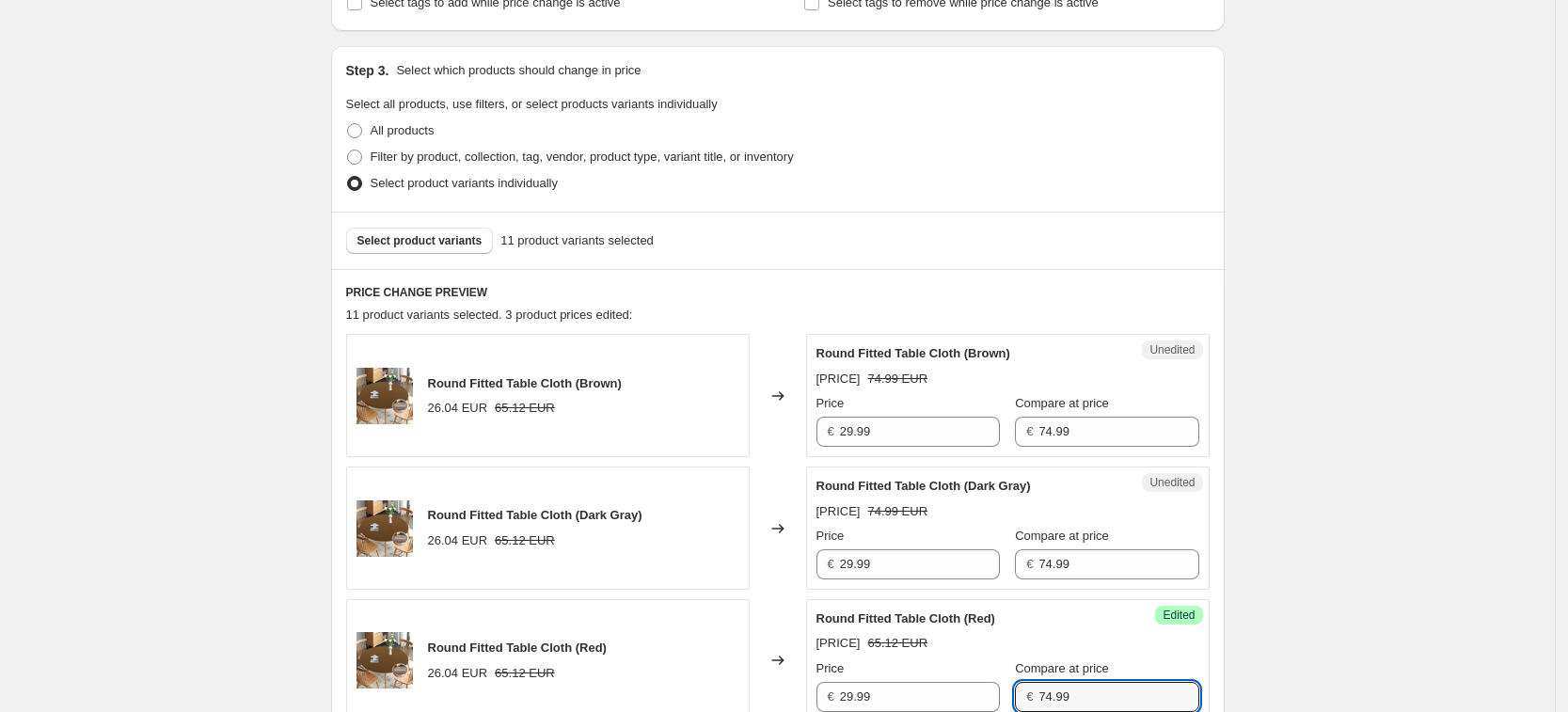 scroll, scrollTop: 830, scrollLeft: 0, axis: vertical 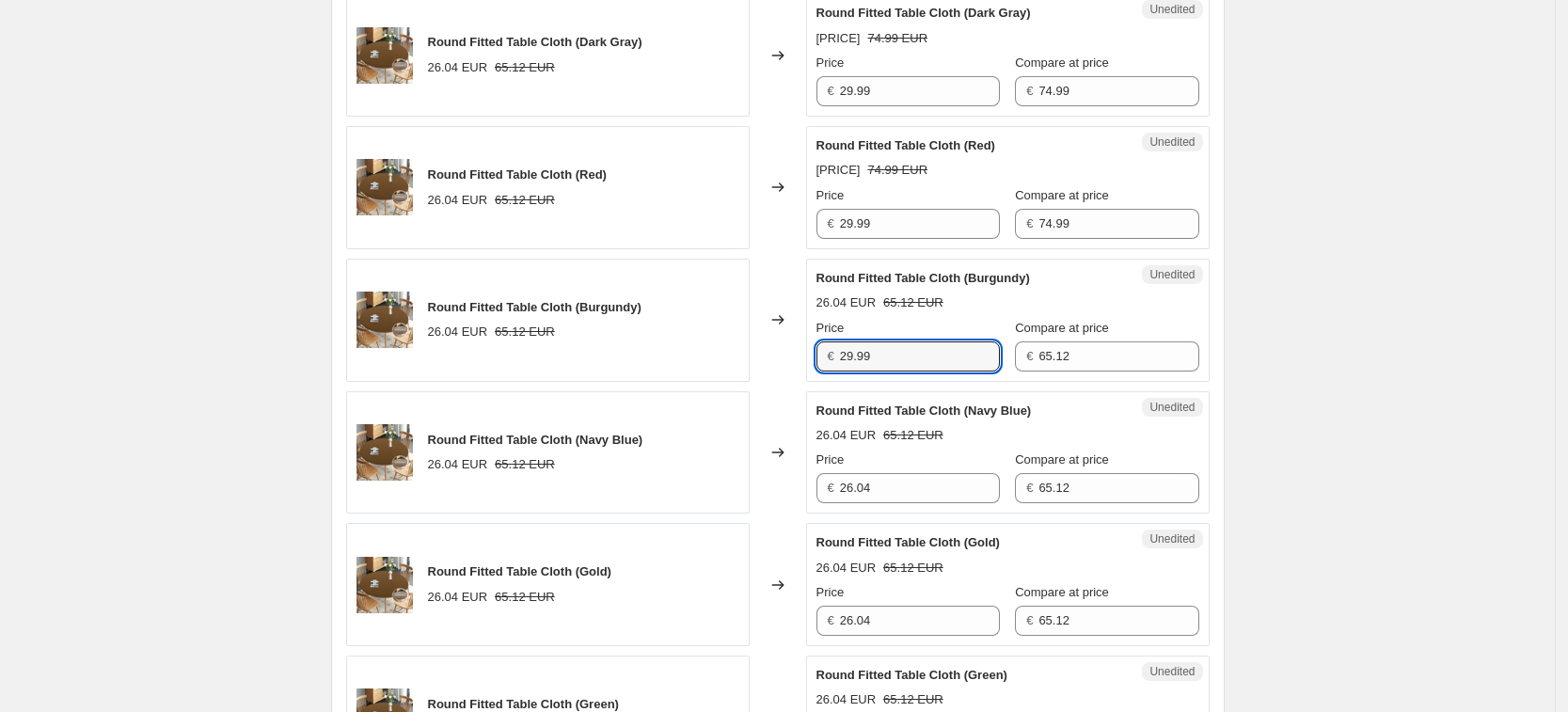 type on "29.99" 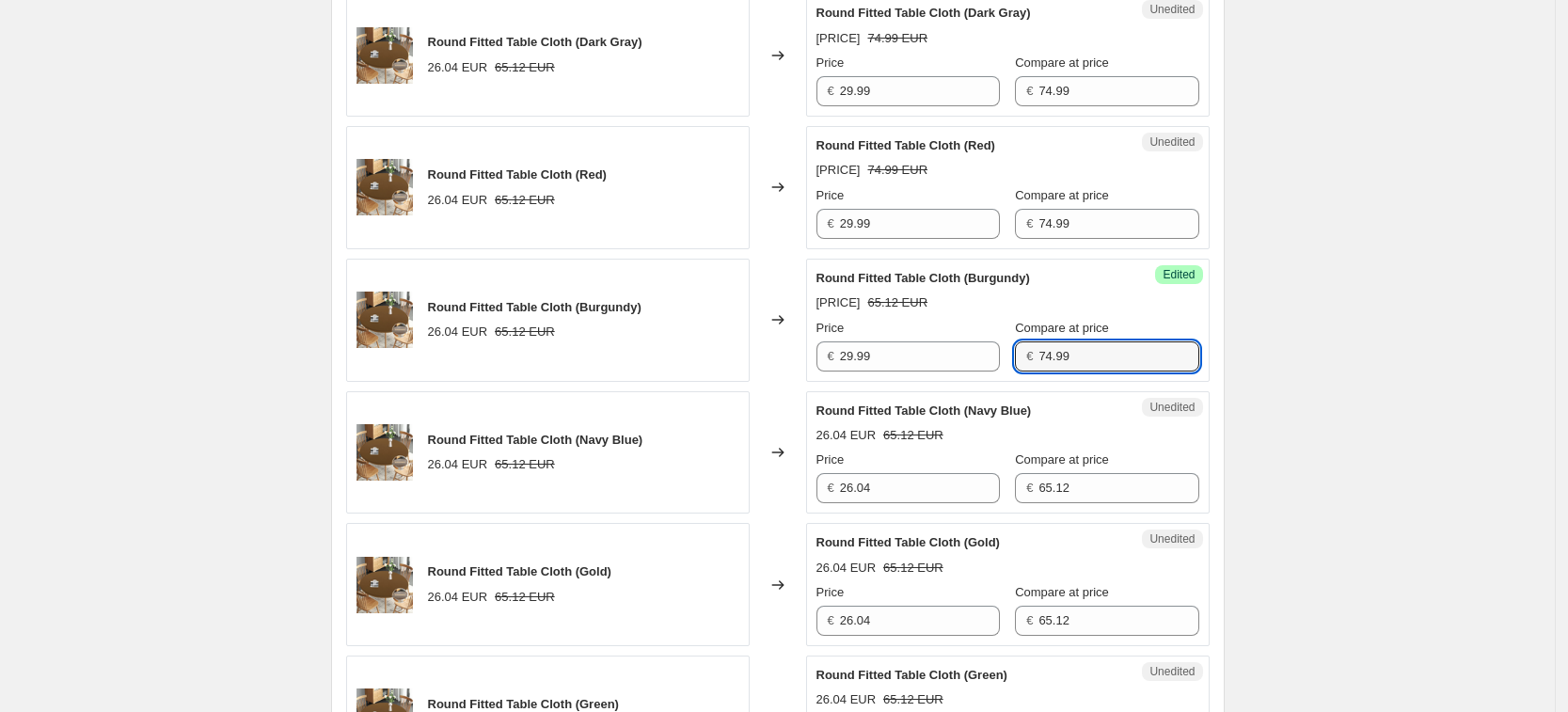type on "74.99" 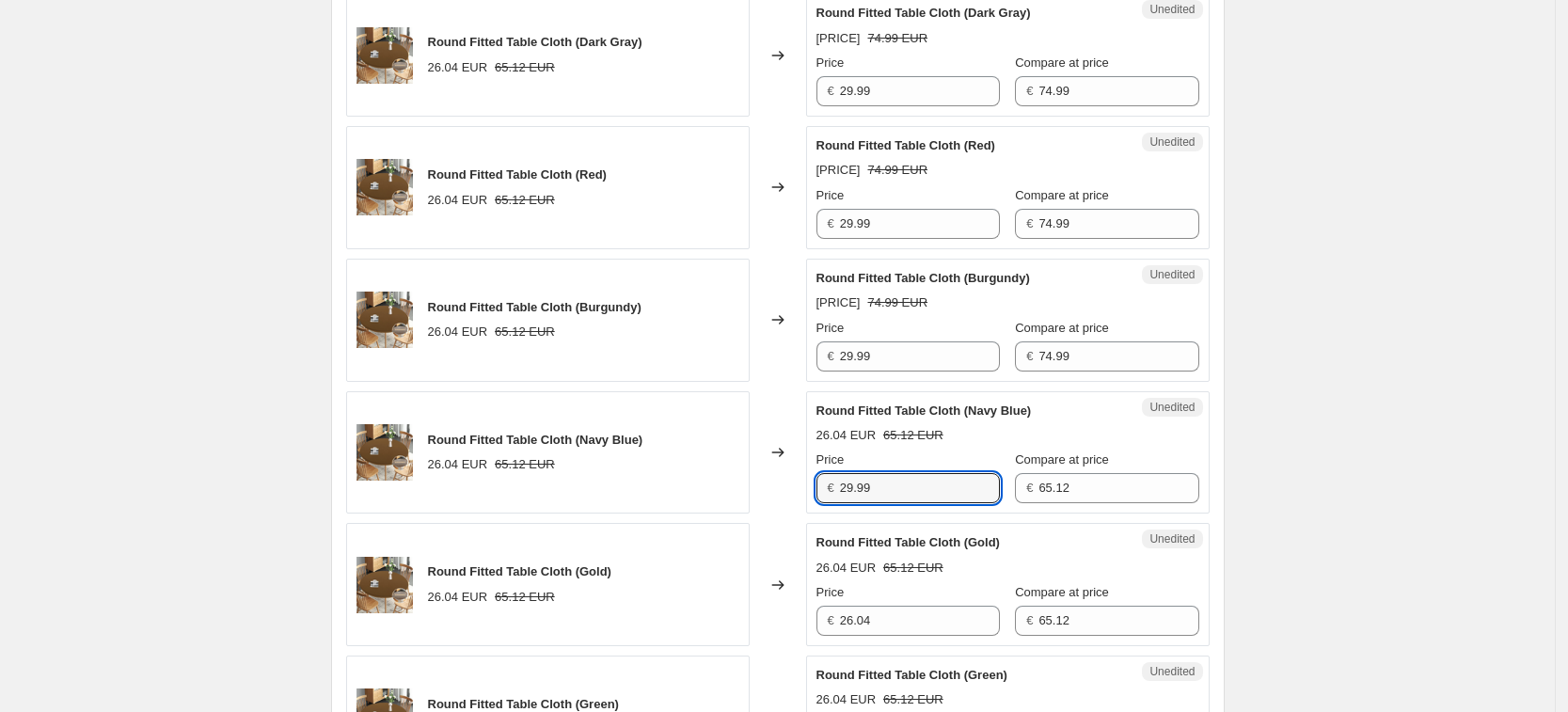 type on "29.99" 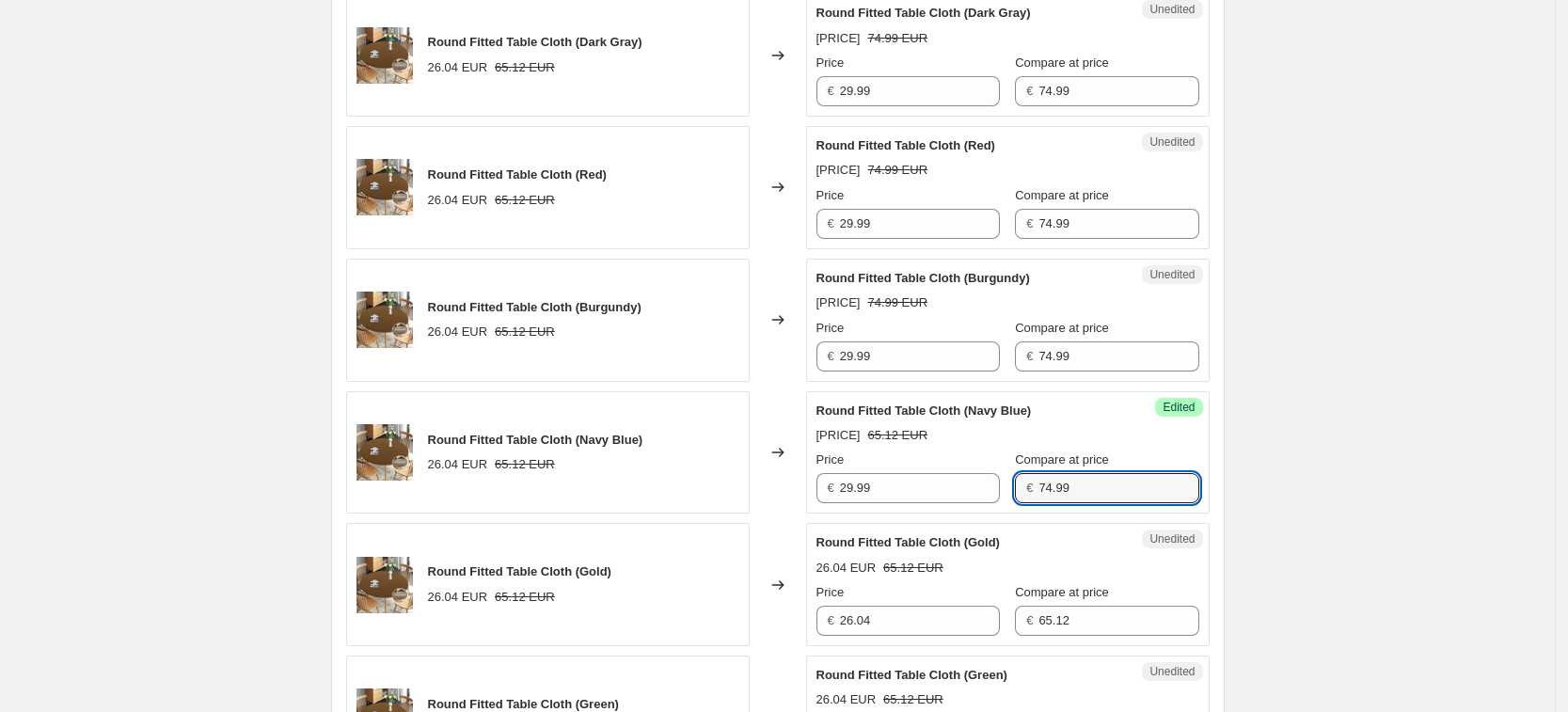 type on "74.99" 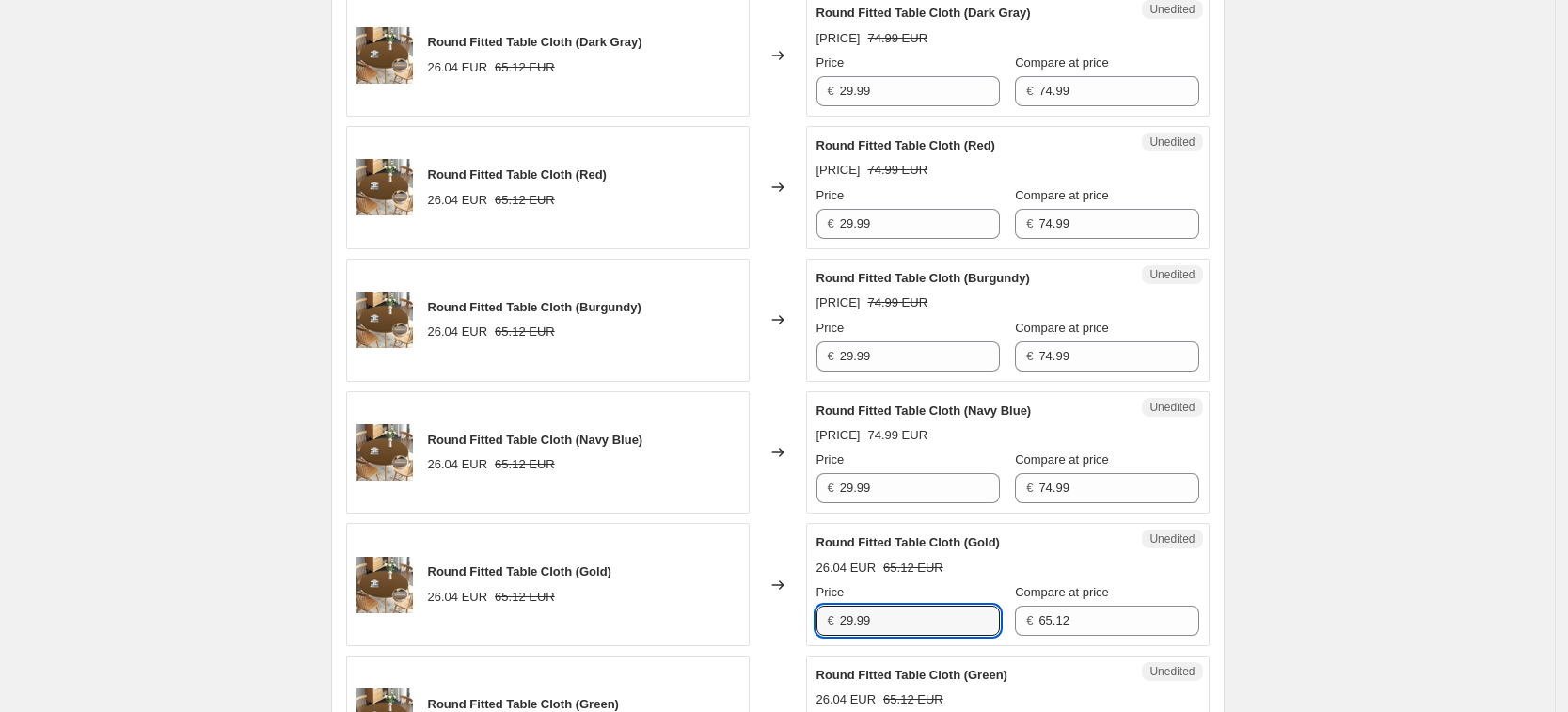 type on "29.99" 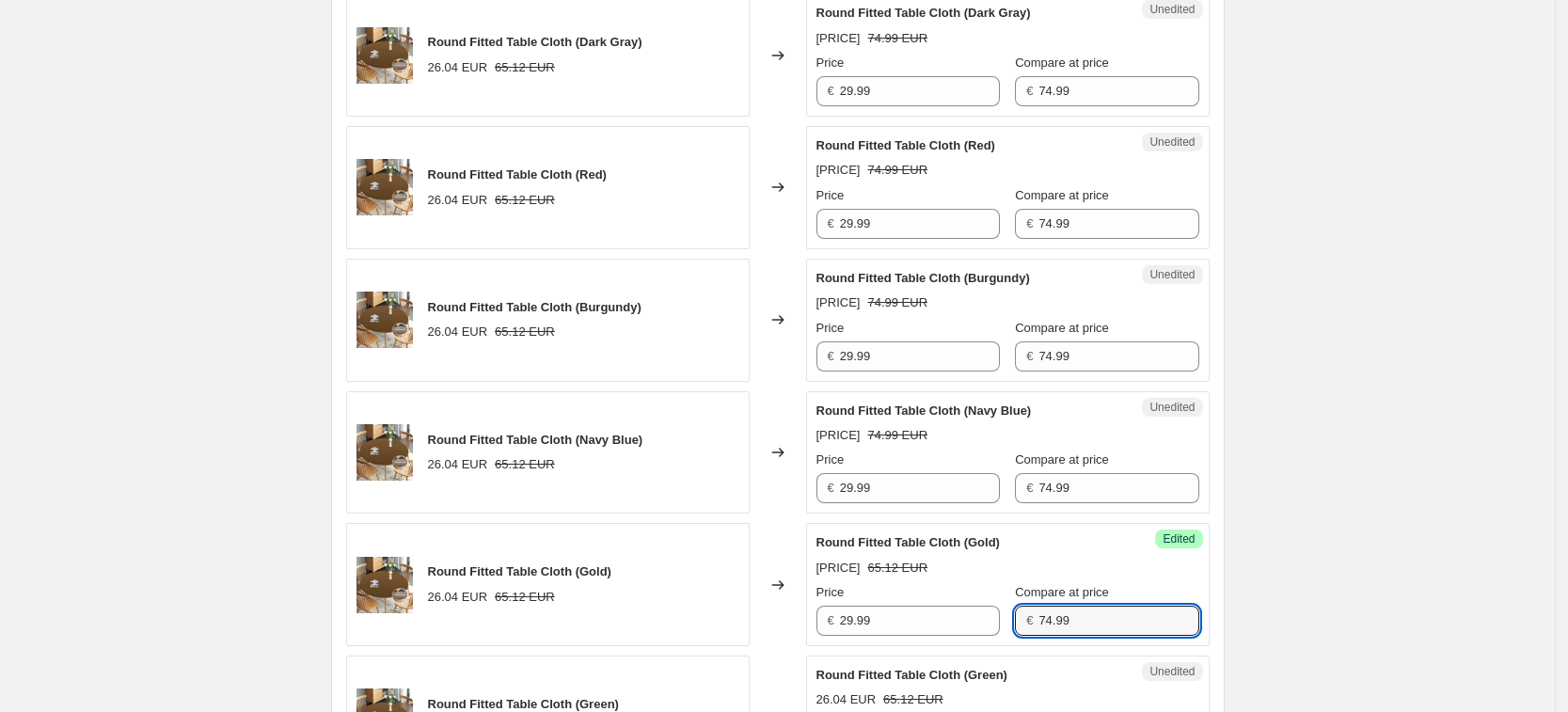 type on "74.99" 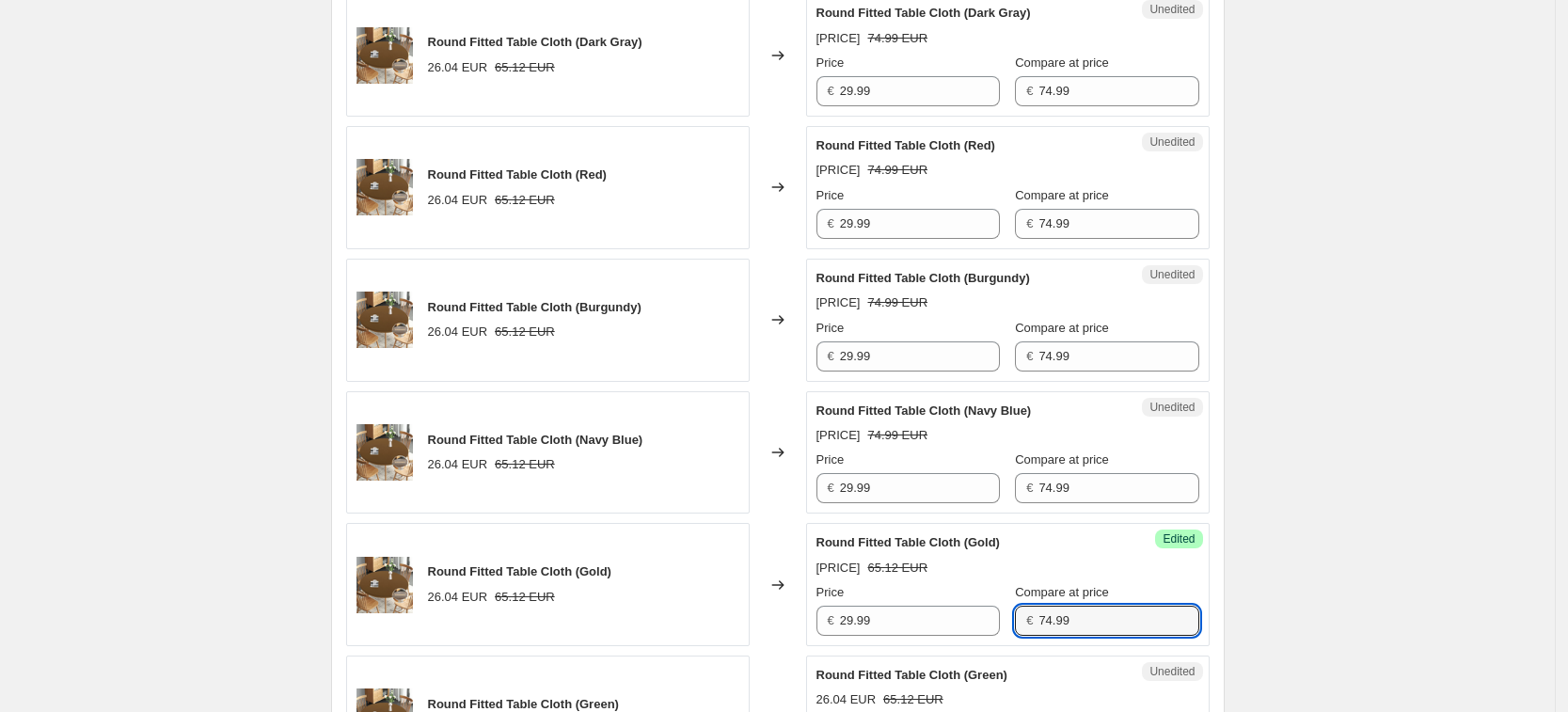 scroll, scrollTop: 1226, scrollLeft: 0, axis: vertical 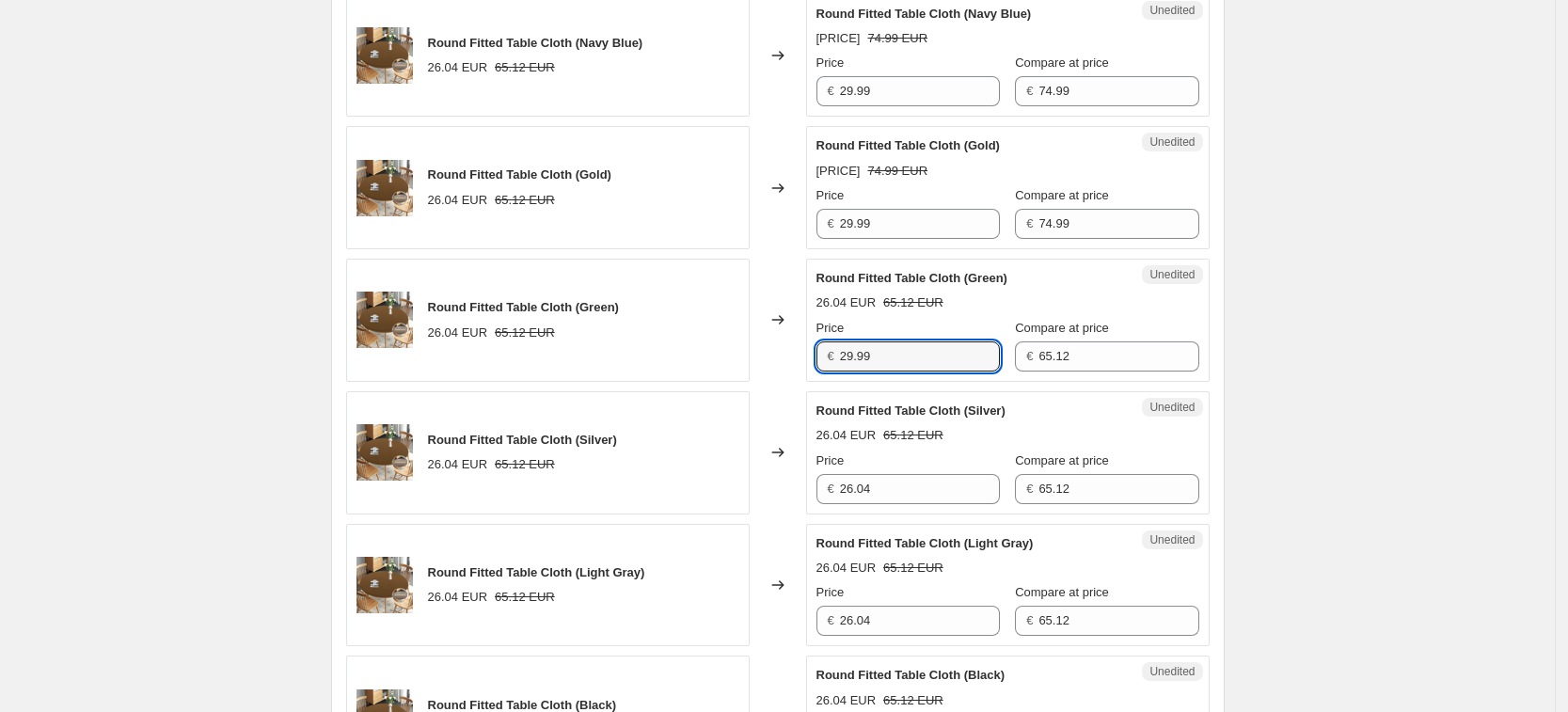 type on "29.99" 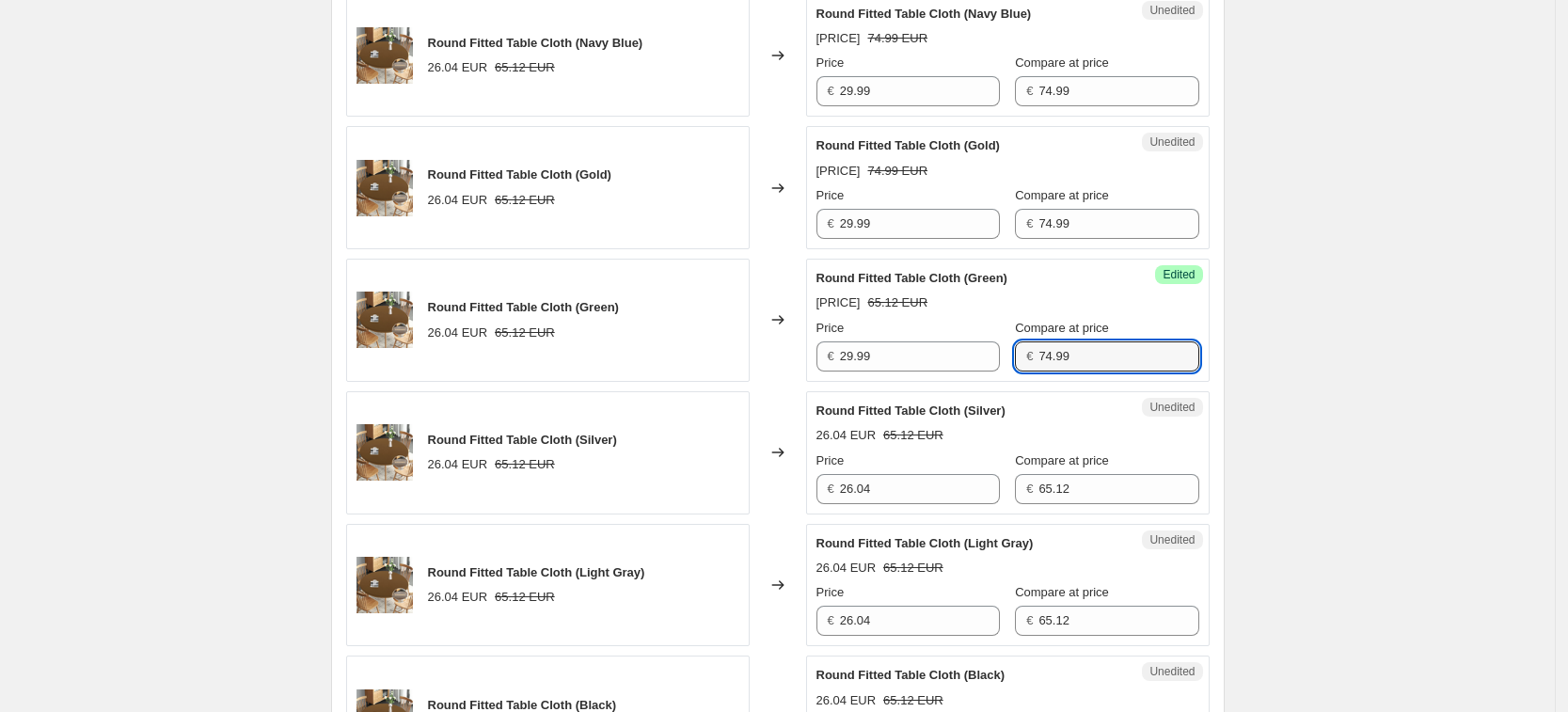 type on "74.99" 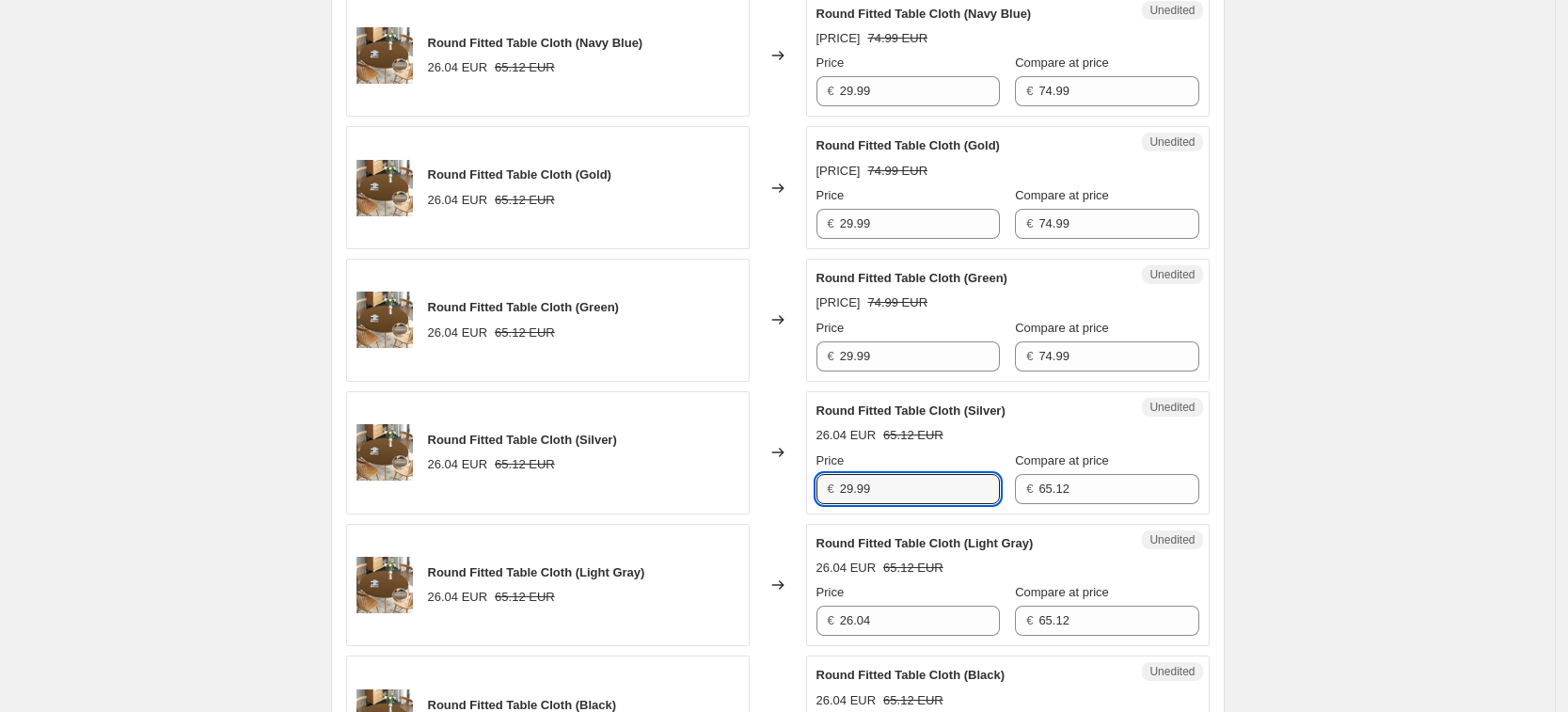 type on "29.99" 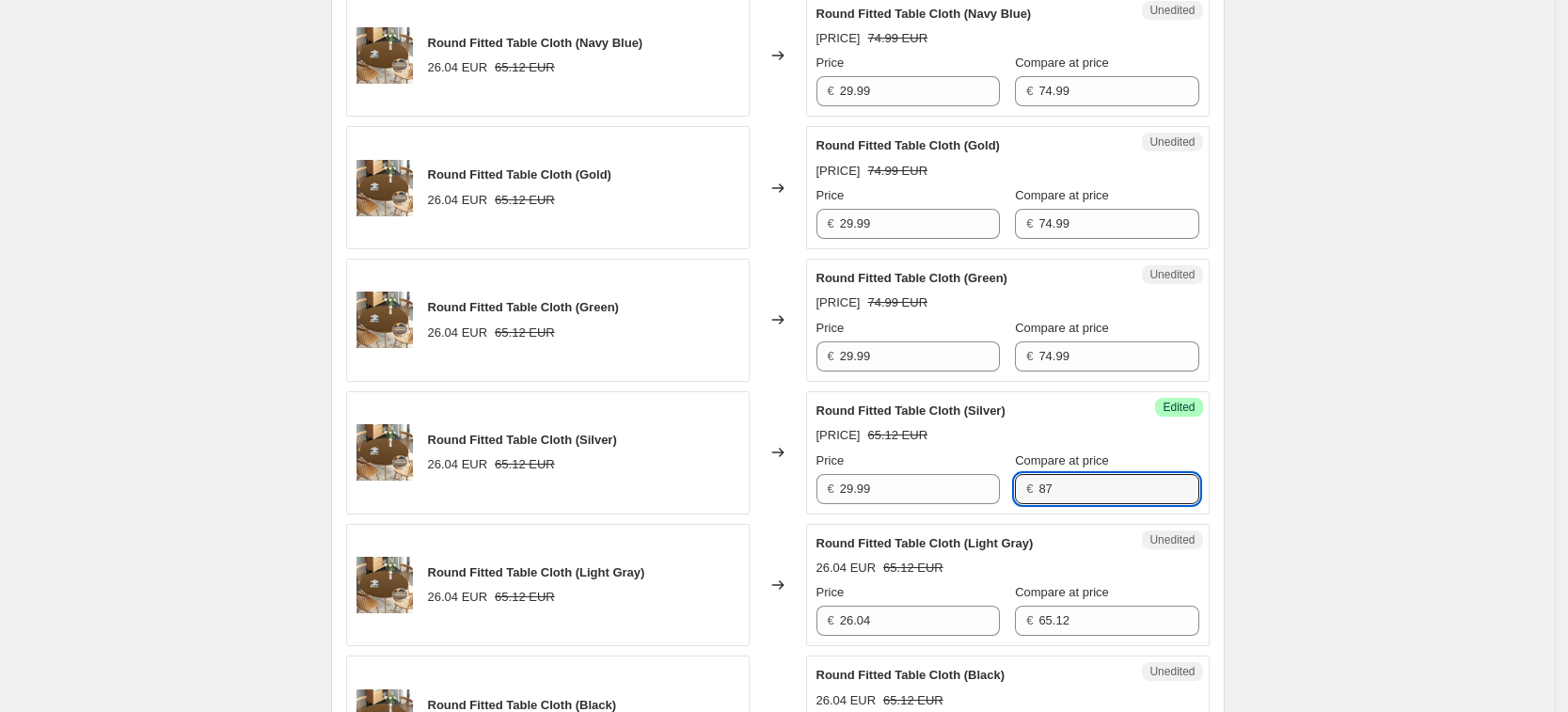 type on "8" 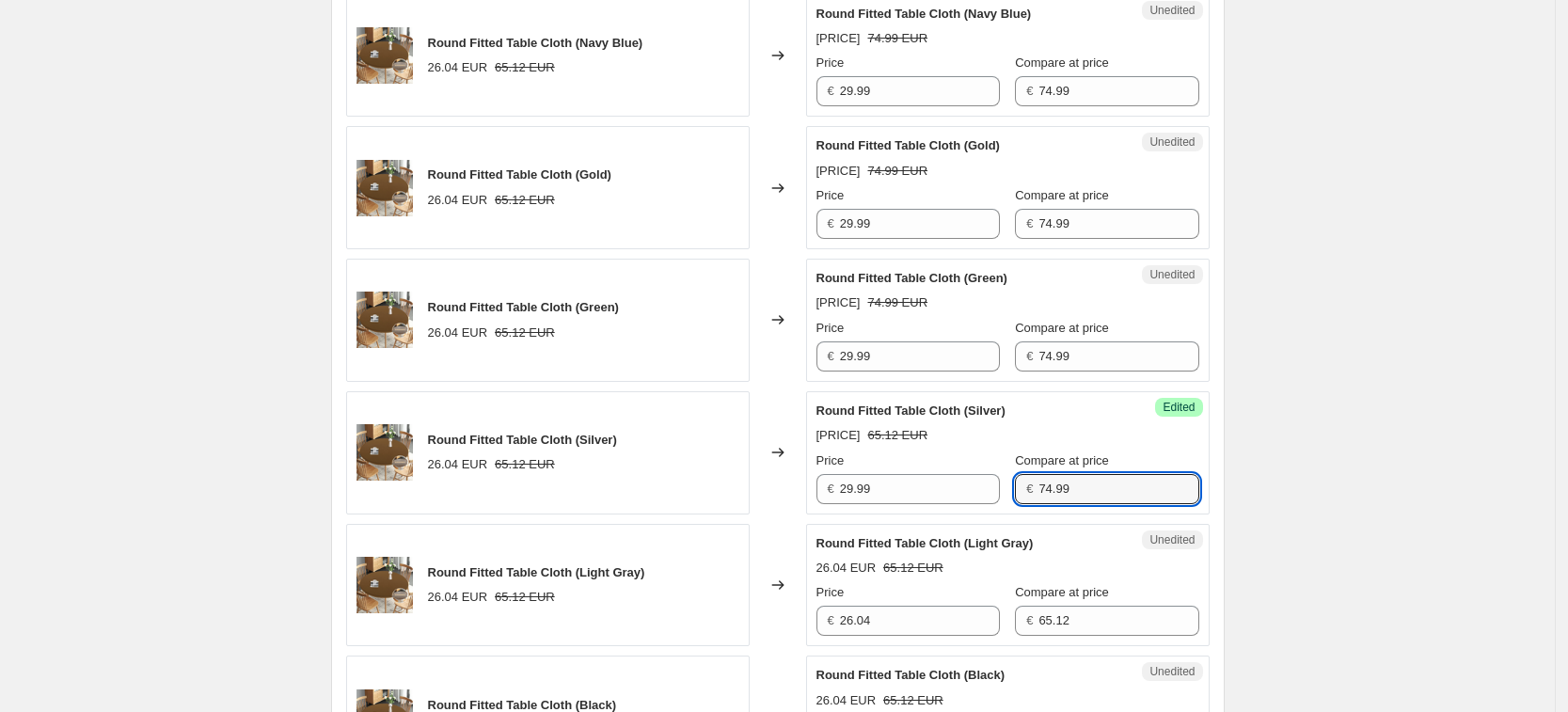 type on "74.99" 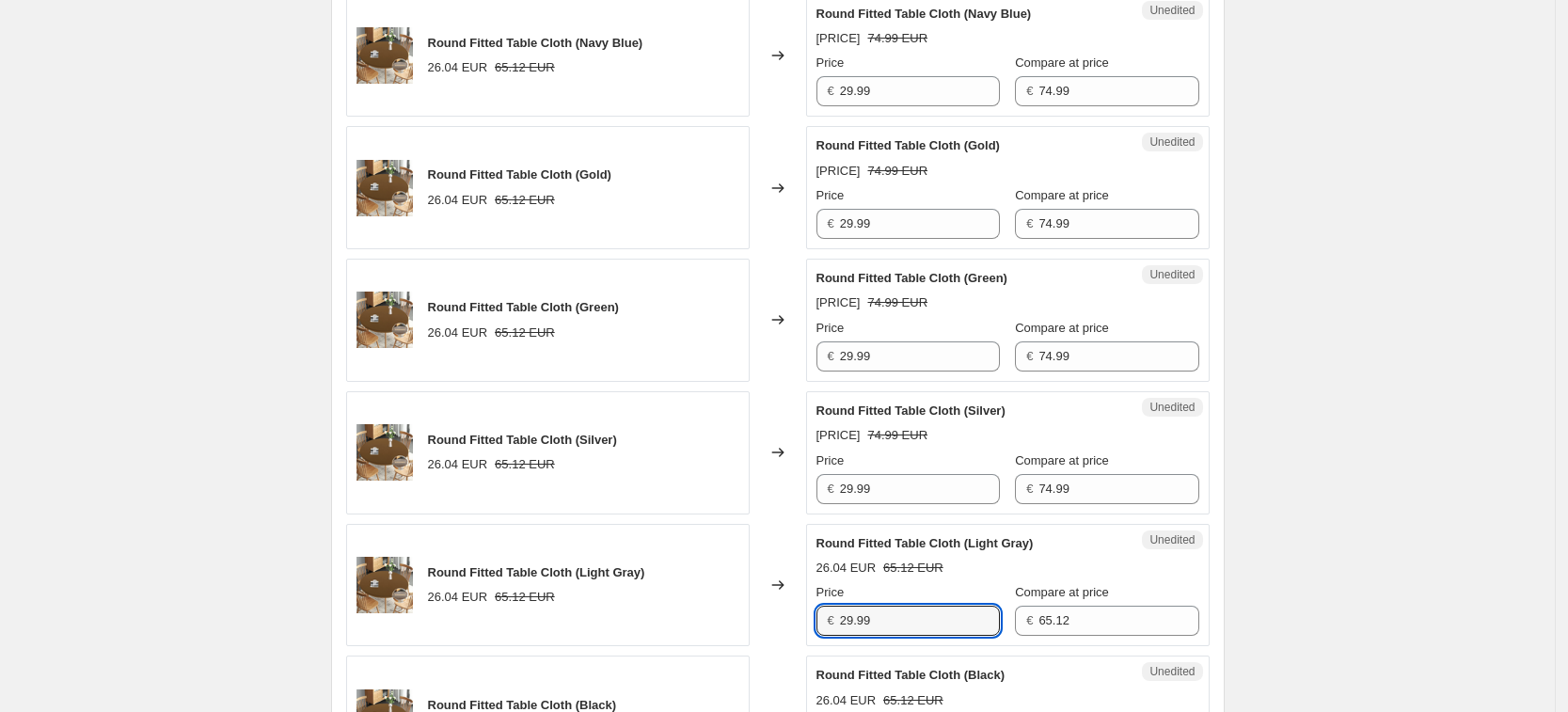 type on "29.99" 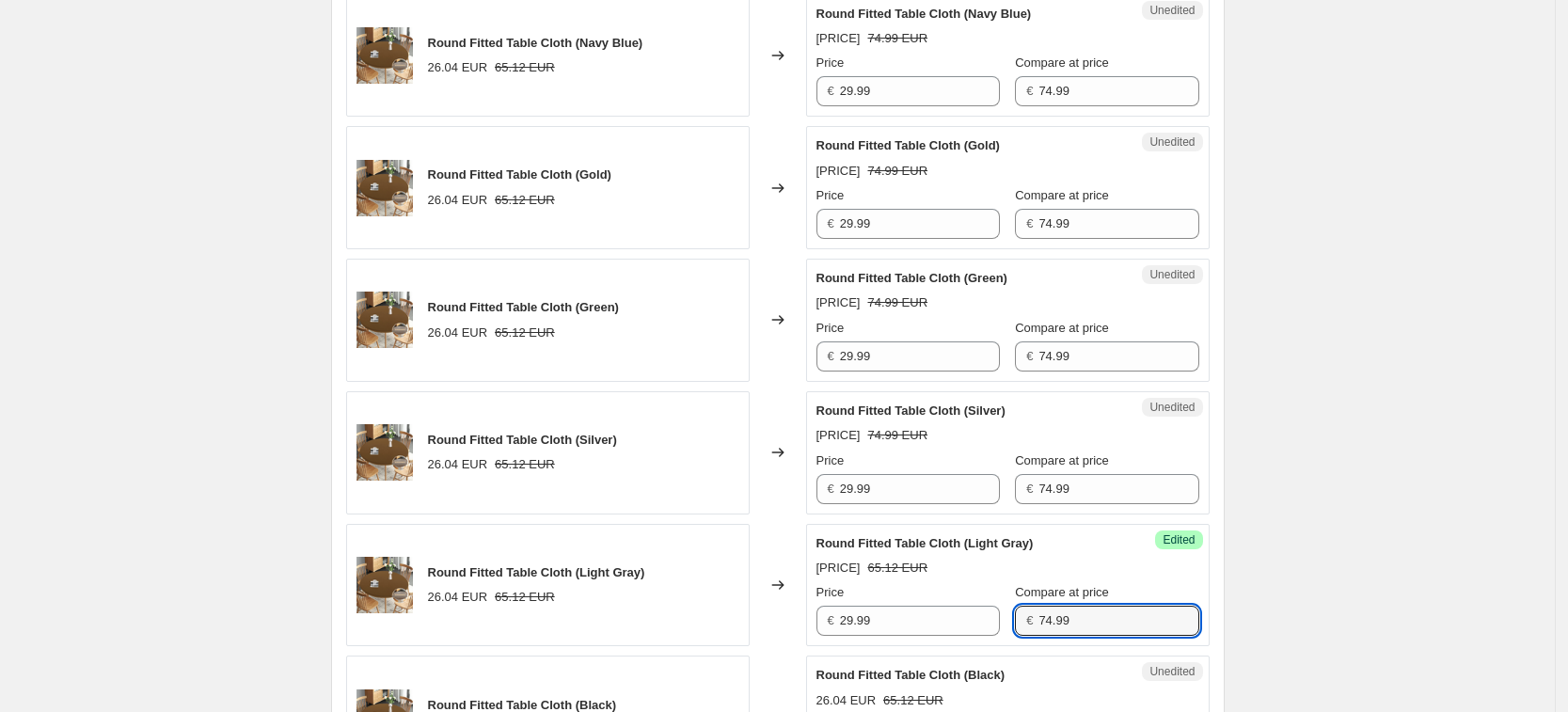 type on "74.99" 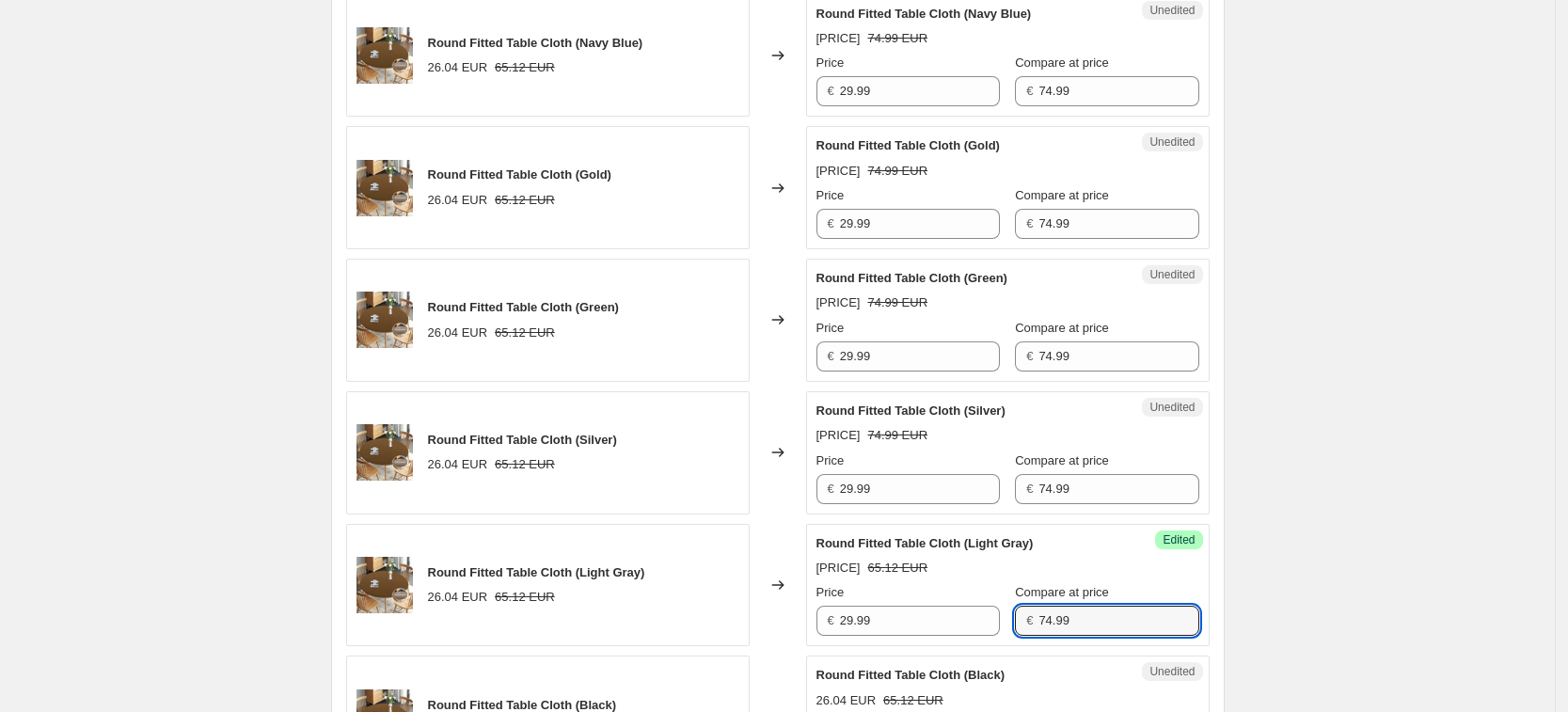 scroll, scrollTop: 1624, scrollLeft: 0, axis: vertical 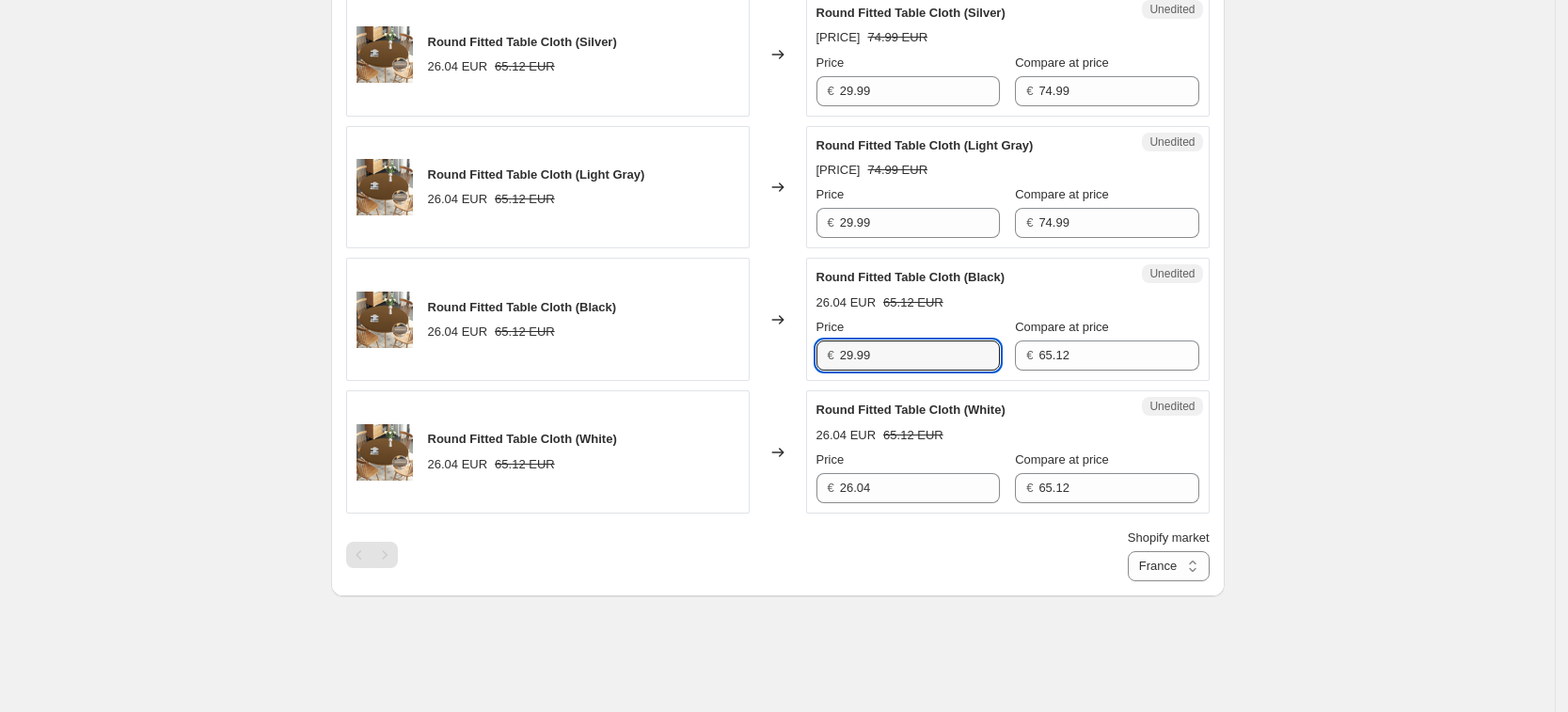 type on "29.99" 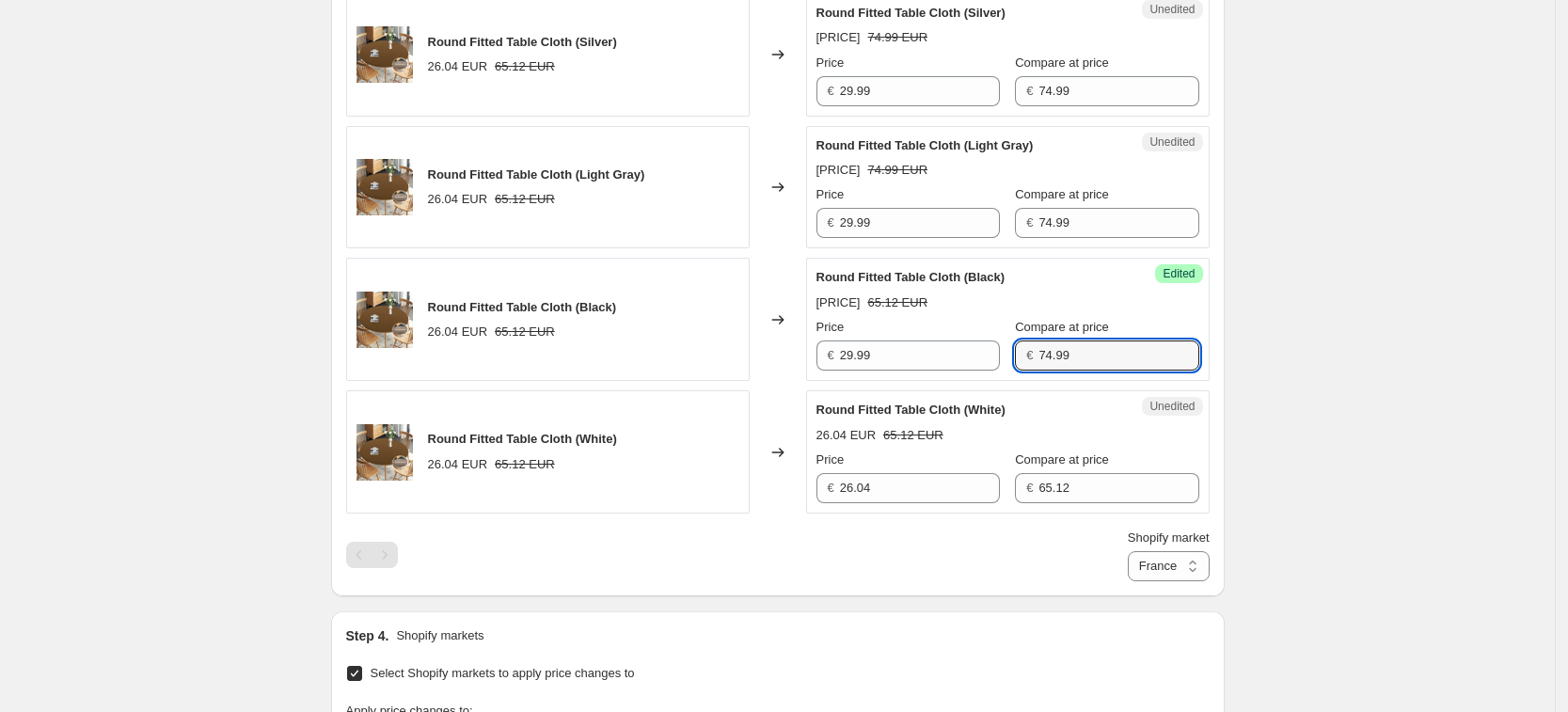 type on "74.99" 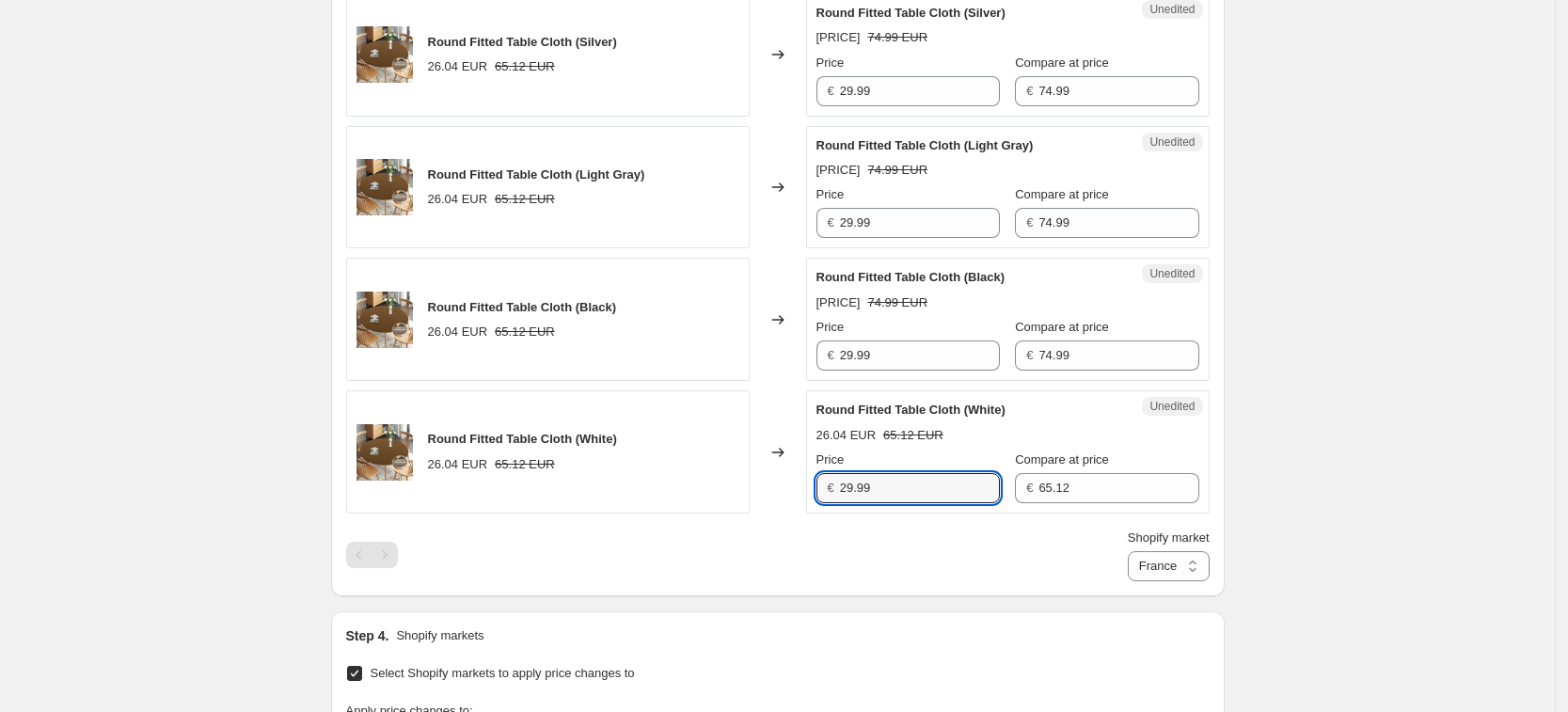 type on "29.99" 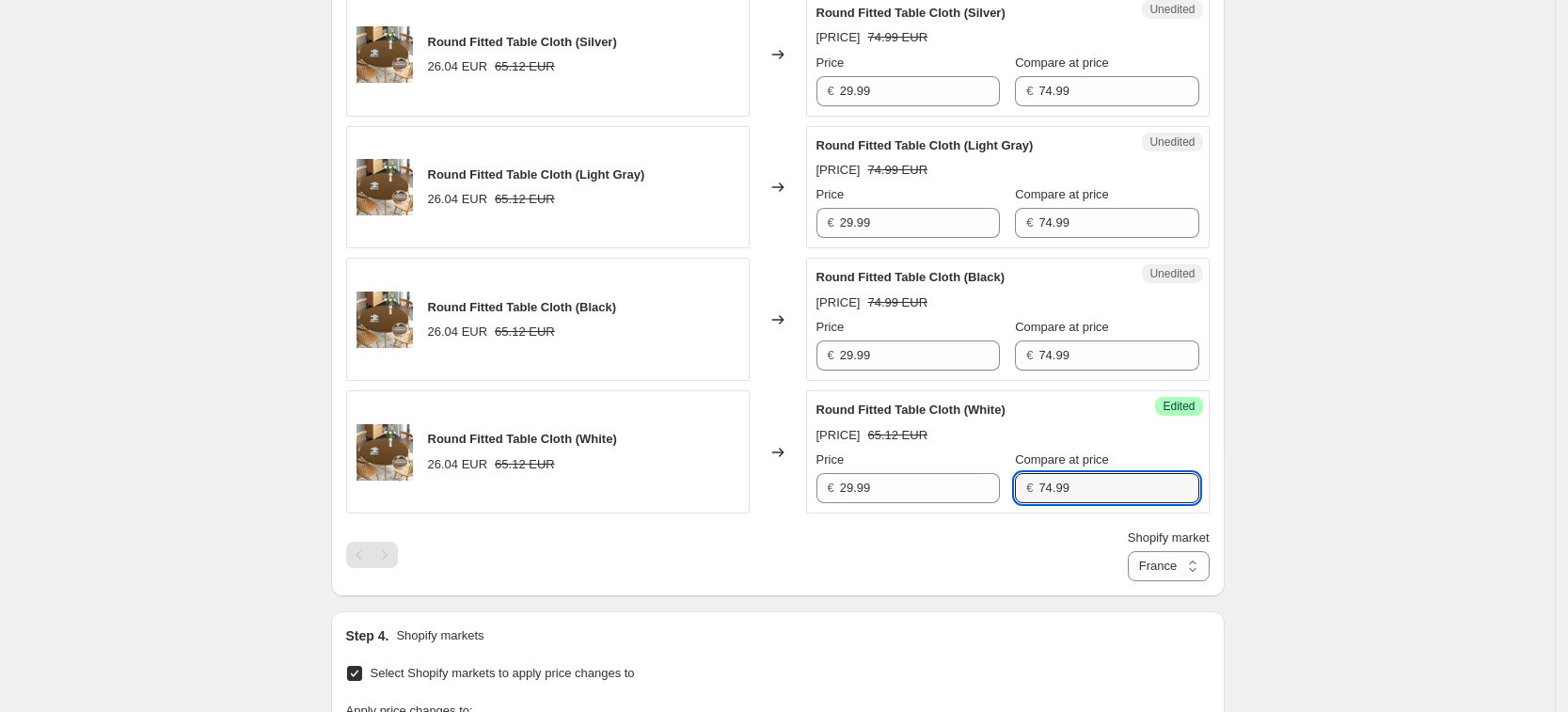 type on "74.99" 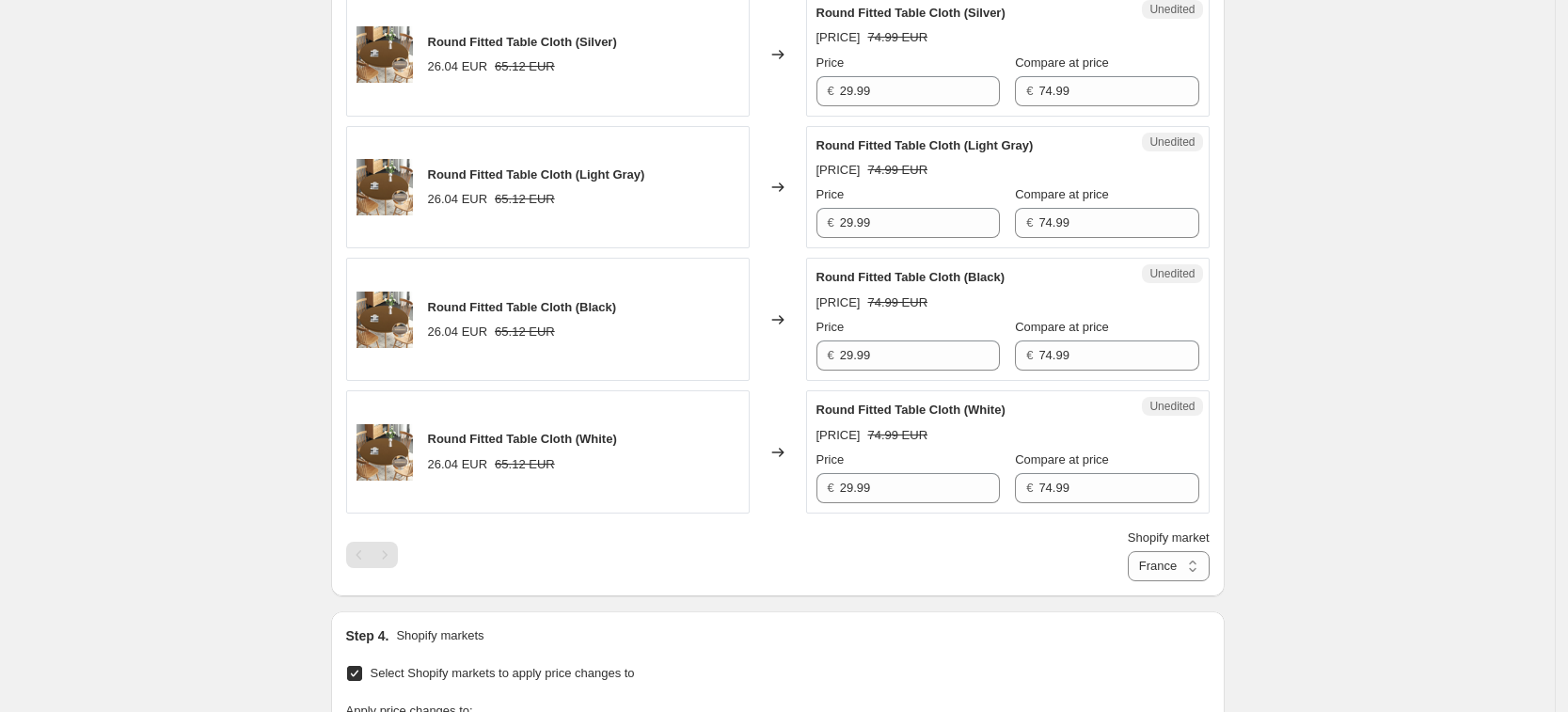 click on "Create new price change job. This page is ready Create new price change job Draft Step 1. Optionally give your price change job a title (eg "March 30% off sale on boots") [MONTH] [DAY], [YEAR], [TIME] Price change job This title is just for internal use, customers won't see it Step 2. Select how the prices should change Use bulk price change rules Set product prices individually Use CSV upload Select tags to add while price change is active Select tags to remove while price change is active Step 3. Select which products should change in price Select all products, use filters, or select products variants individually All products Filter by product, collection, tag, vendor, product type, variant title, or inventory Select product variants individually Select product variants [NUMBER]   product variants selected PRICE CHANGE PREVIEW [NUMBER] product variants selected. [NUMBER] product prices edited: Round Fitted Table Cloth (Brown) [PRICE] [PRICE] Changed to Unedited Round Fitted Table Cloth (Brown) [PRICE] [PRICE] Price € [PRICE] Compare at price € [PRICE] Round Fitted Table Cloth (Dark Gray) [PRICE] [PRICE] Changed to Unedited Round Fitted Table Cloth (Dark Gray) [PRICE] [PRICE] Price € [PRICE] Compare at price € [PRICE] Round Fitted Table Cloth (Red) [PRICE] [PRICE] Changed to Unedited Round Fitted Table Cloth (Red) [PRICE] [PRICE] Price € [PRICE] Compare at price € [PRICE] Round Fitted Table Cloth (Burgundy) [PRICE] [PRICE] Changed to Unedited Round Fitted Table Cloth (Burgundy) [PRICE] [PRICE] Price € [PRICE] Compare at price € [PRICE] Round Fitted Table Cloth (Navy Blue) [PRICE] [PRICE] Changed to Unedited Round Fitted Table Cloth (Navy Blue) [PRICE] [PRICE] Price € [PRICE] Compare at price € [PRICE] Round Fitted Table Cloth (Gold) [PRICE] [PRICE] Changed to Unedited [PRICE]" at bounding box center [777, -169] 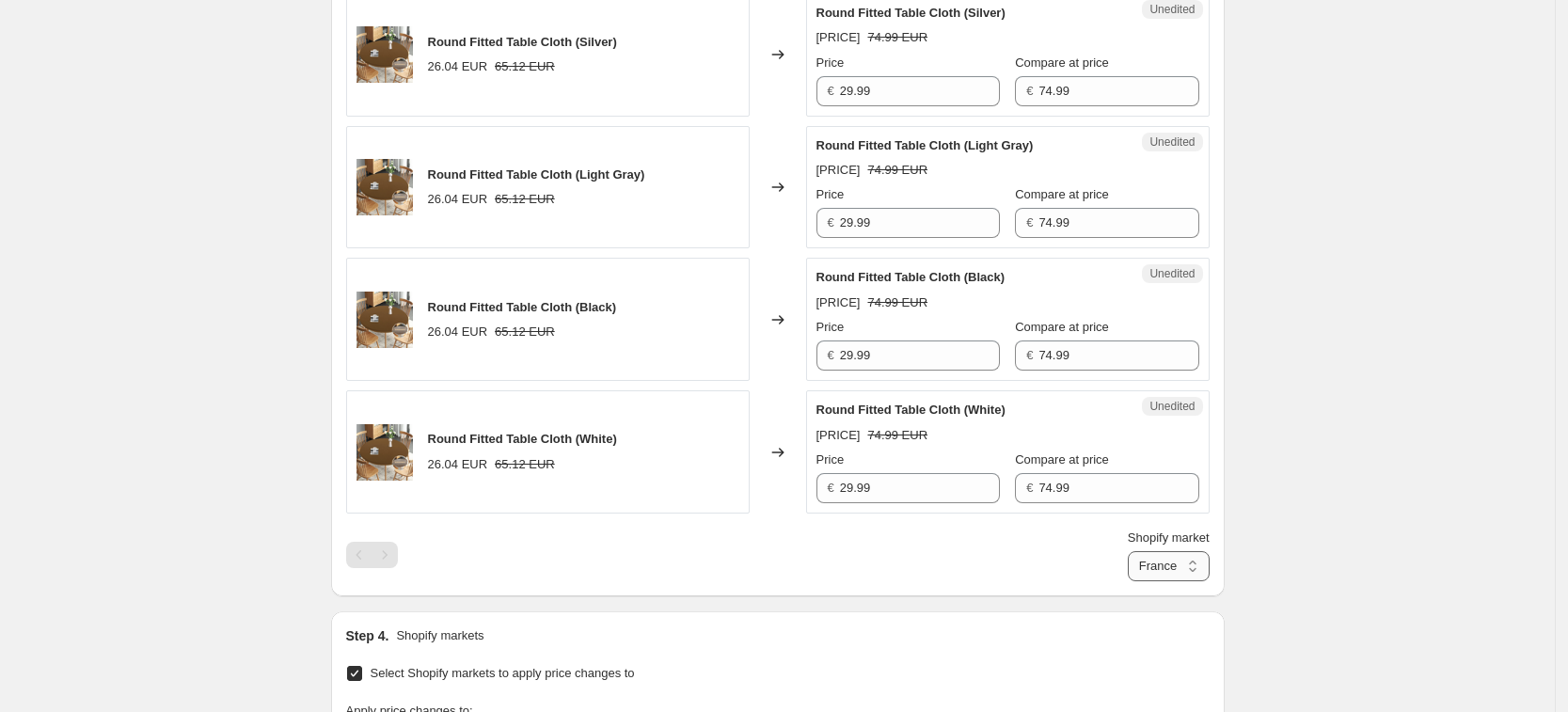 click on "France Germany United Kingdom United States" at bounding box center [1168, 566] 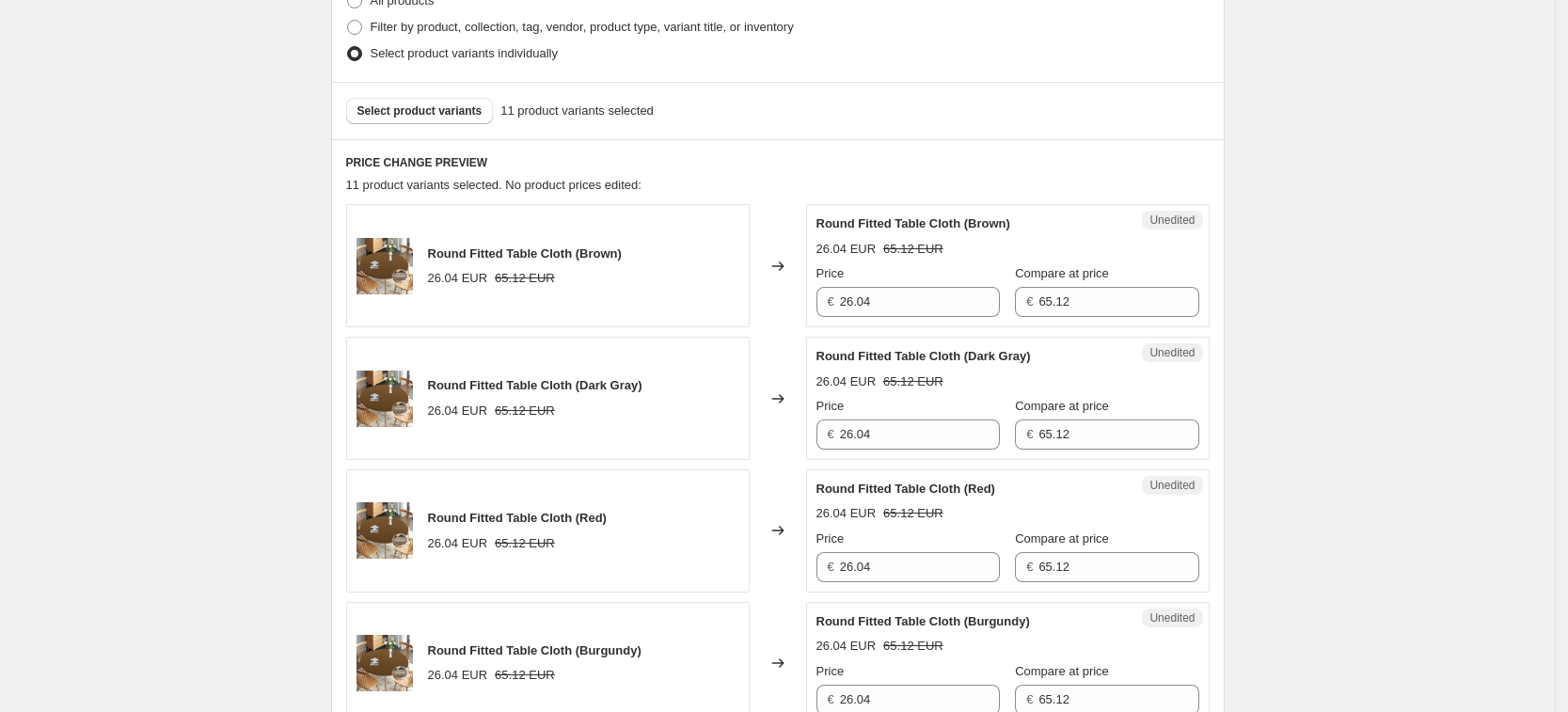 scroll, scrollTop: 214, scrollLeft: 0, axis: vertical 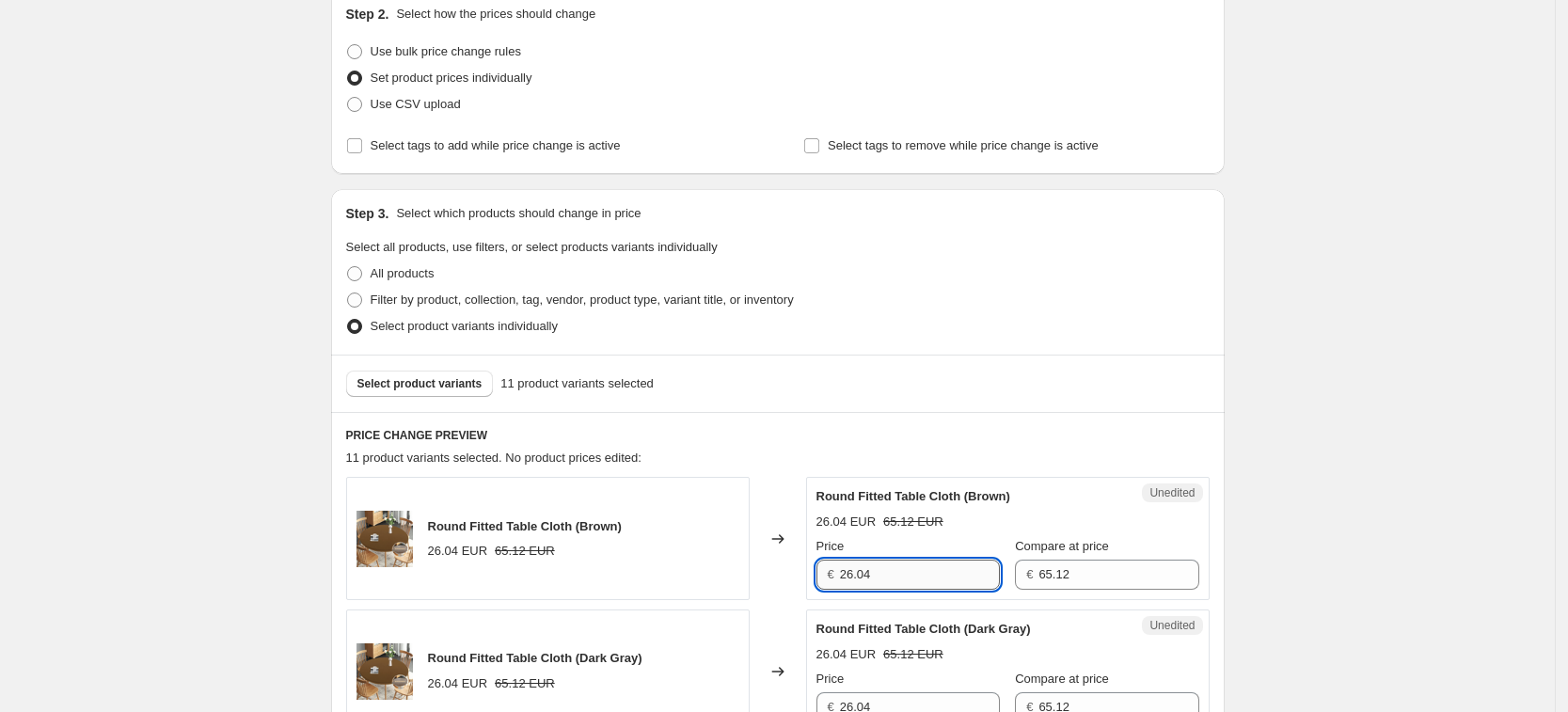 click on "26.04" at bounding box center [920, 575] 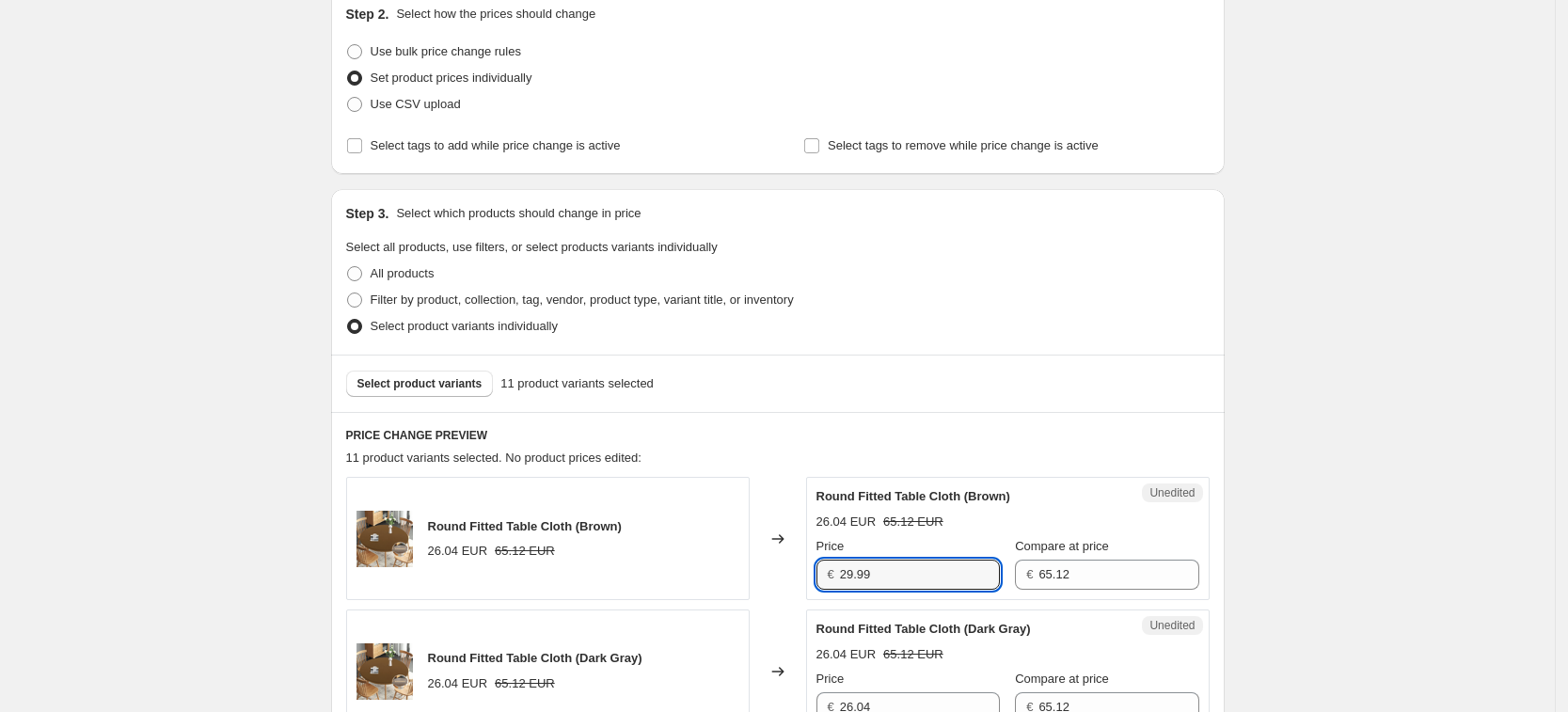 type on "29.99" 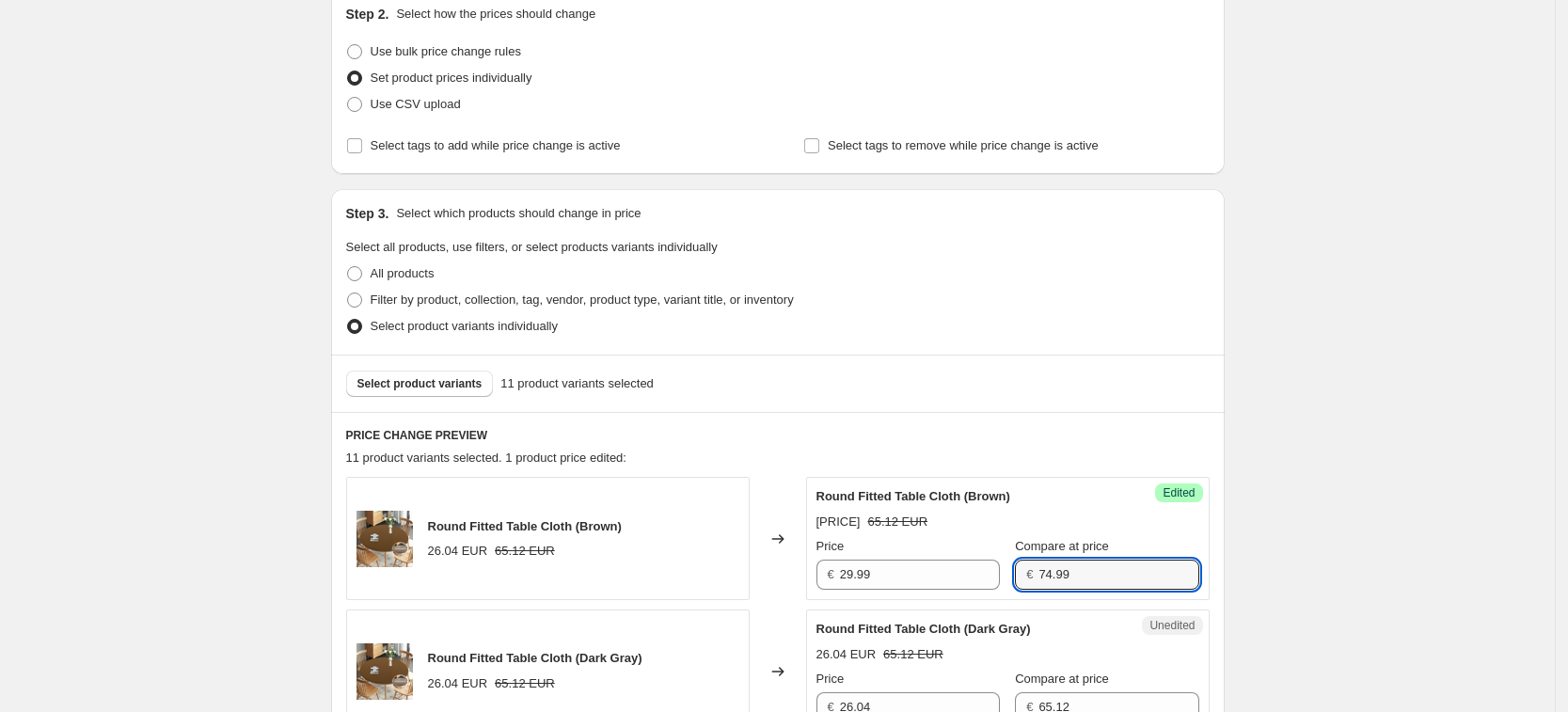 type on "74.99" 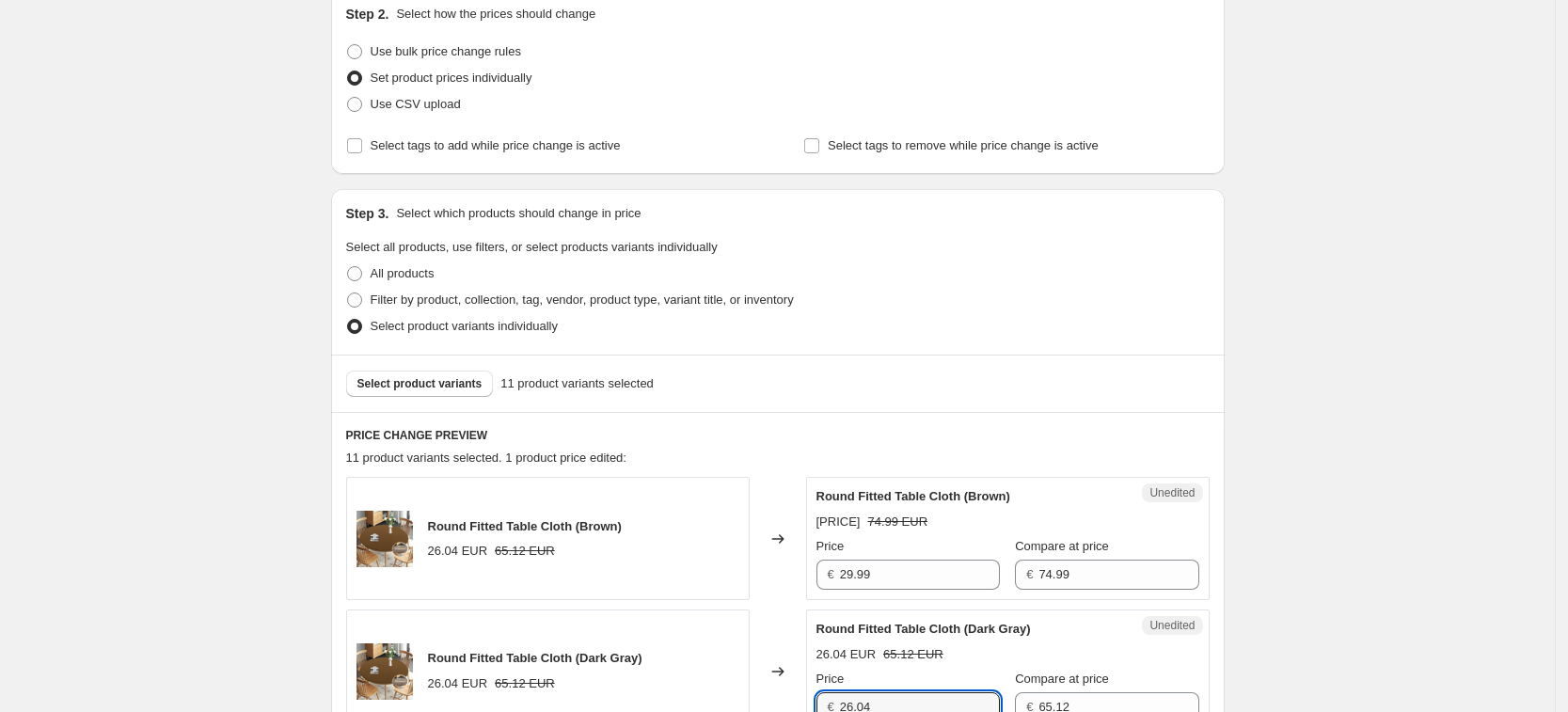 scroll, scrollTop: 224, scrollLeft: 0, axis: vertical 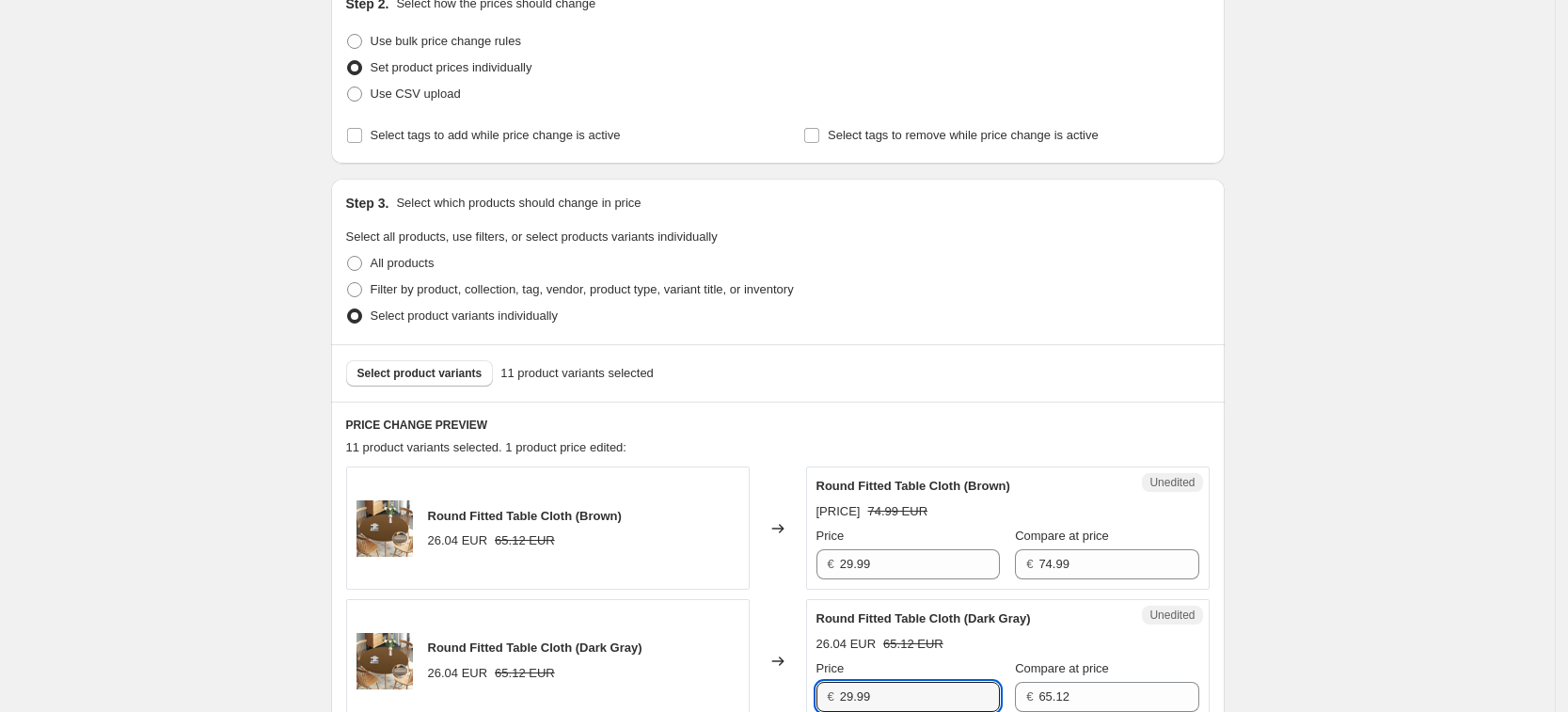 type on "29.99" 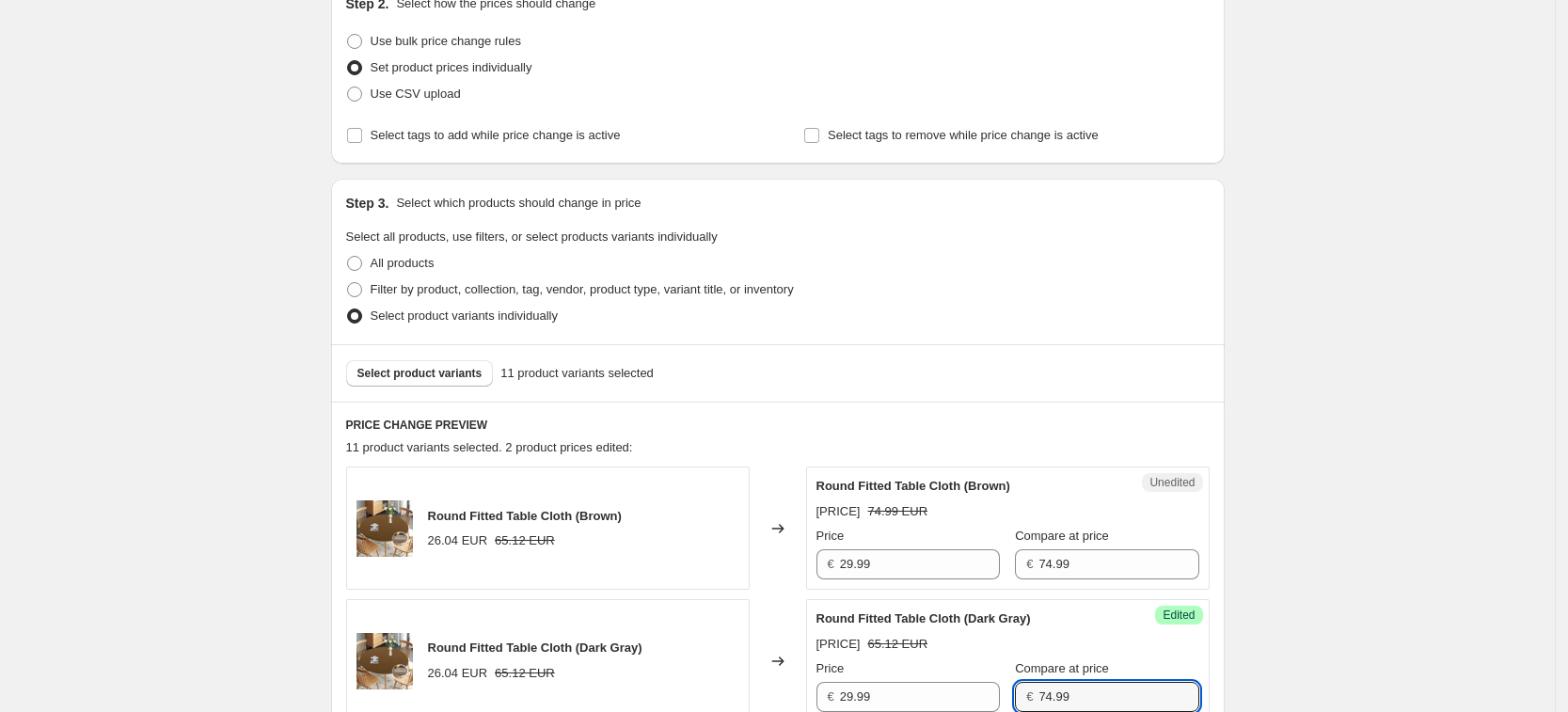 type on "74.99" 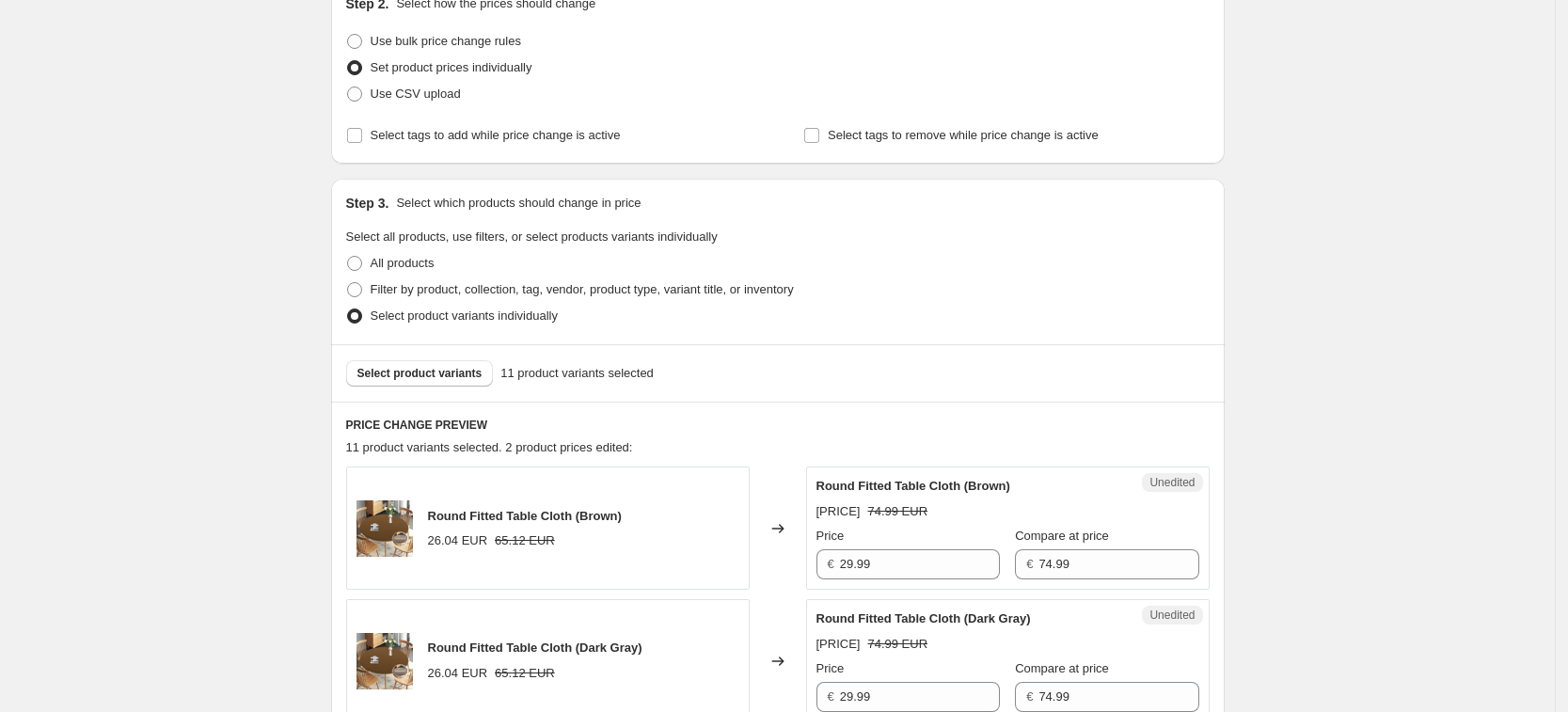 scroll, scrollTop: 697, scrollLeft: 0, axis: vertical 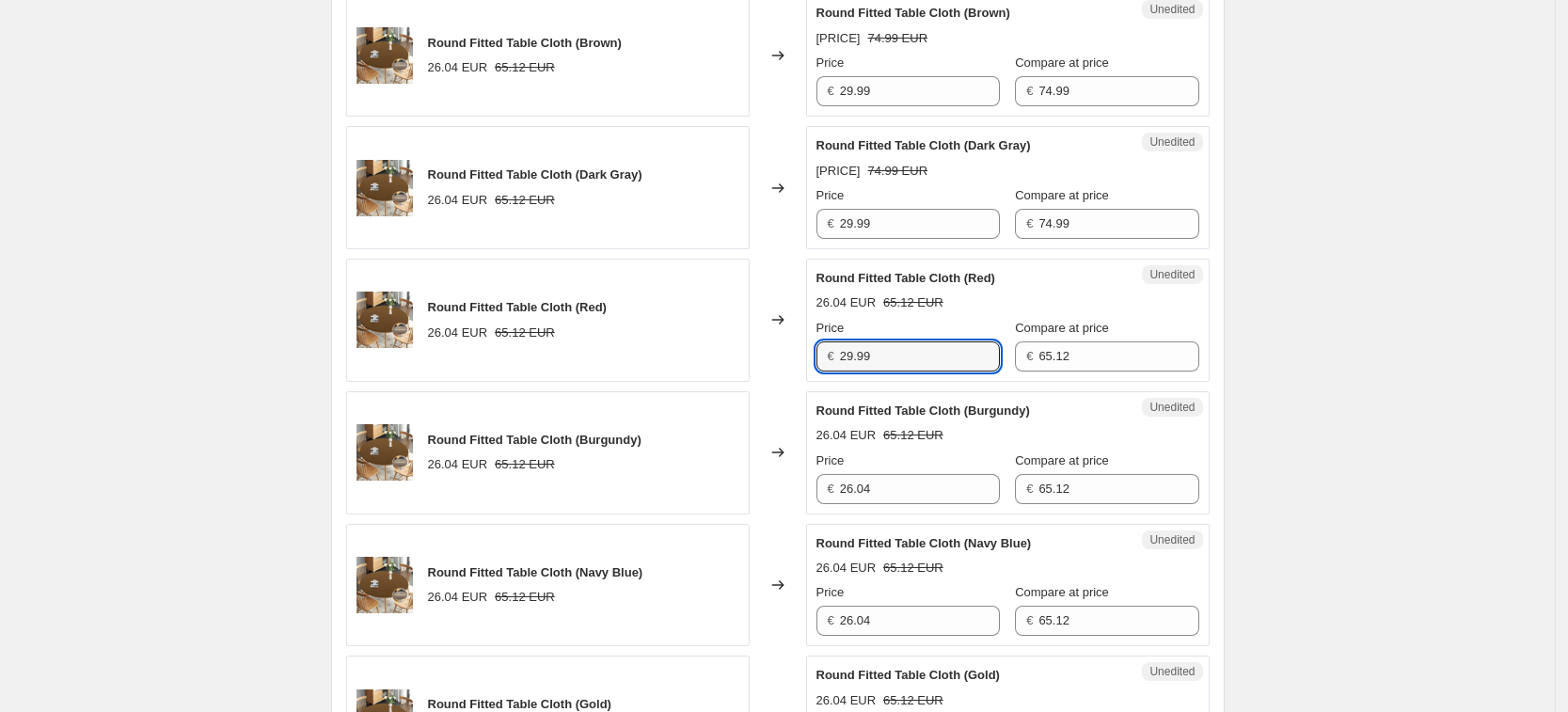 type on "29.99" 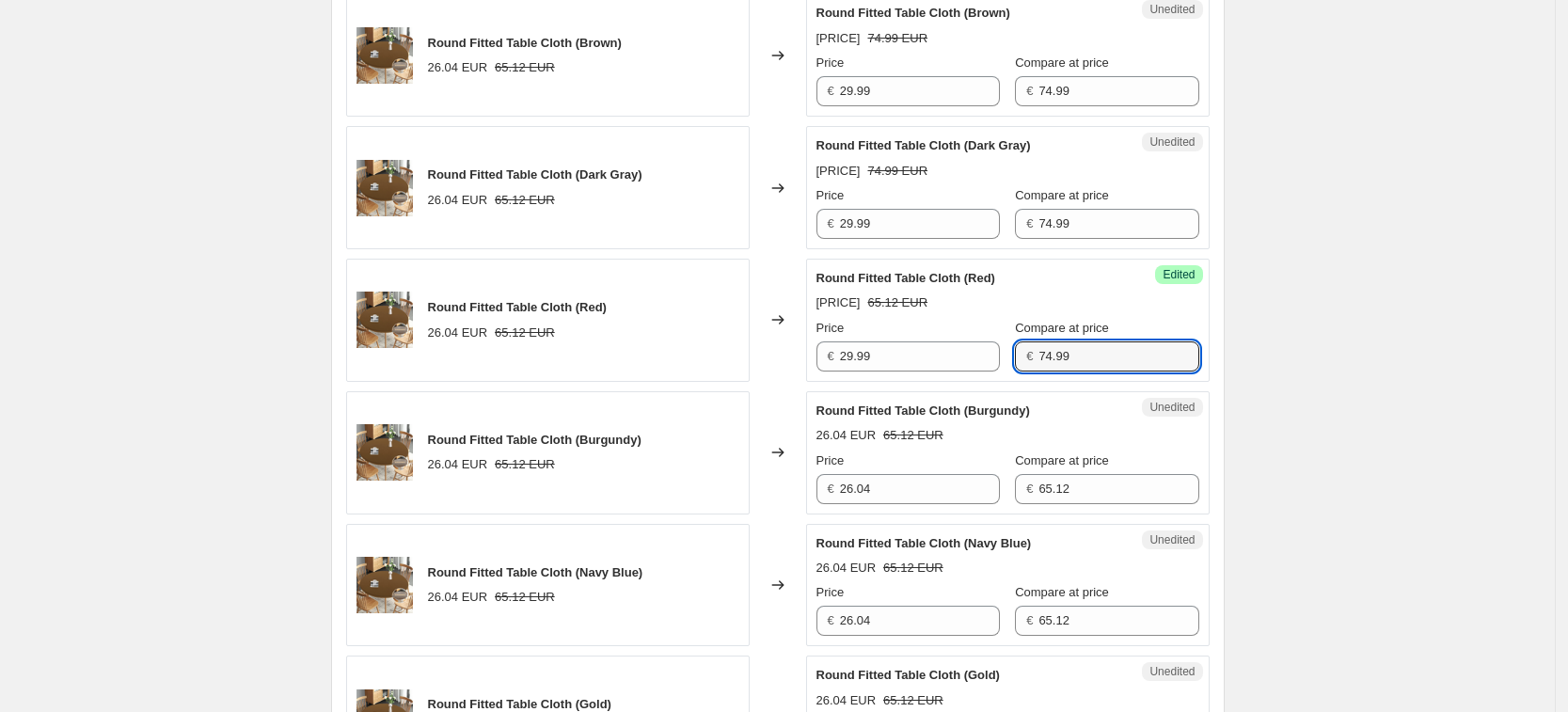 type on "74.99" 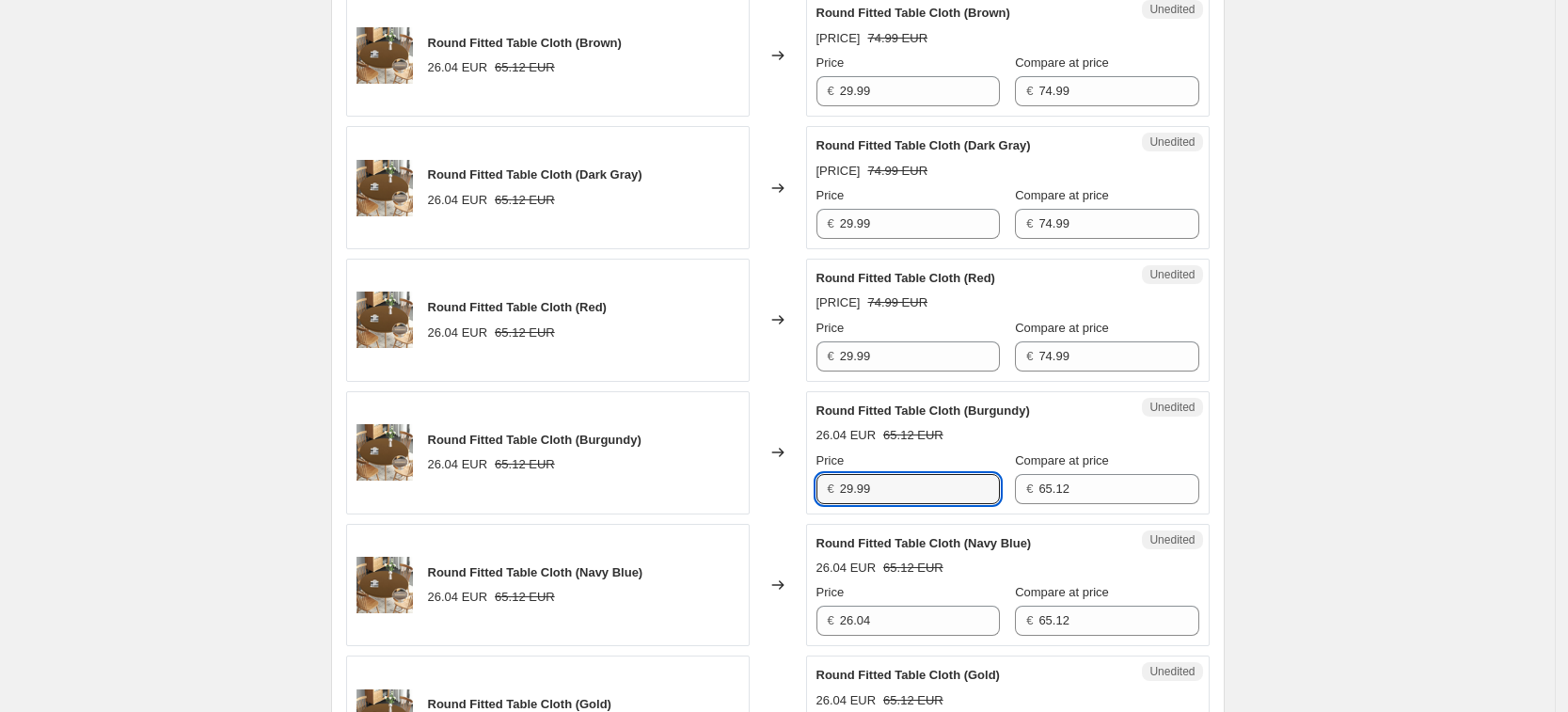 type on "29.99" 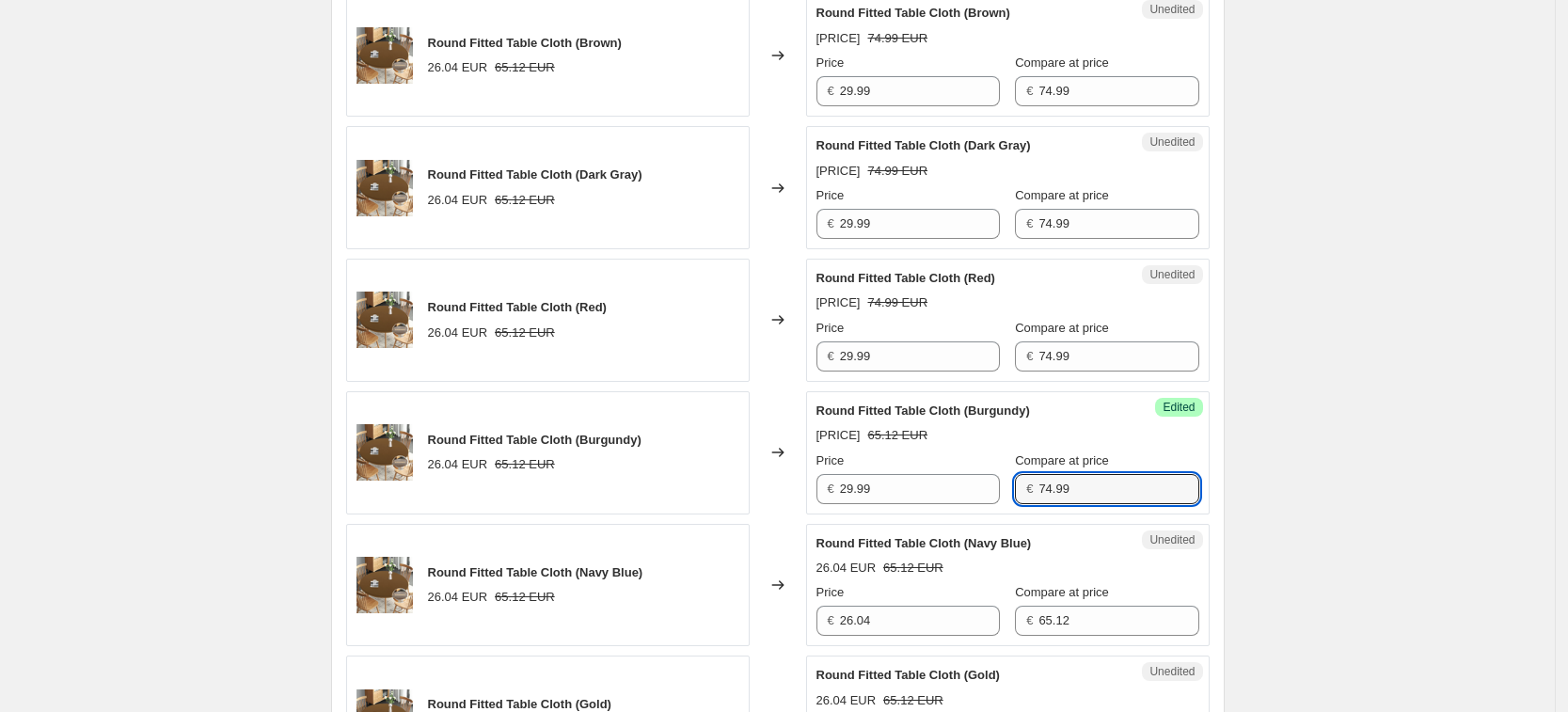 type on "74.99" 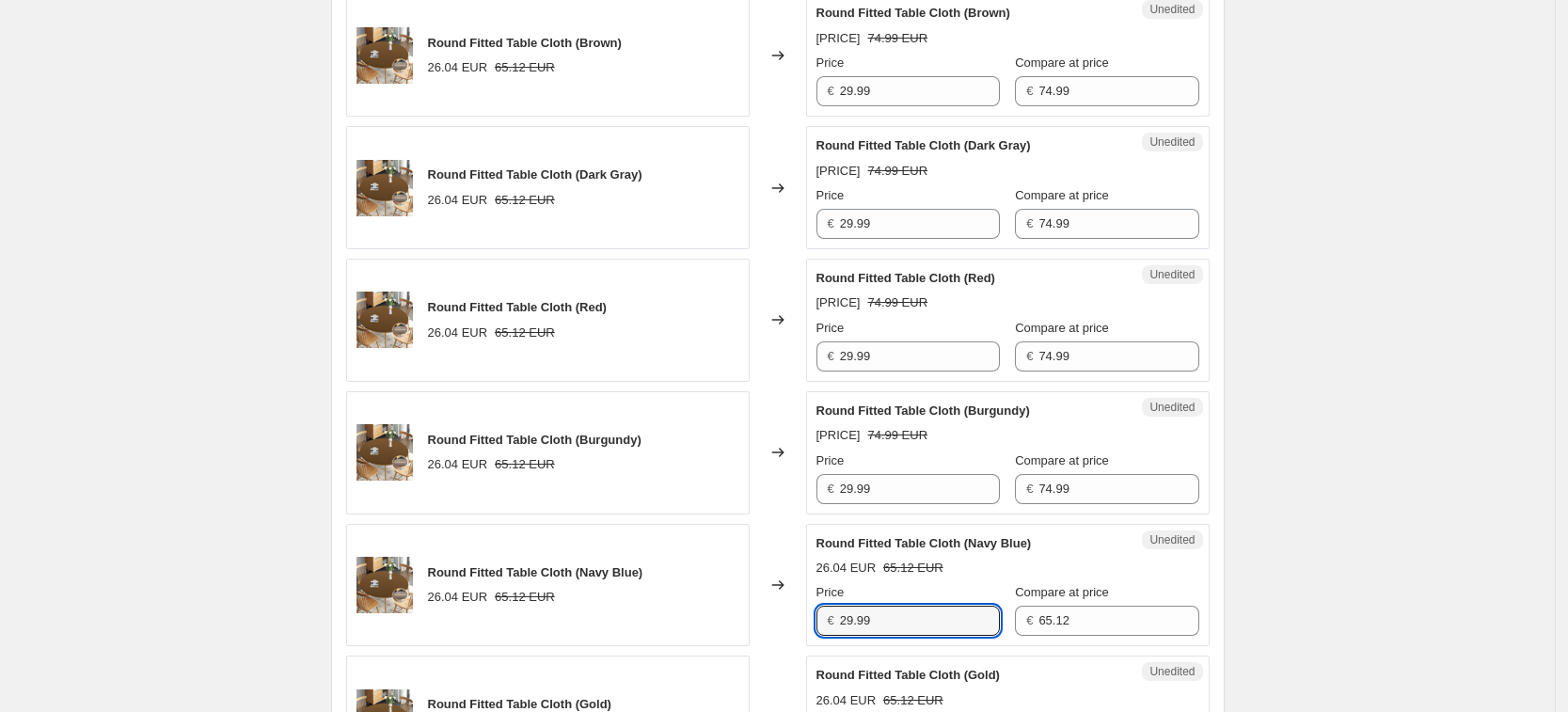 type on "29.99" 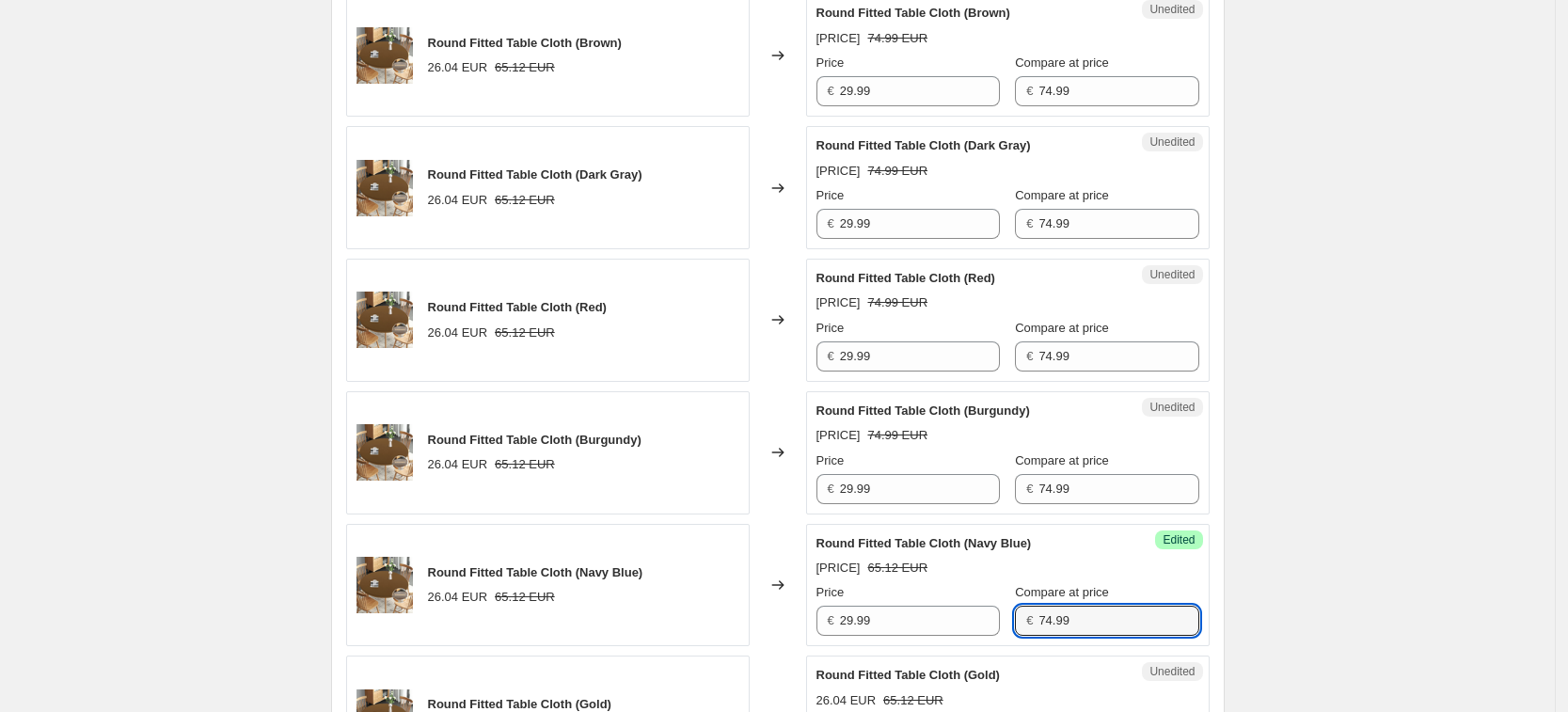 type on "74.99" 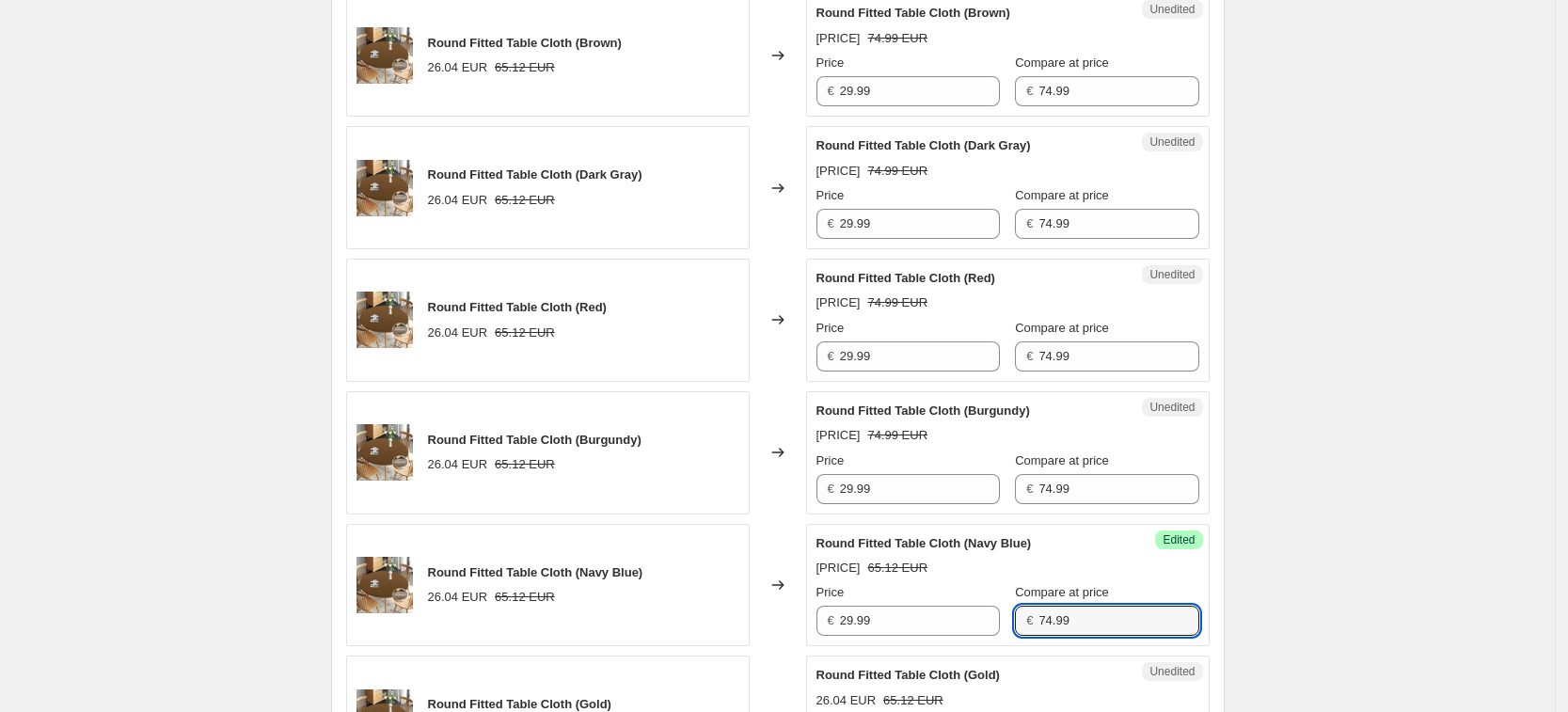 scroll, scrollTop: 1095, scrollLeft: 0, axis: vertical 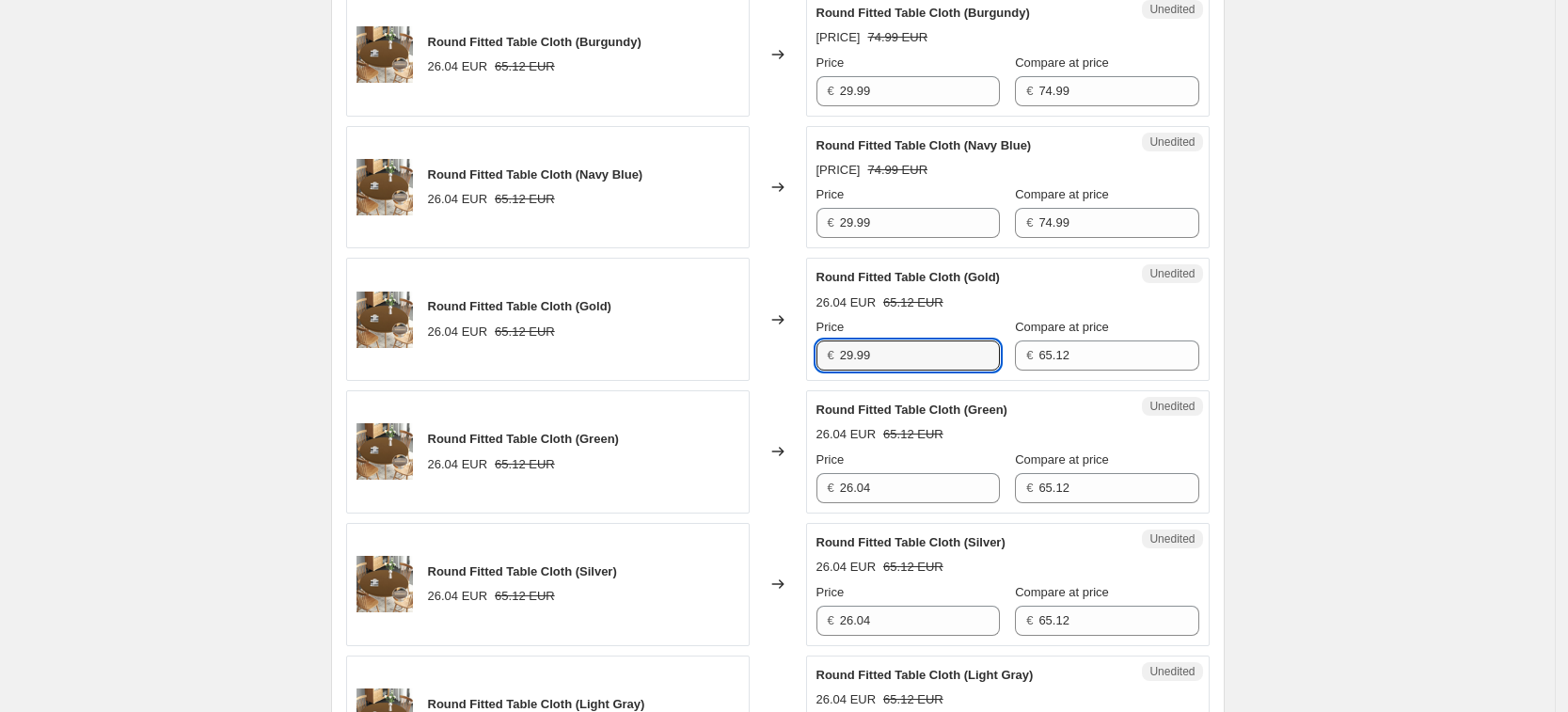 type on "29.99" 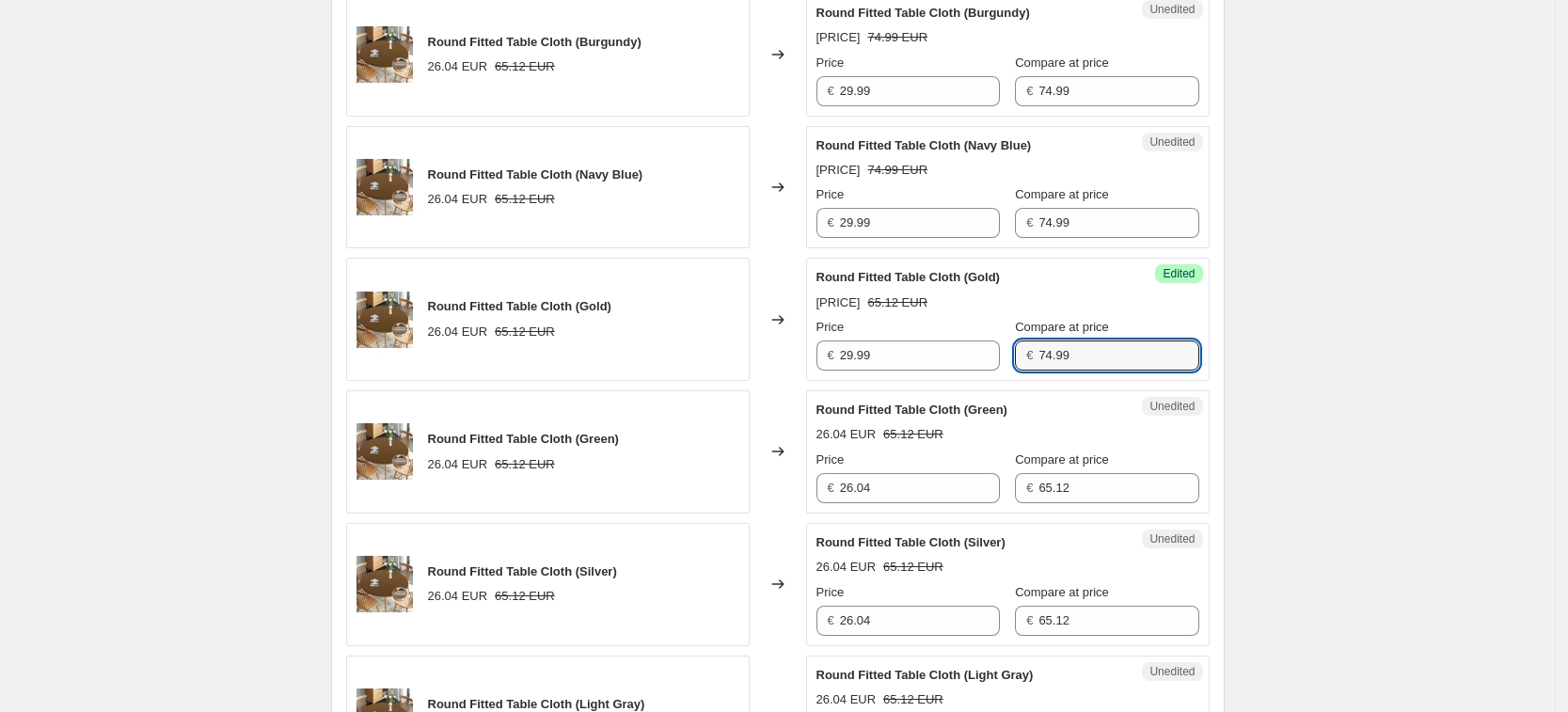 type on "74.99" 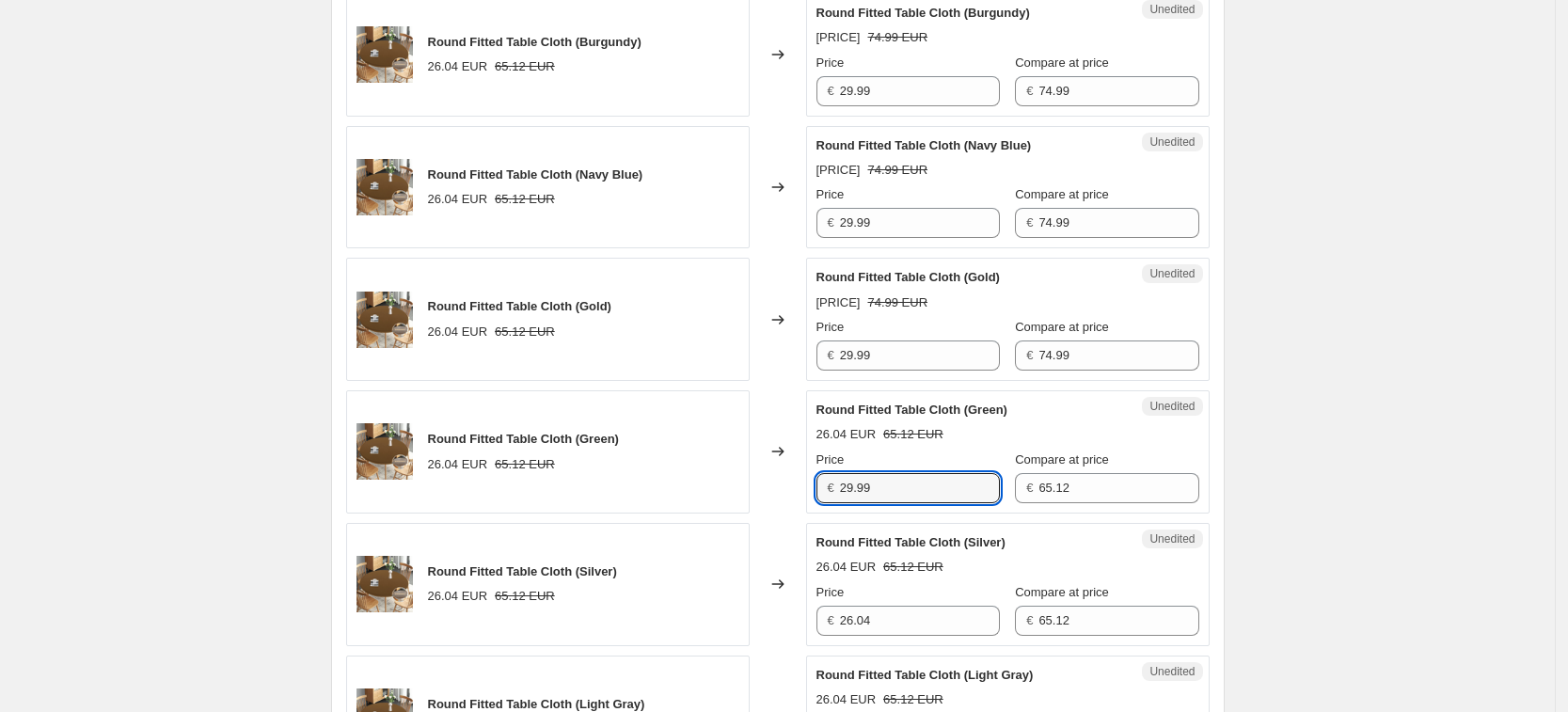 type on "29.99" 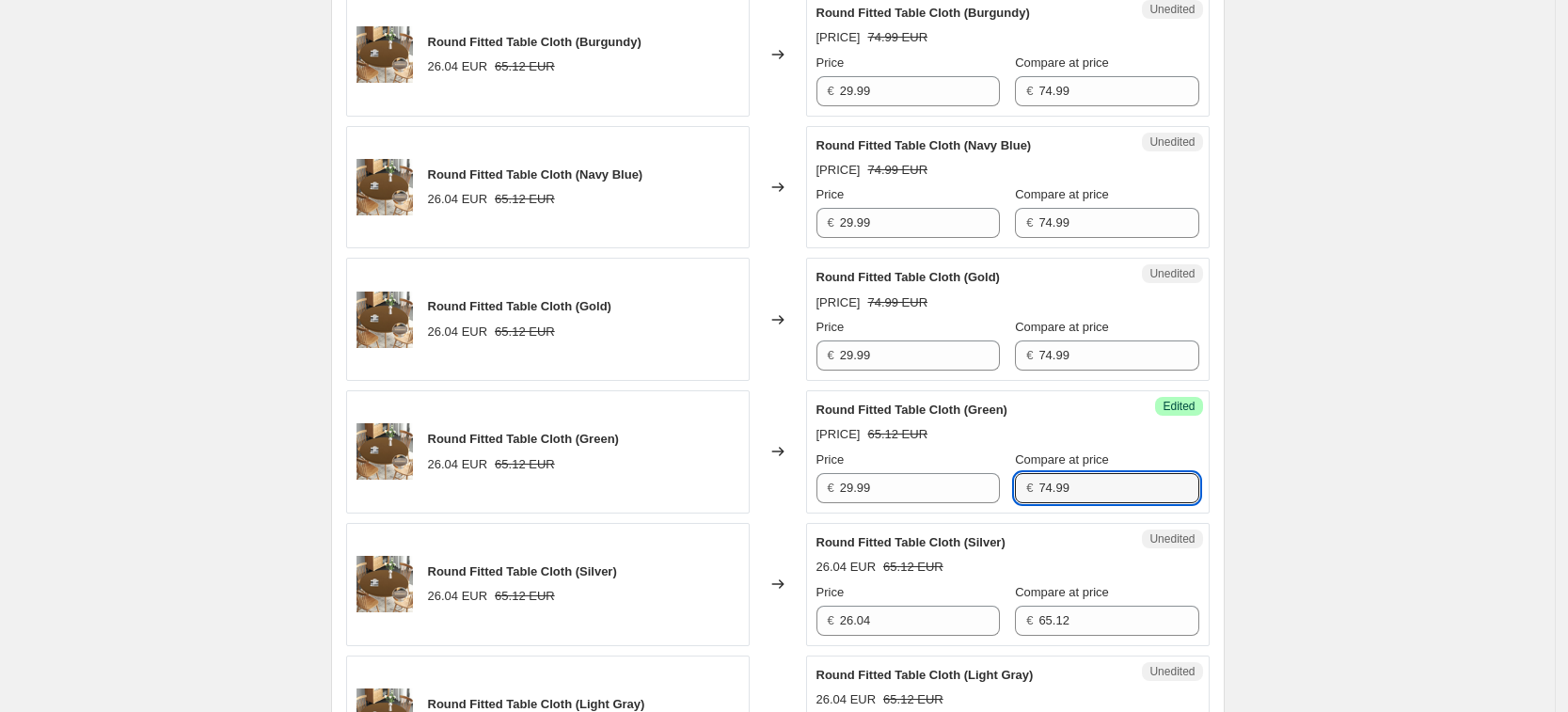 type on "74.99" 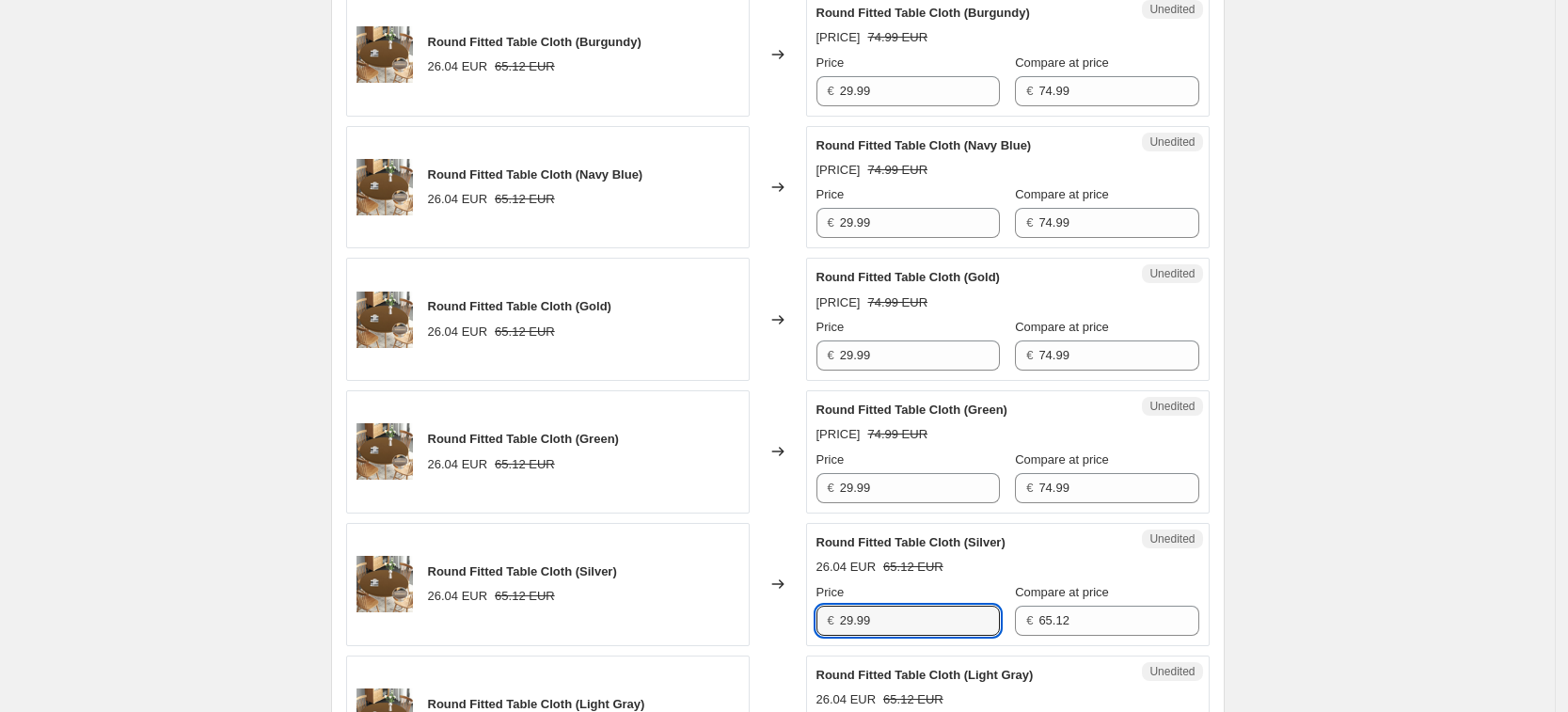 type on "29.99" 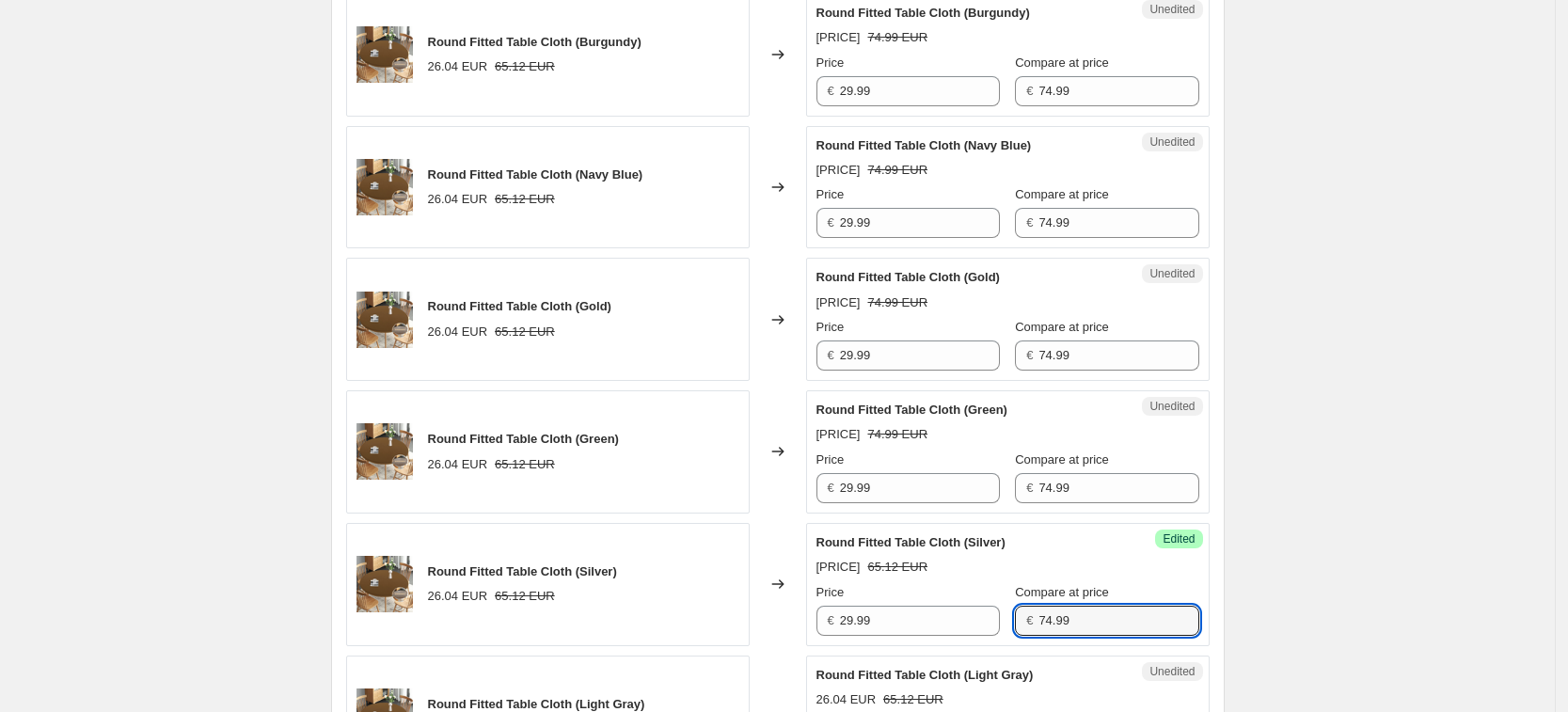 type on "74.99" 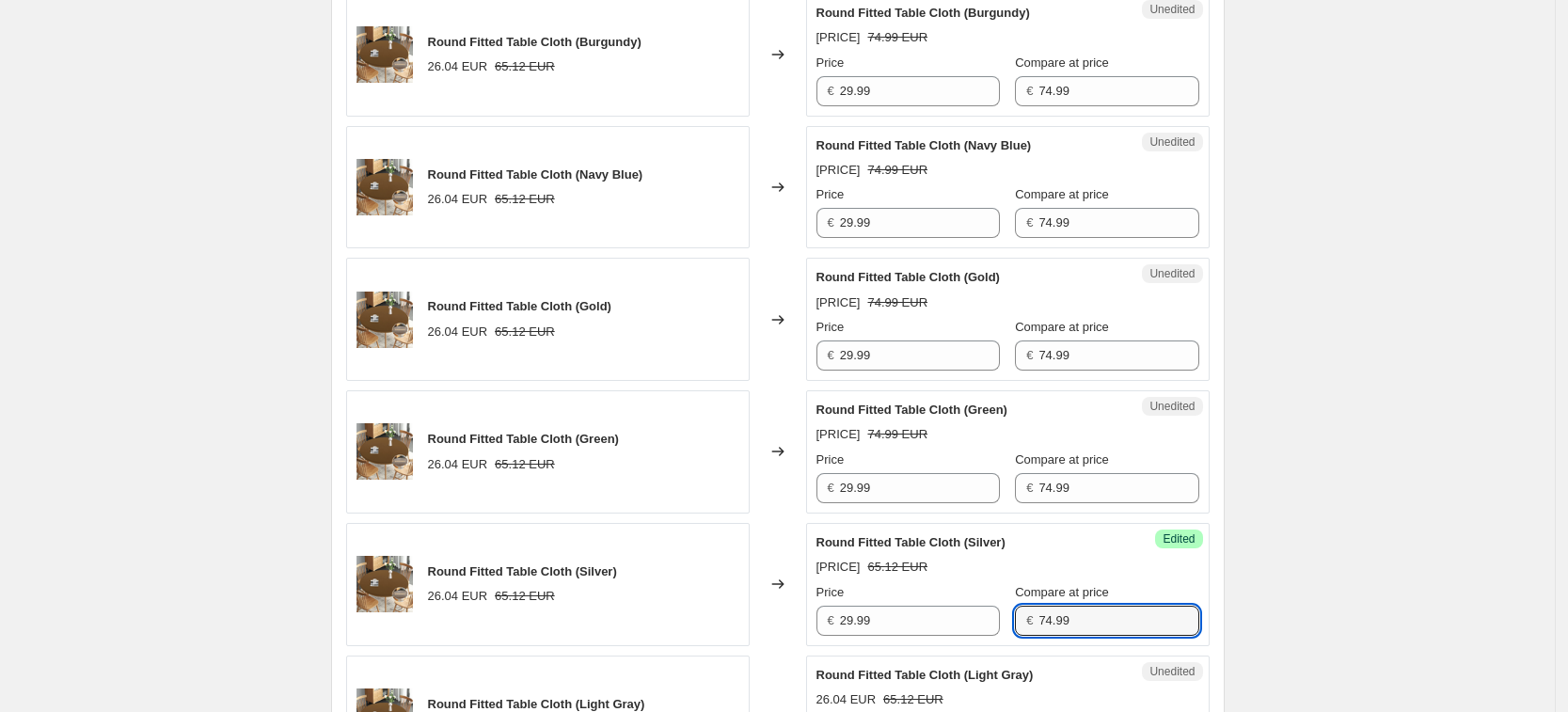 scroll, scrollTop: 1492, scrollLeft: 0, axis: vertical 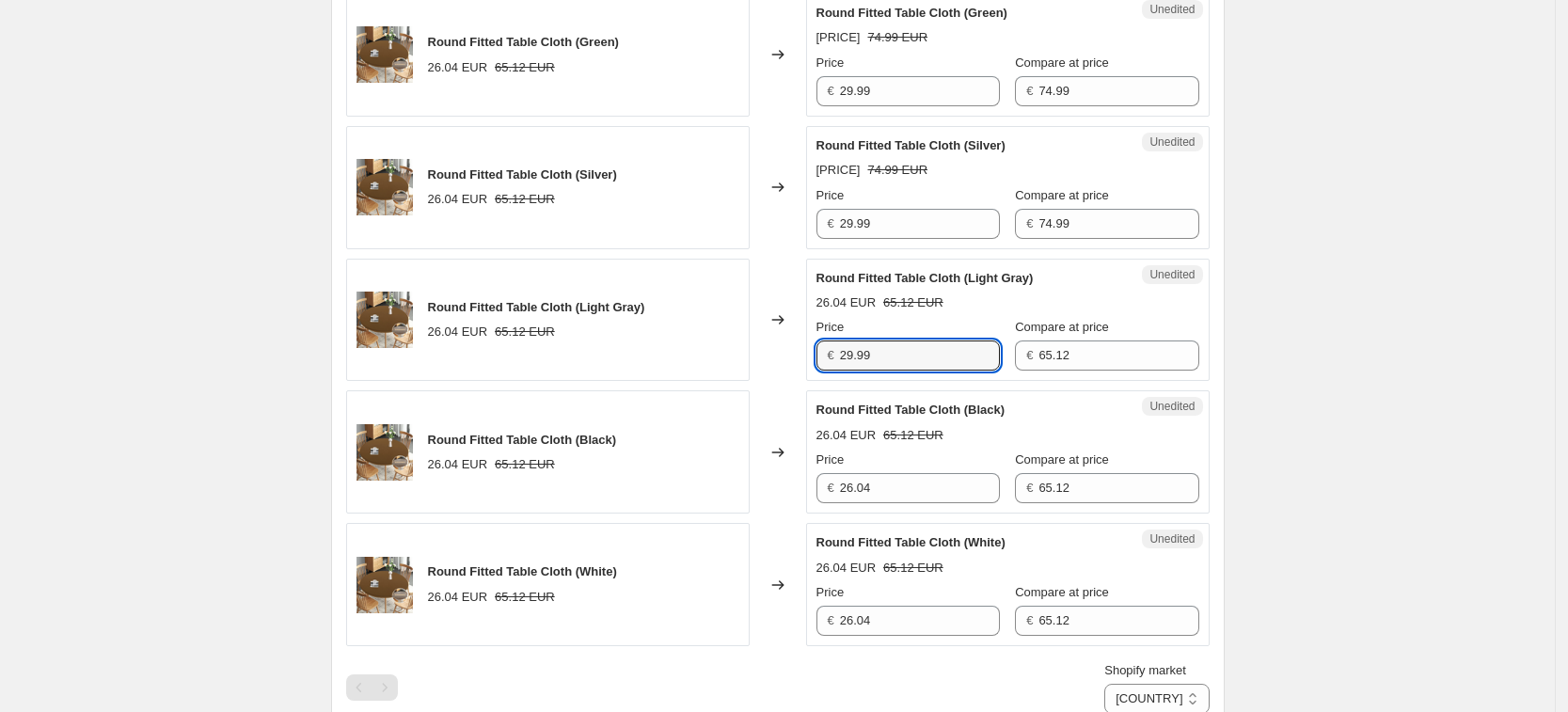 type on "29.99" 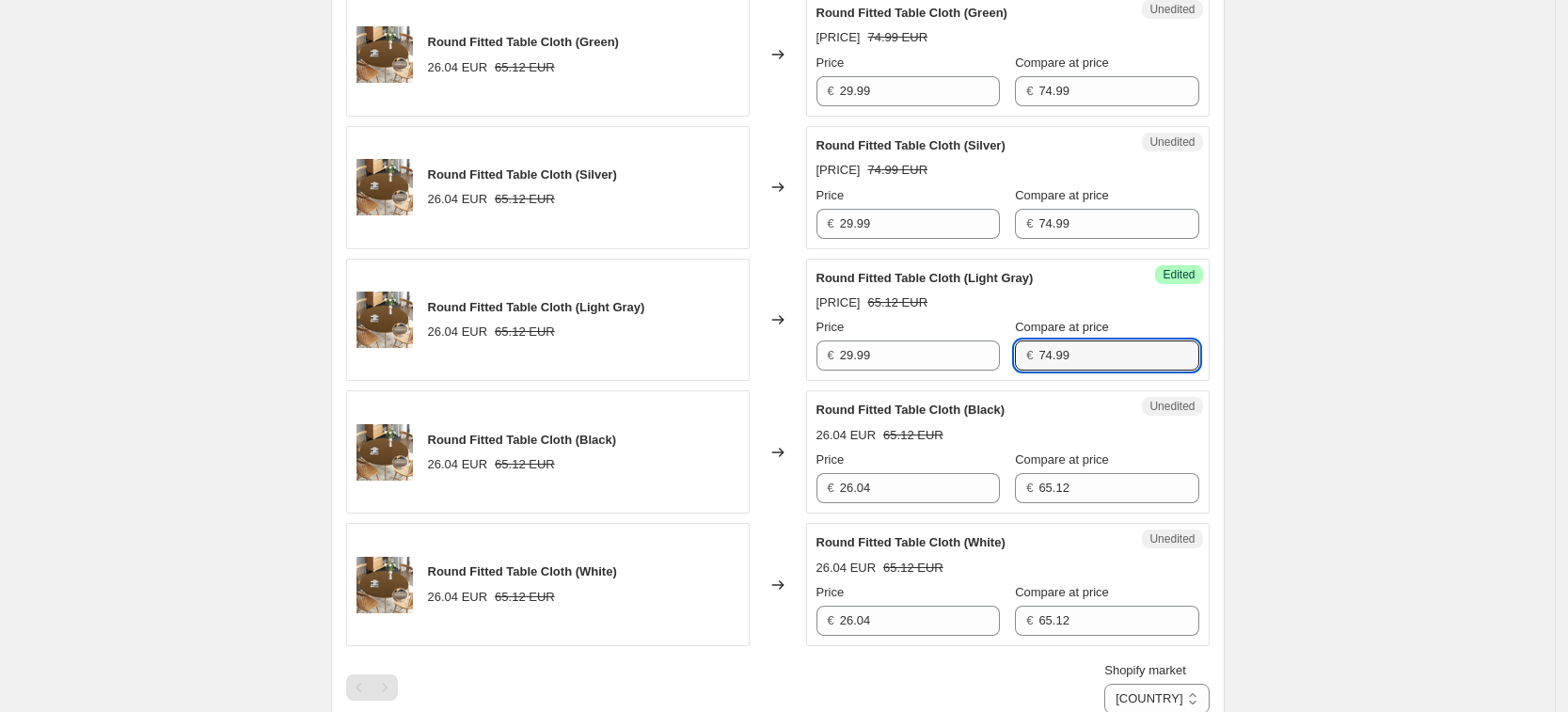 type on "74.99" 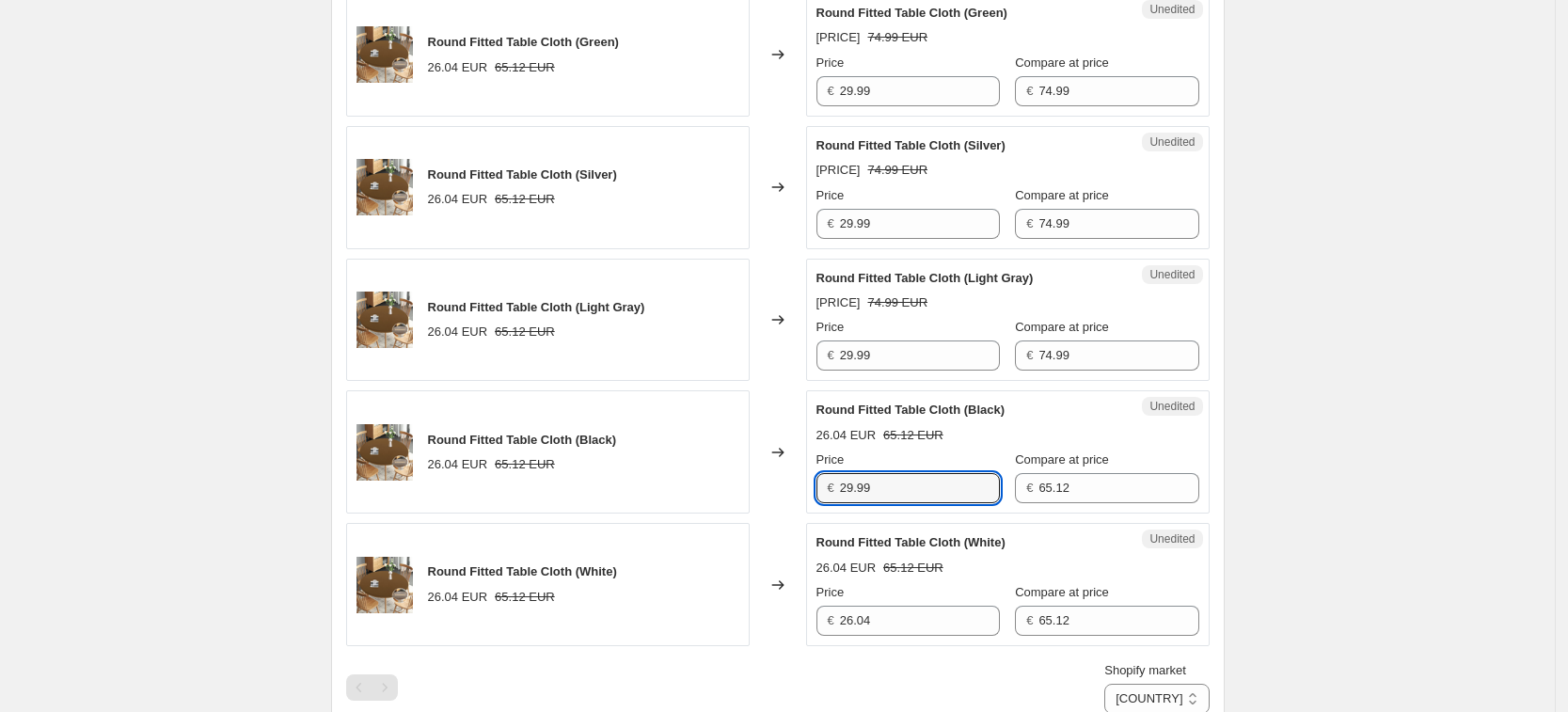 type on "29.99" 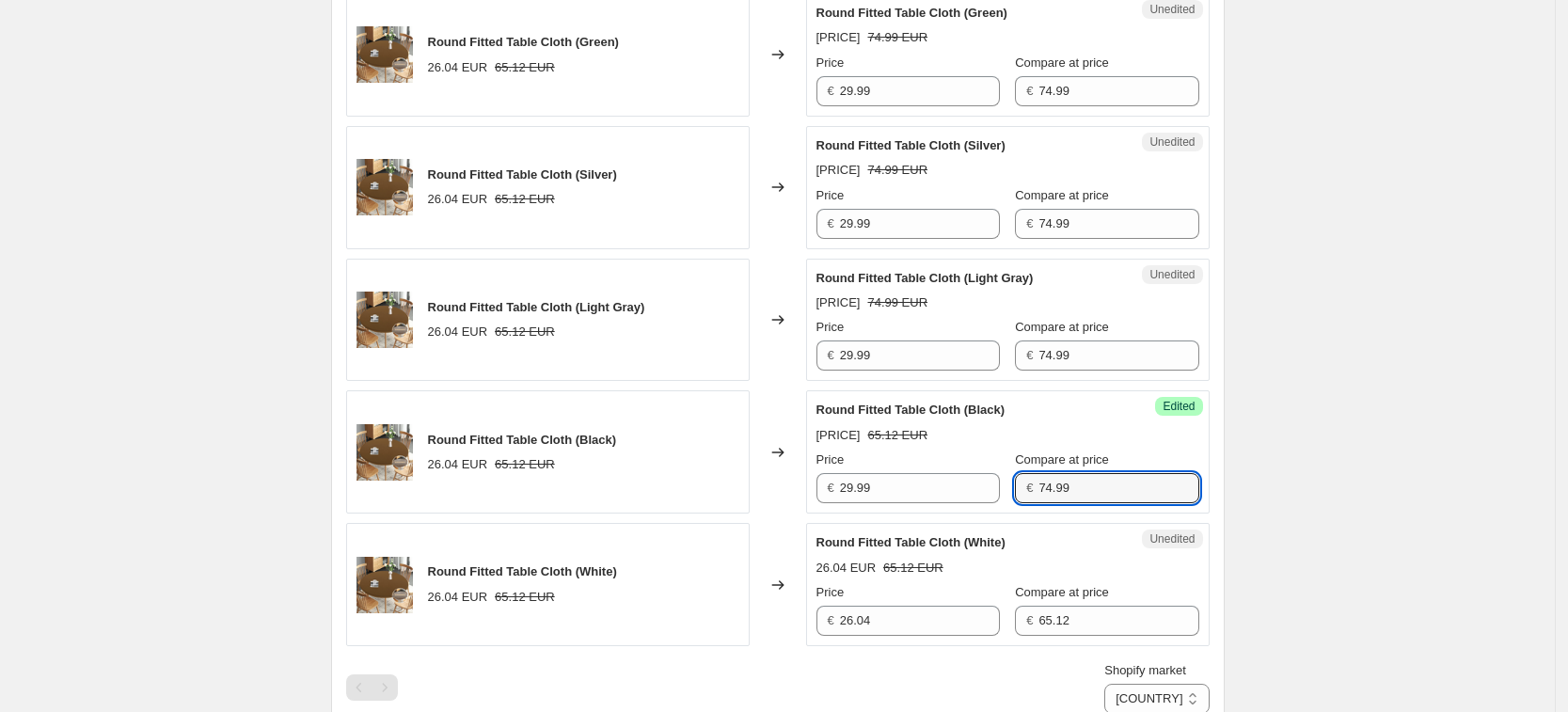 type on "74.99" 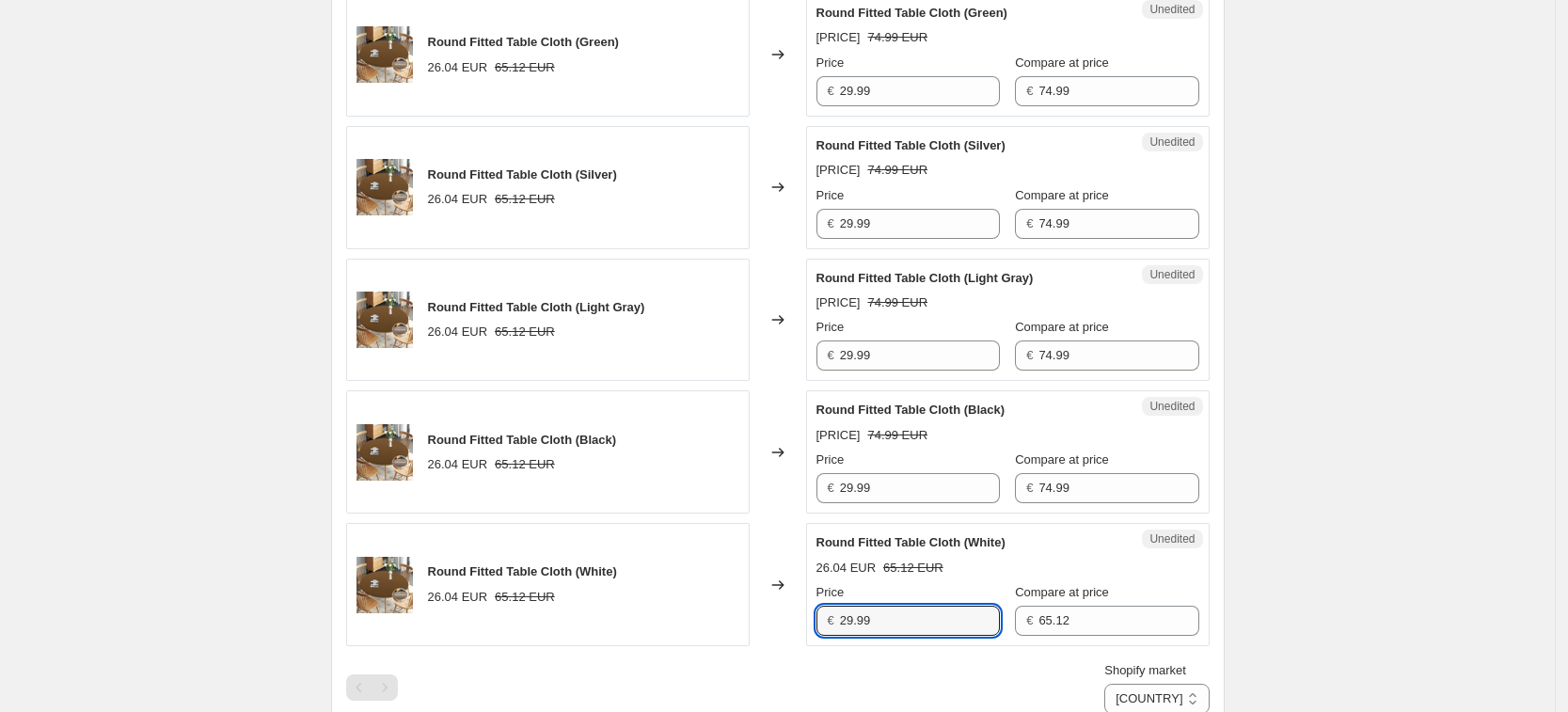 type on "29.99" 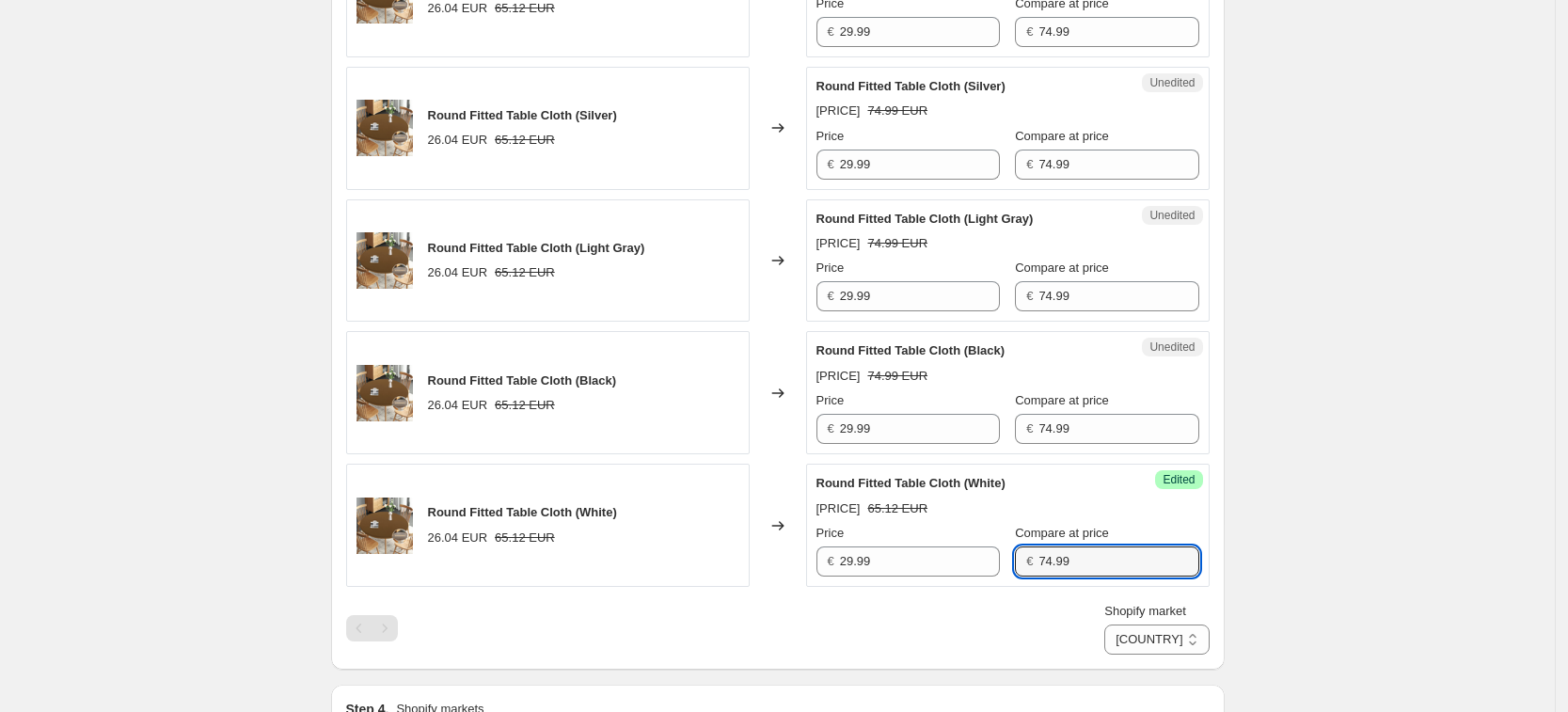 scroll, scrollTop: 1692, scrollLeft: 0, axis: vertical 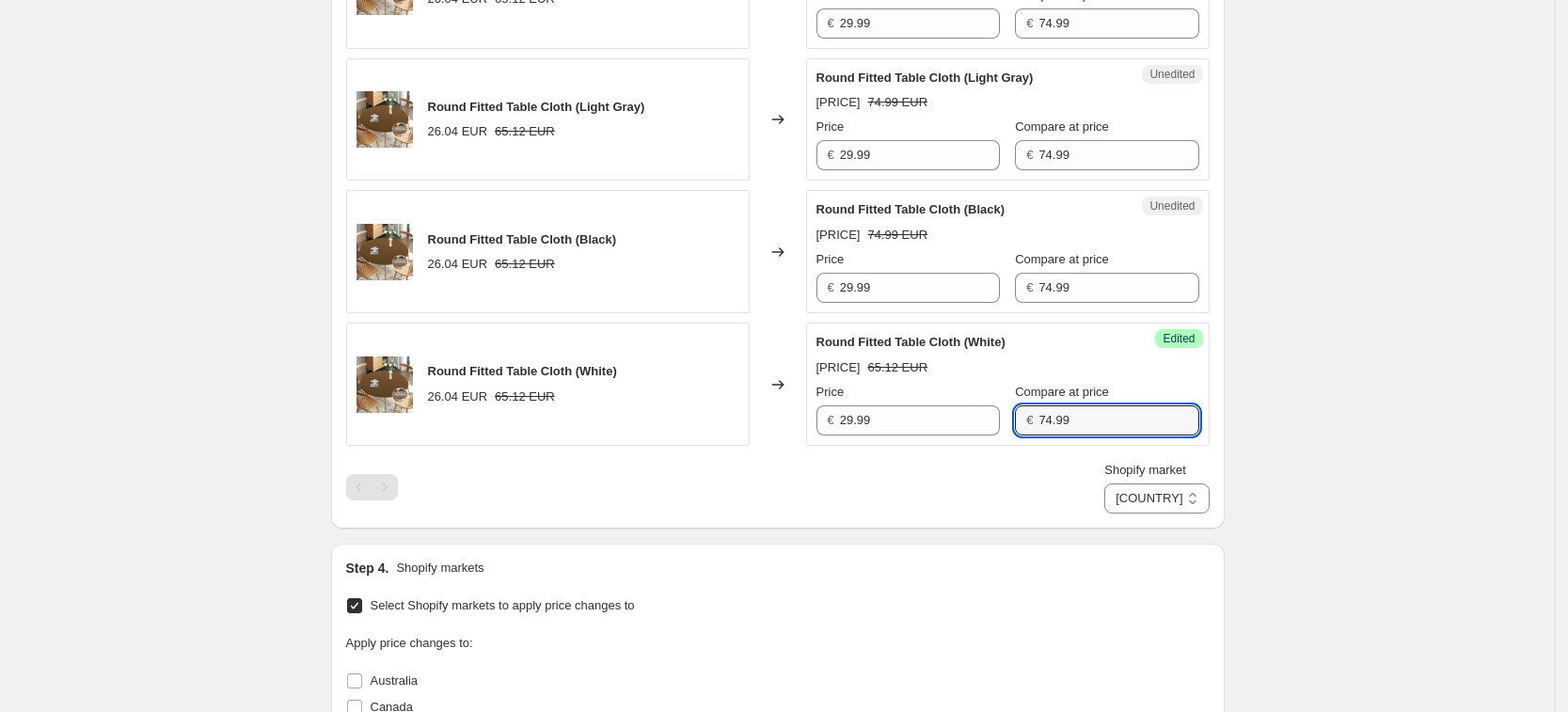 type on "74.99" 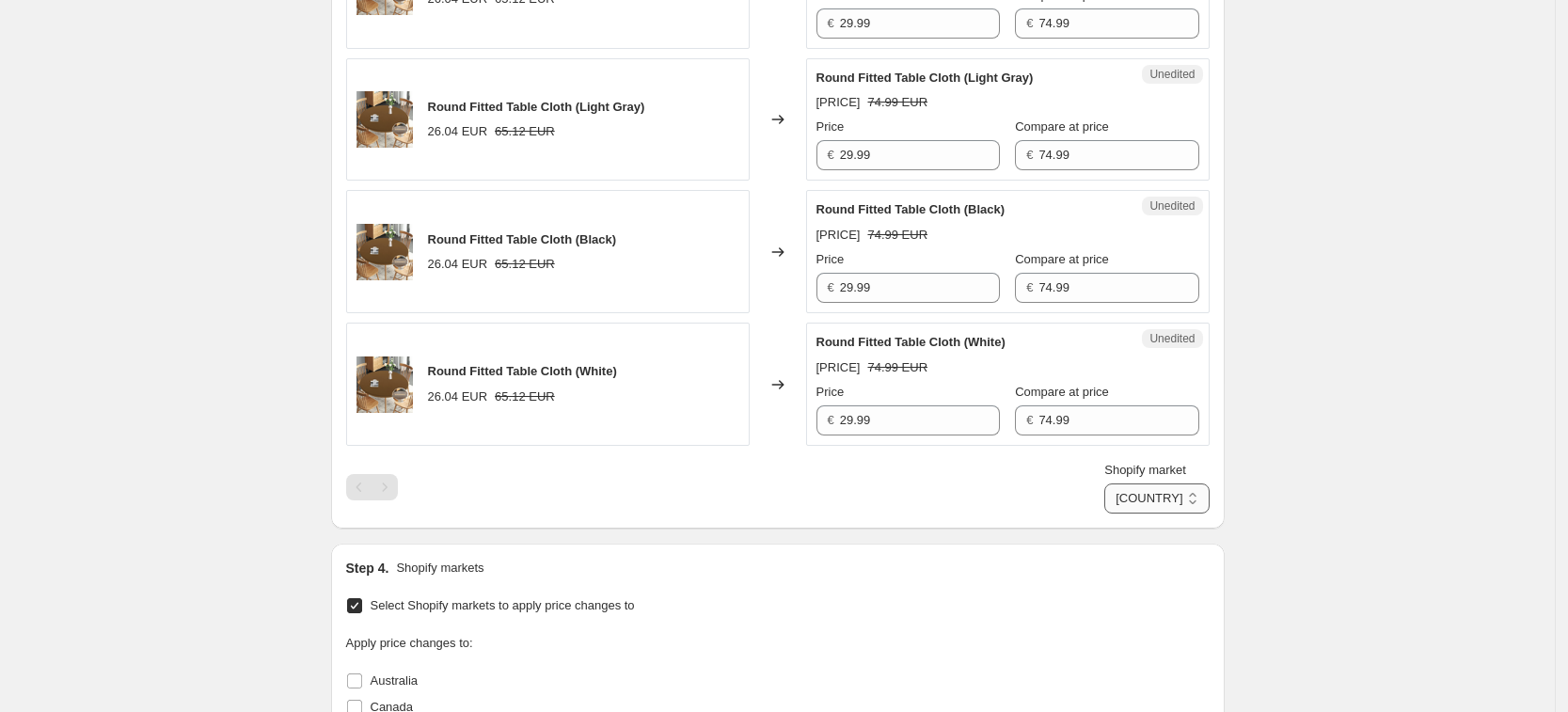 click on "PRICE CHANGE PREVIEW [NUMBER] product variants selected. [NUMBER] product prices edited: Round Fitted Table Cloth (Brown) [PRICE] [PRICE] Changed to Unedited Round Fitted Table Cloth (Brown) [PRICE] [PRICE] Price € [PRICE] Compare at price € [PRICE] Round Fitted Table Cloth (Dark Gray) [PRICE] [PRICE] Changed to Unedited Round Fitted Table Cloth (Dark Gray) [PRICE] [PRICE] Price € [PRICE] Compare at price € [PRICE] Round Fitted Table Cloth (Red) [PRICE] [PRICE] Changed to Unedited Round Fitted Table Cloth (Red) [PRICE] [PRICE] Price € [PRICE] Compare at price € [PRICE] Round Fitted Table Cloth (Burgundy) [PRICE] [PRICE] Changed to Unedited Round Fitted Table Cloth (Burgundy) [PRICE] [PRICE] Price € [PRICE] Compare at price € [PRICE] Round Fitted Table Cloth (Navy Blue) [PRICE] [PRICE] Changed to Unedited Round Fitted Table Cloth (Navy Blue) [PRICE] [PRICE] Price € [PRICE] Compare at price € [PRICE] Round Fitted Table Cloth (Gold) [PRICE] [PRICE] Changed to Unedited [PRICE]" at bounding box center [778, -269] 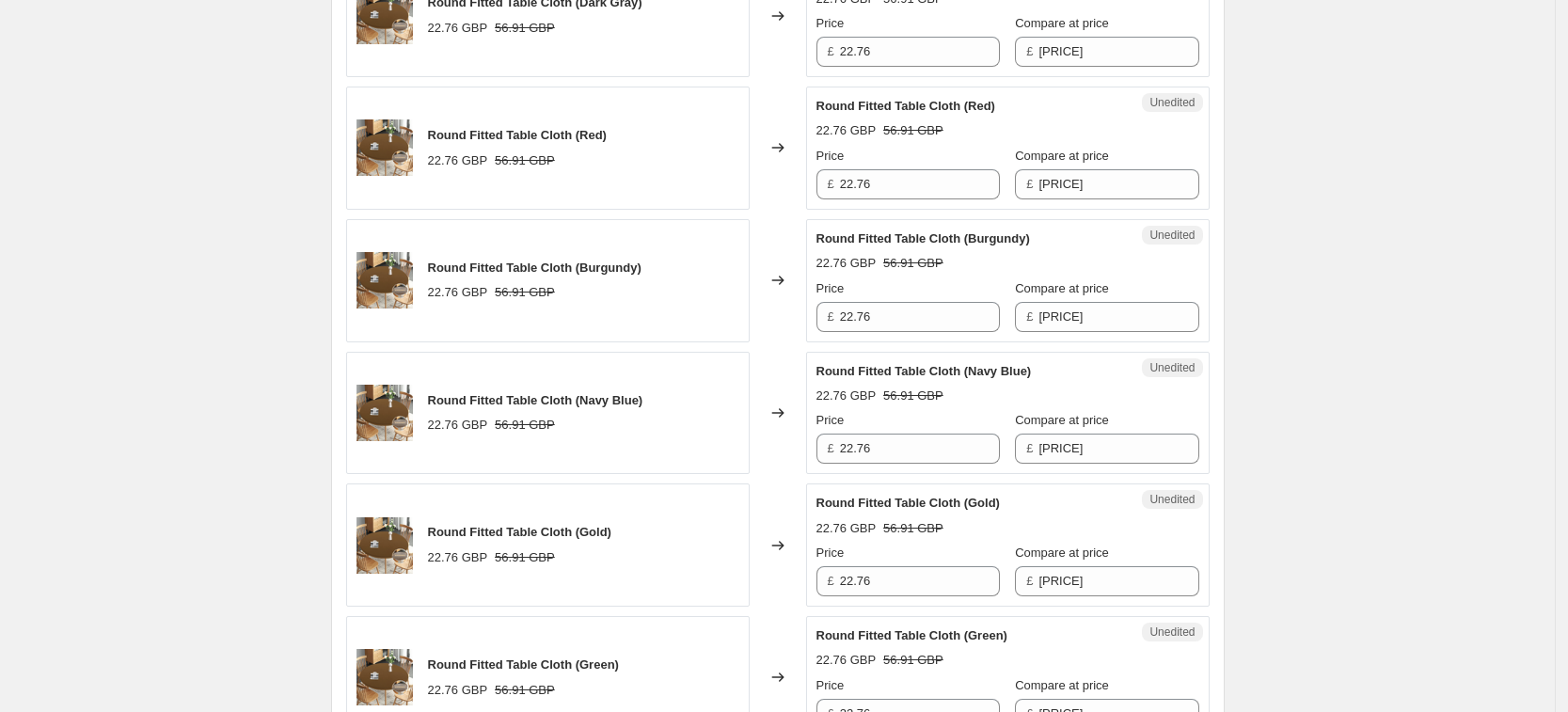 scroll, scrollTop: 399, scrollLeft: 0, axis: vertical 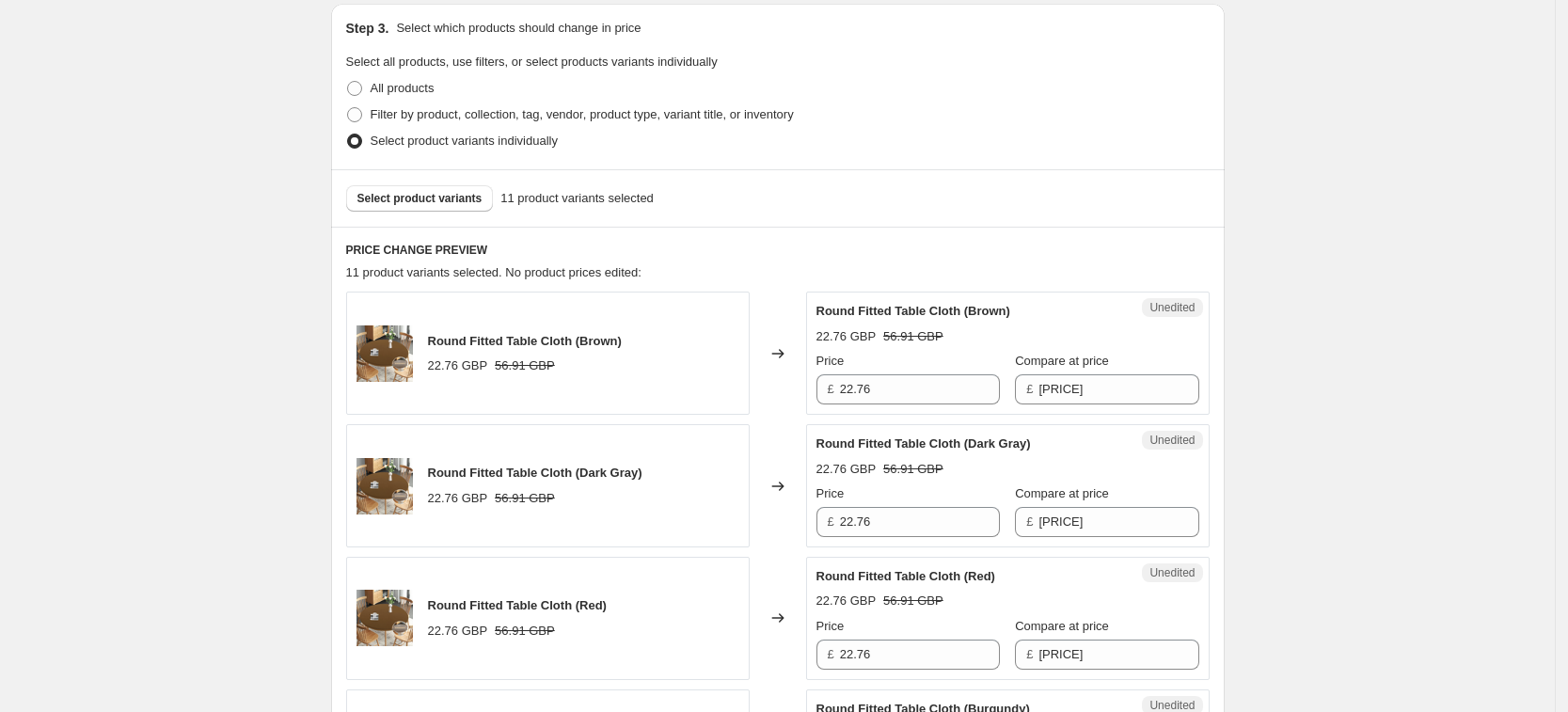 click on "Price" at bounding box center (908, 361) 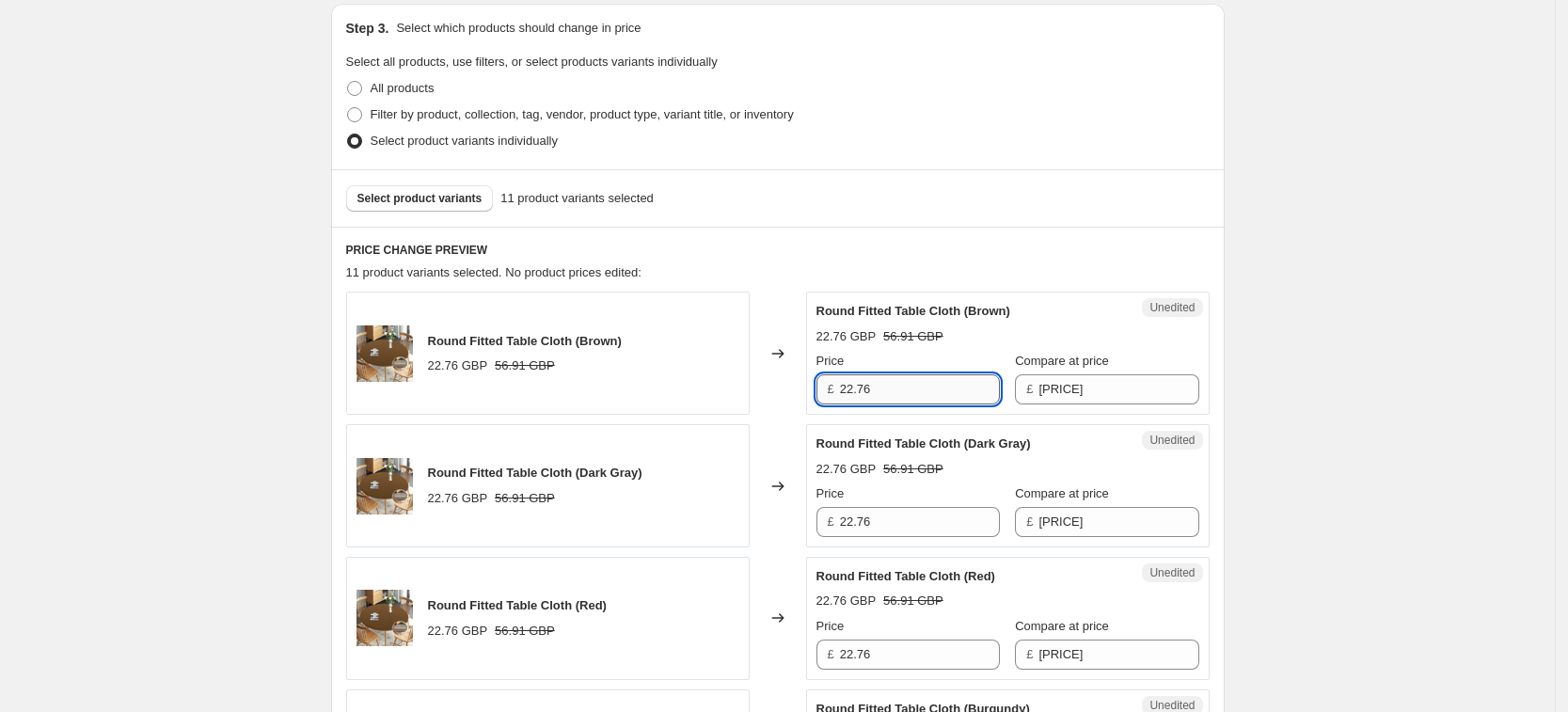 click on "22.76" at bounding box center [920, 389] 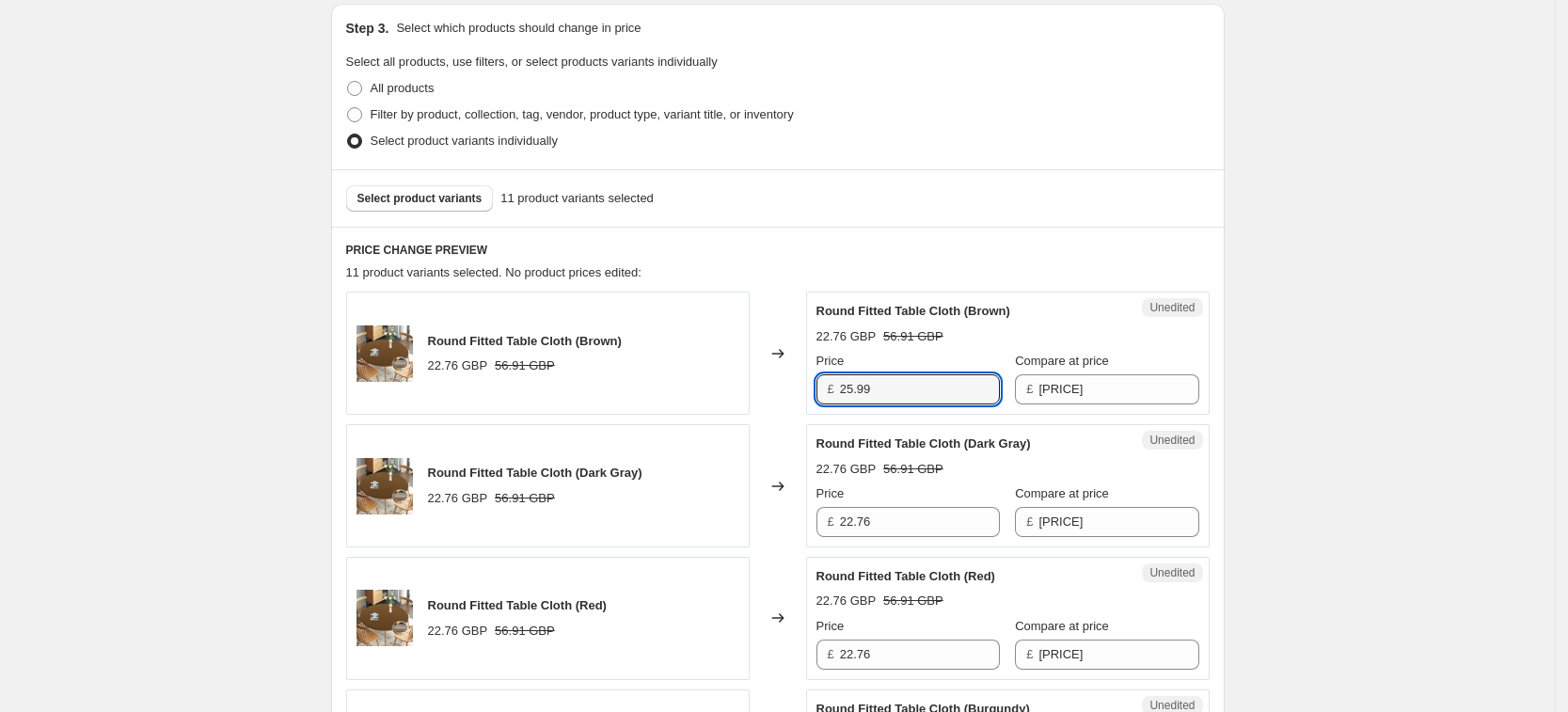 type on "25.99" 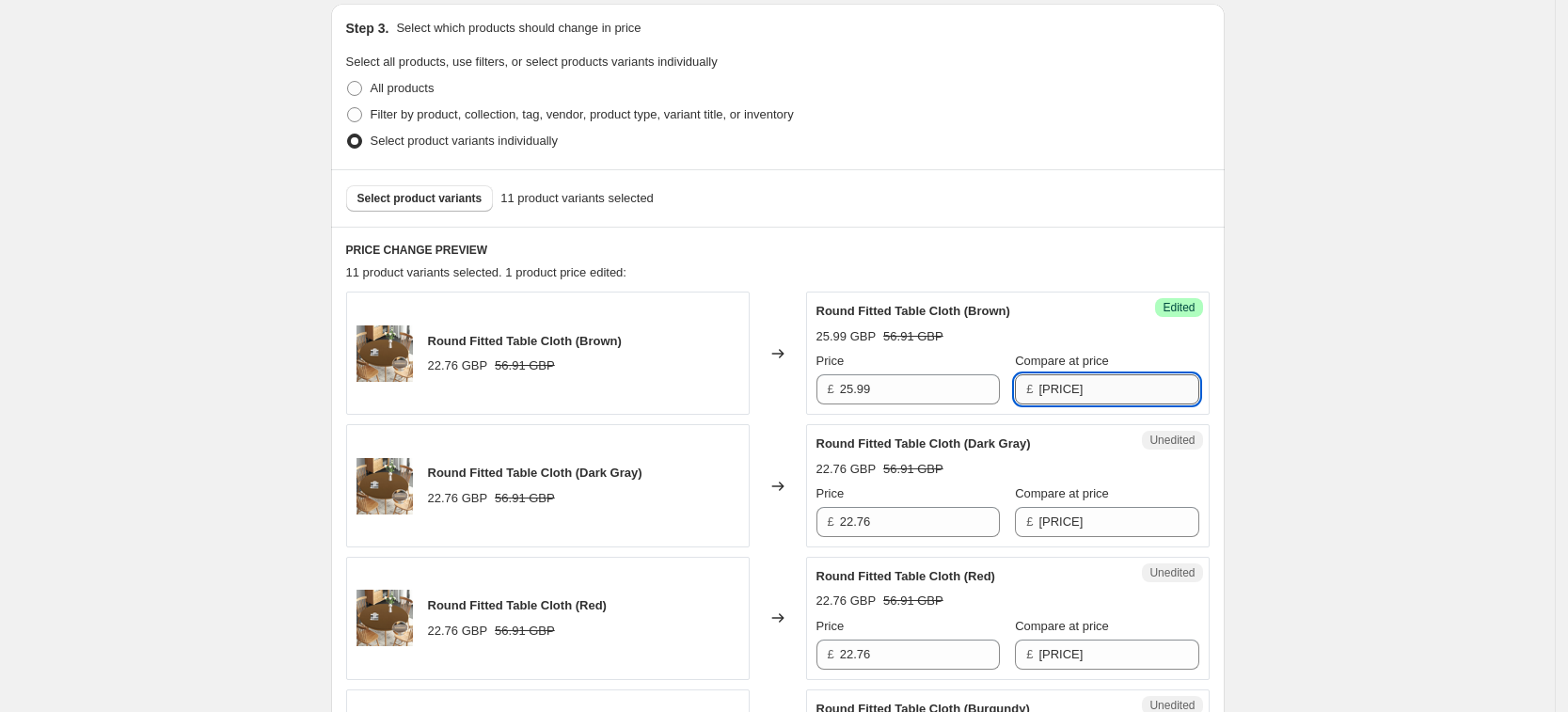 click on "[PRICE]" at bounding box center [1118, 389] 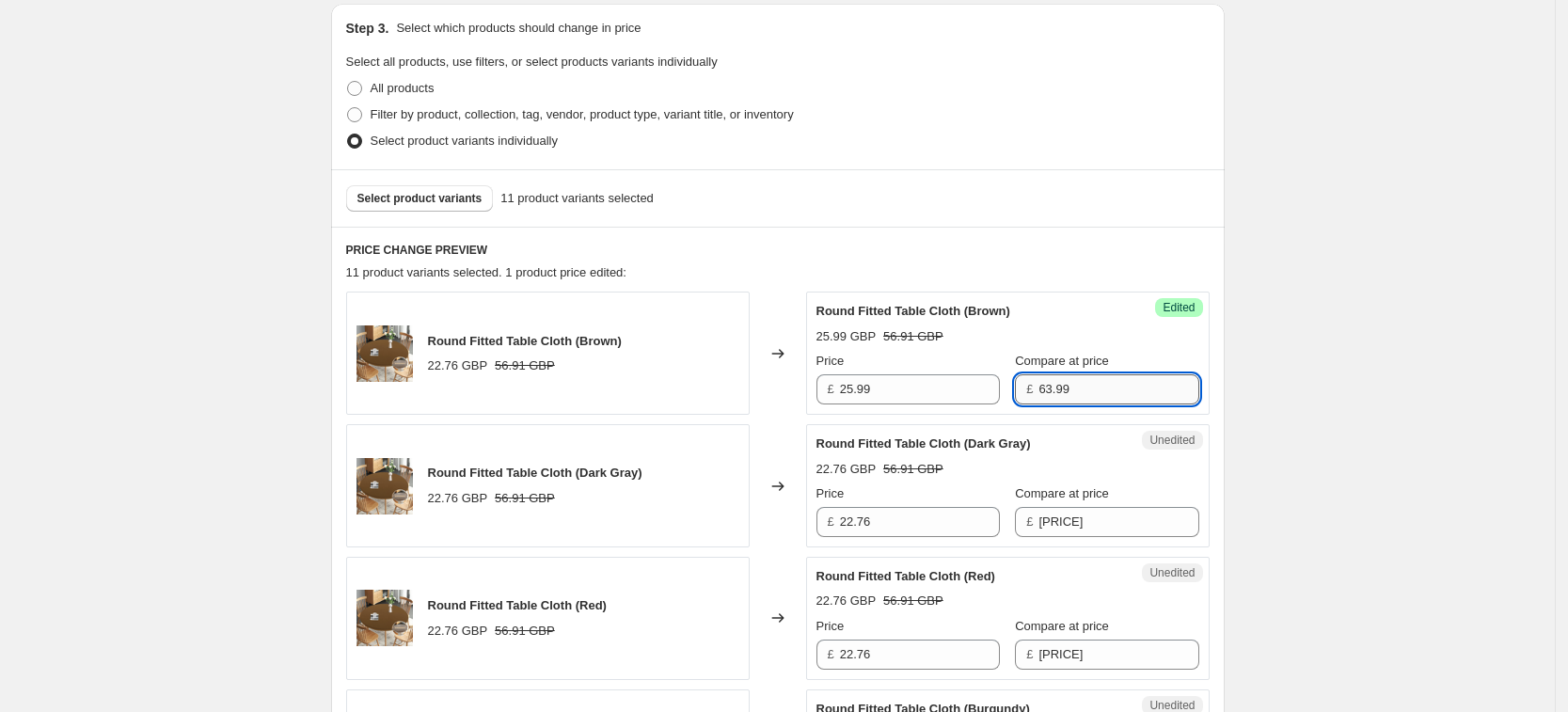 type on "63.99" 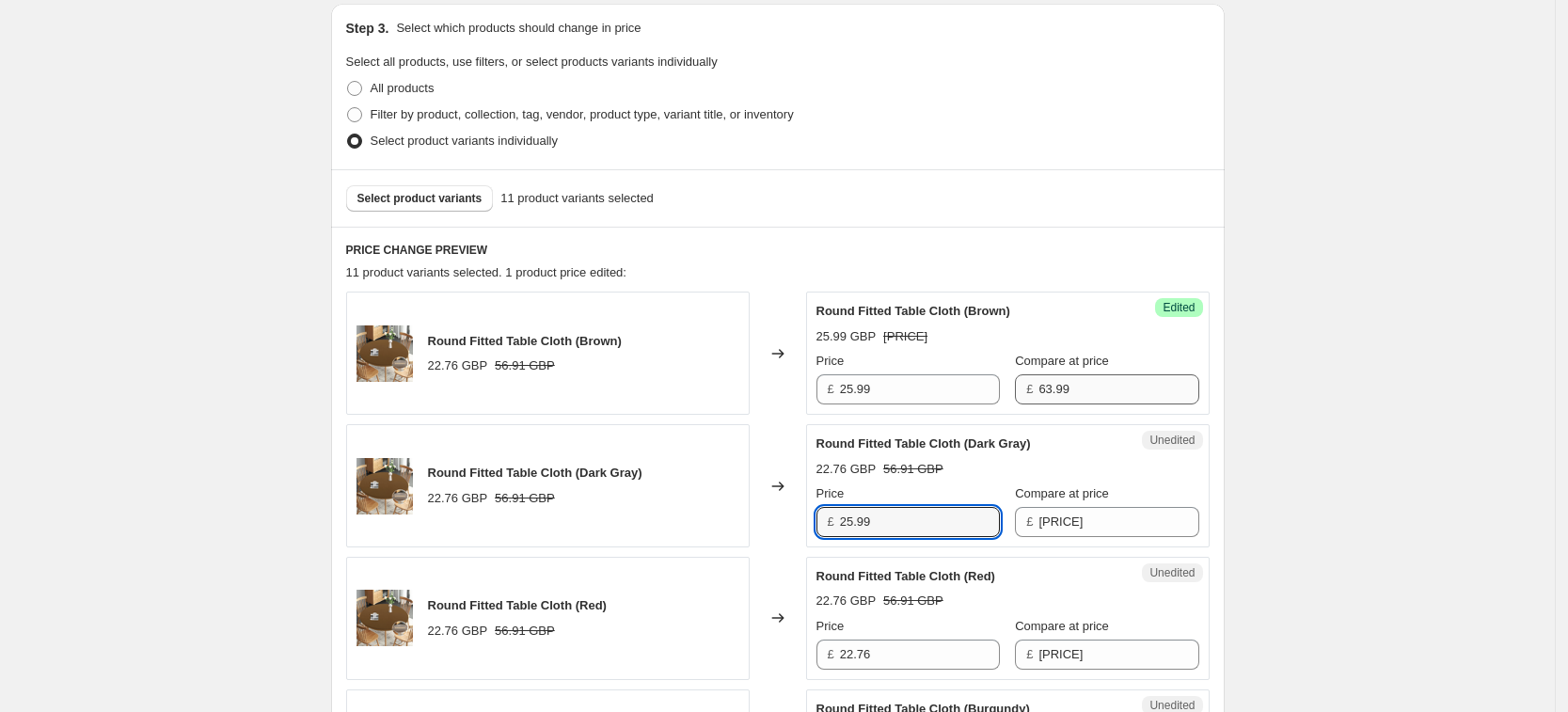 type on "25.99" 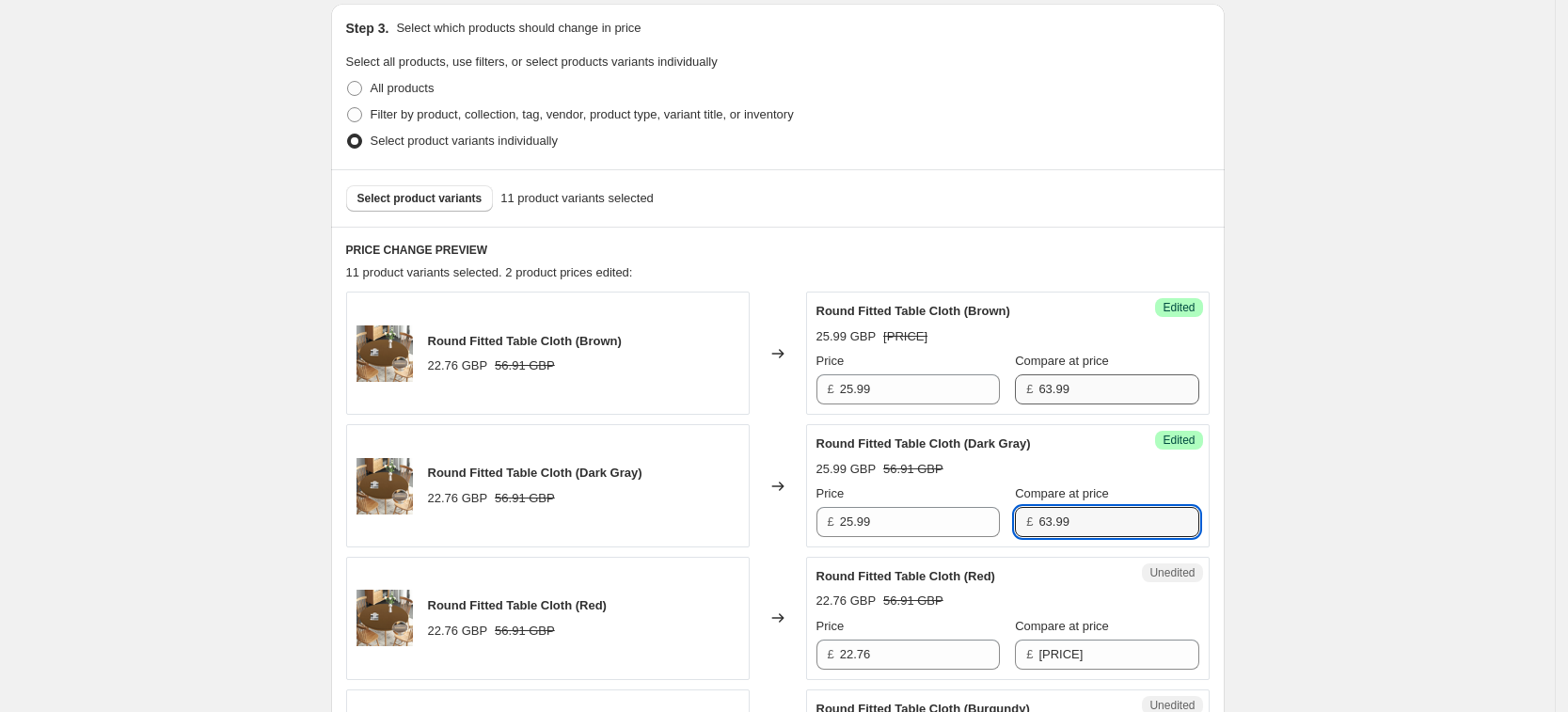type on "63.99" 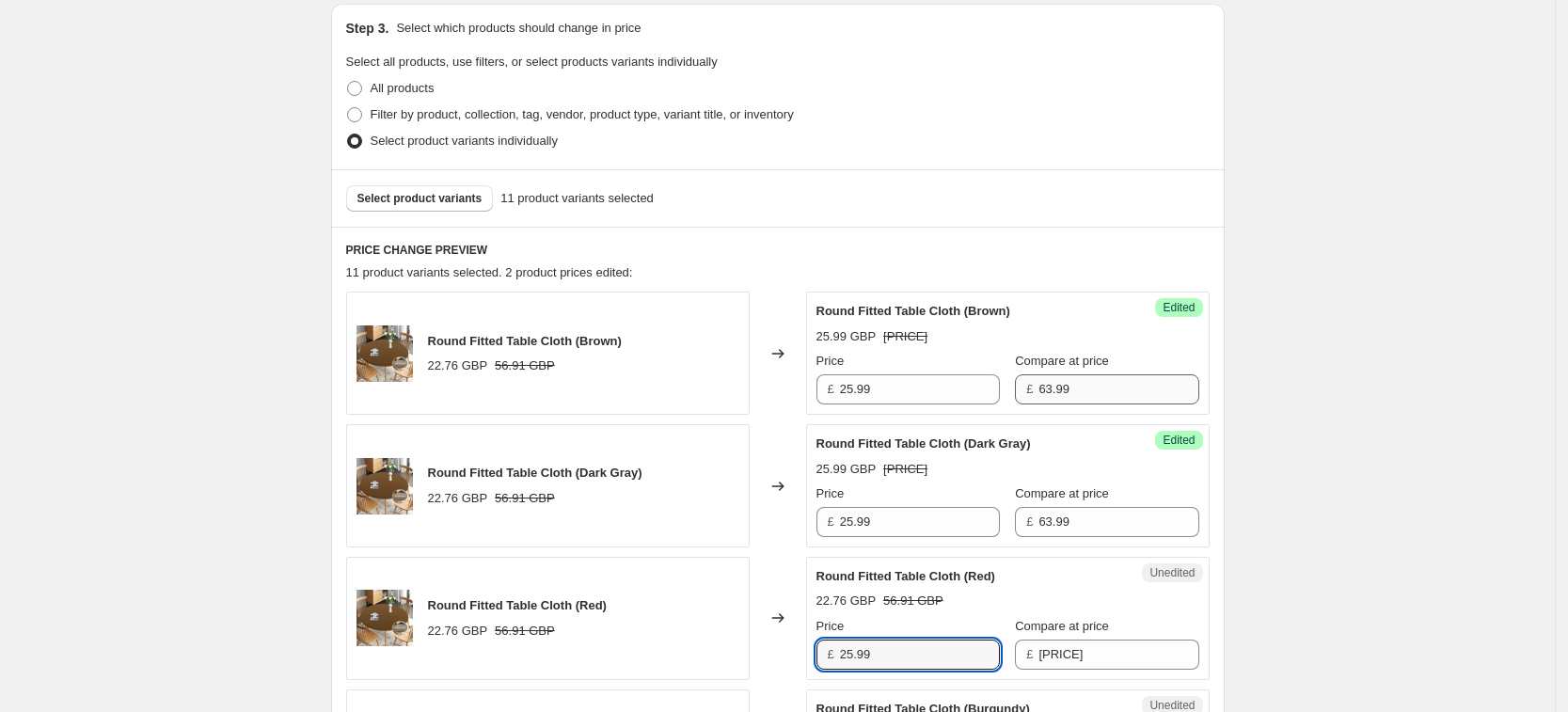 type on "25.99" 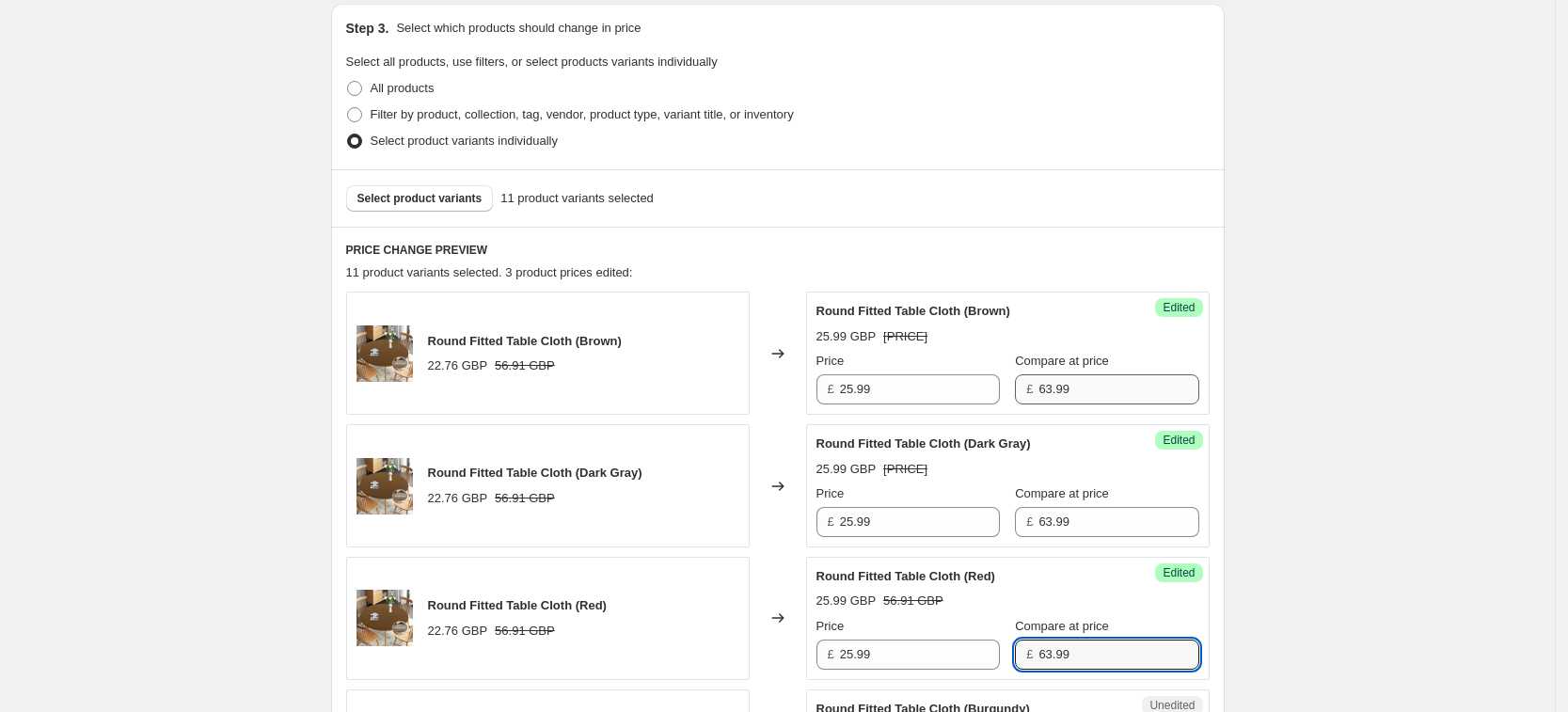 type on "63.99" 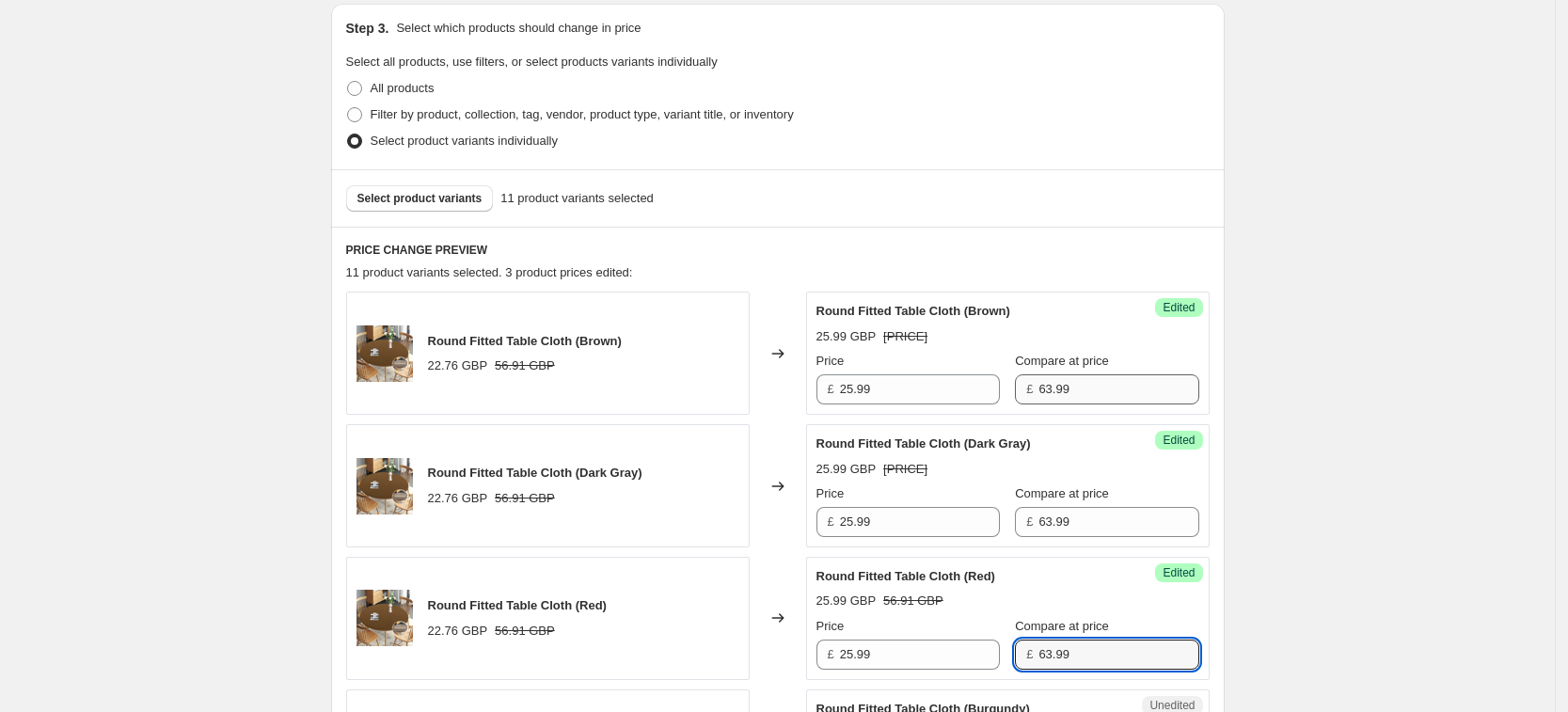 scroll, scrollTop: 830, scrollLeft: 0, axis: vertical 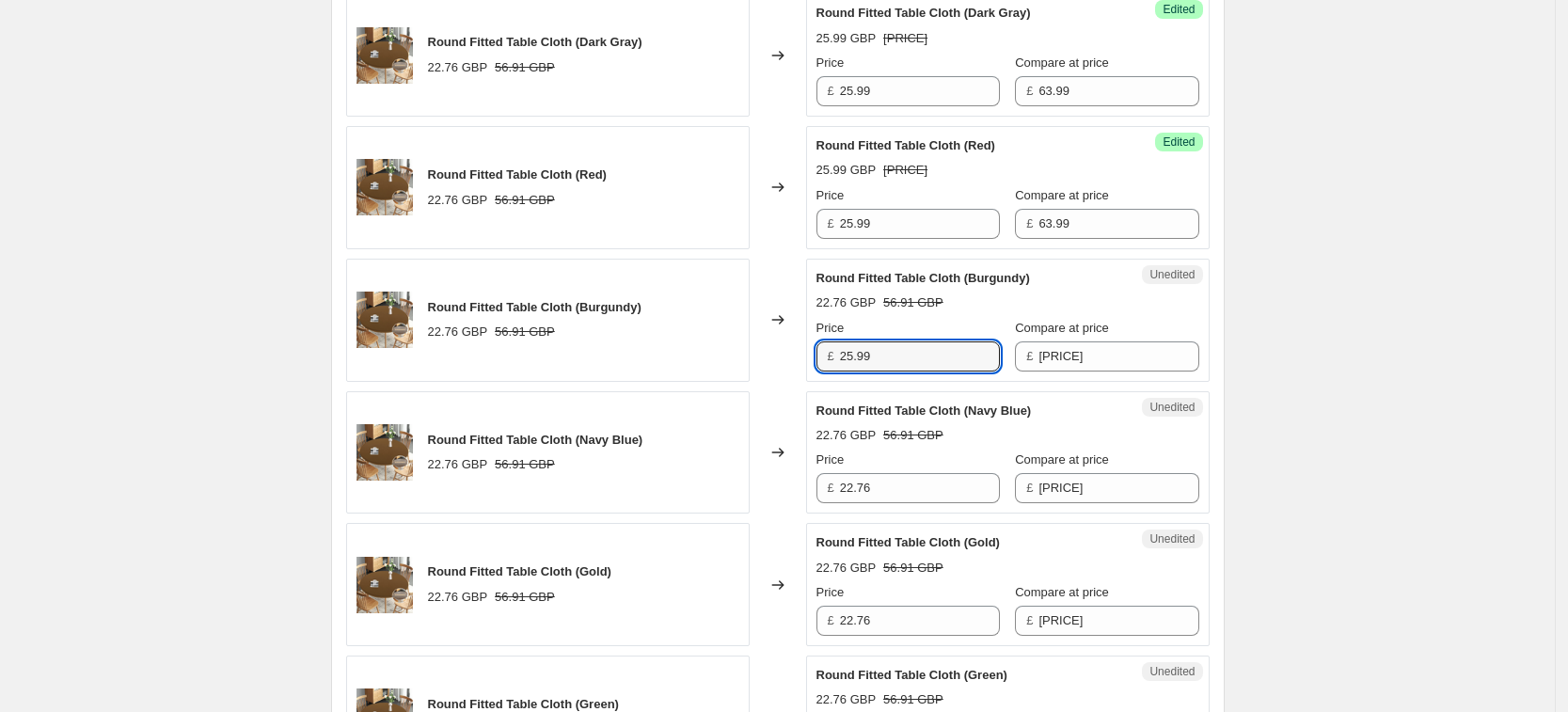 type on "25.99" 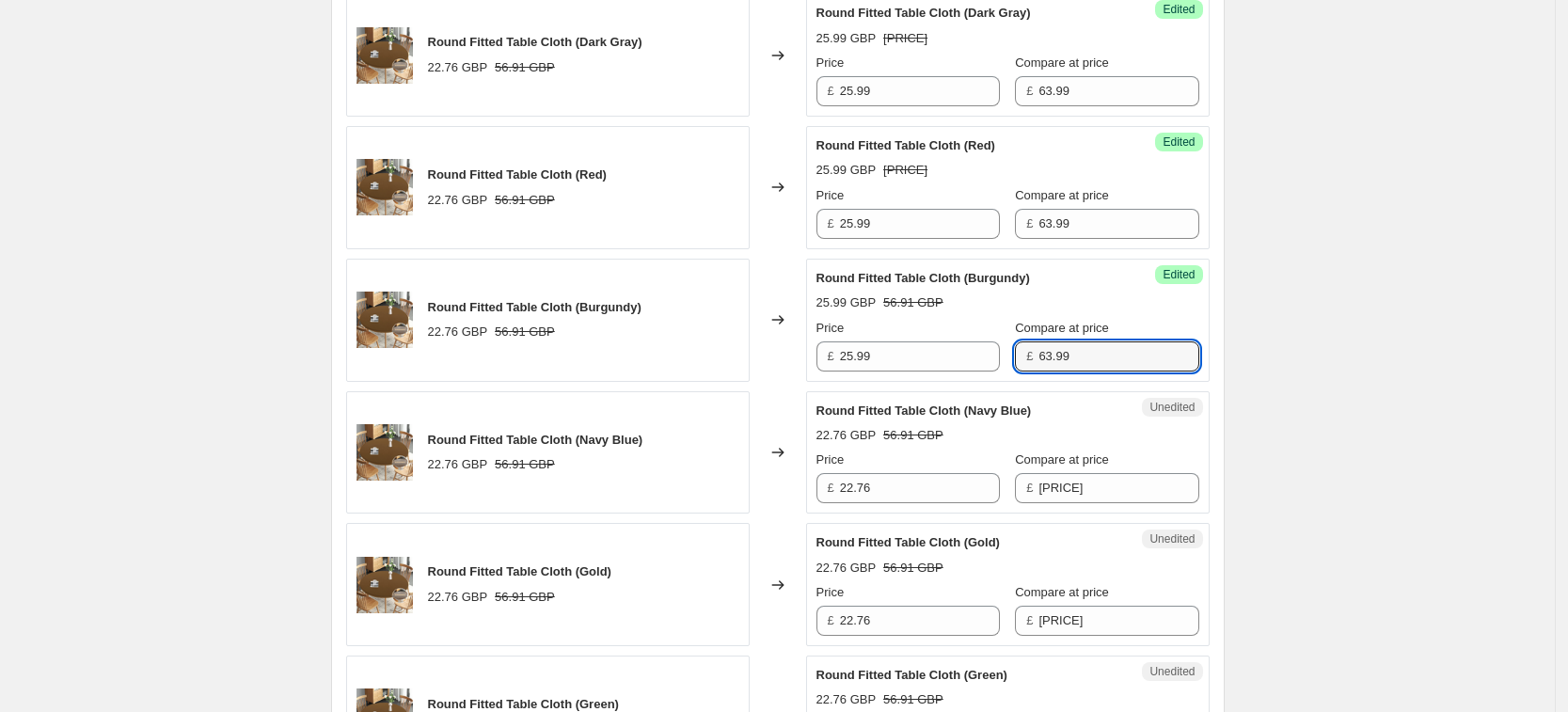 type on "63.99" 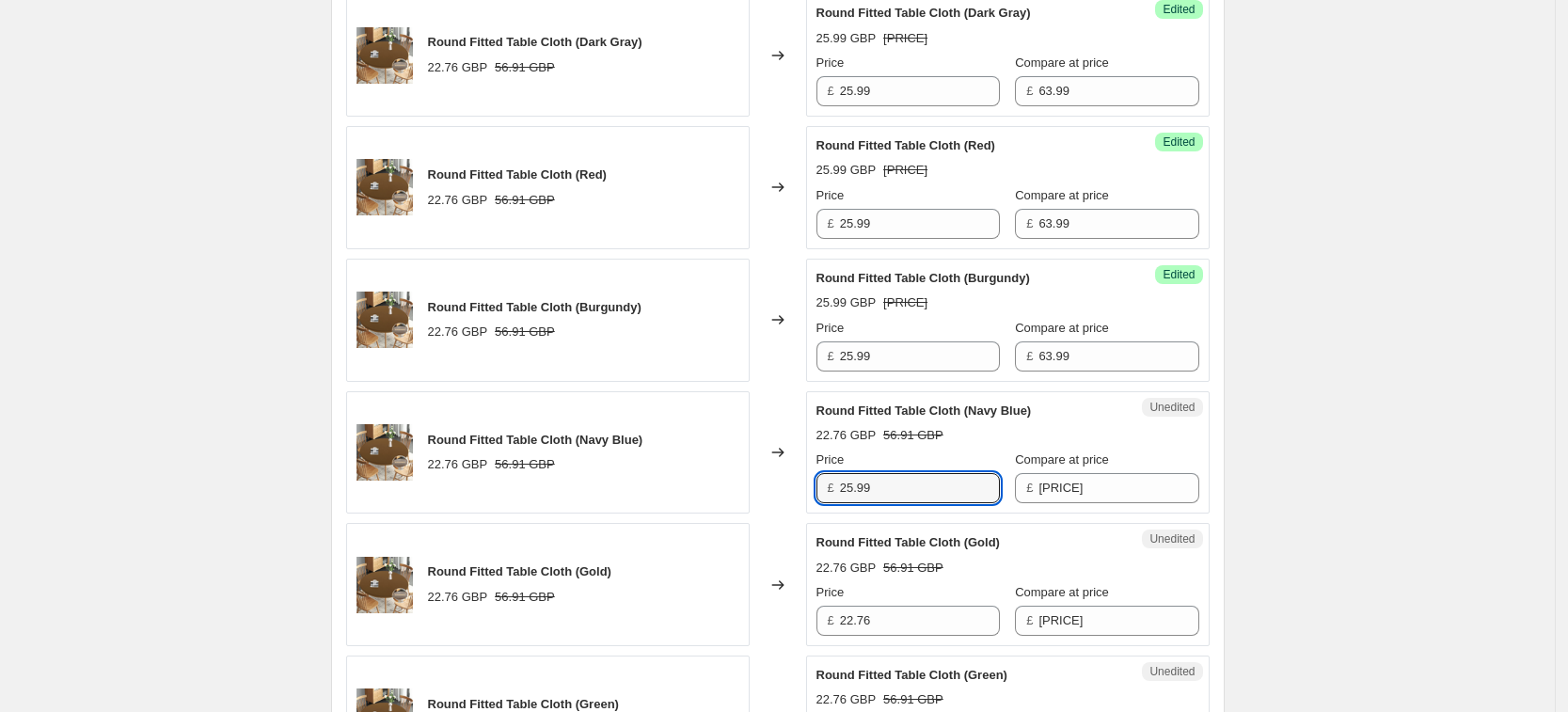 type on "25.99" 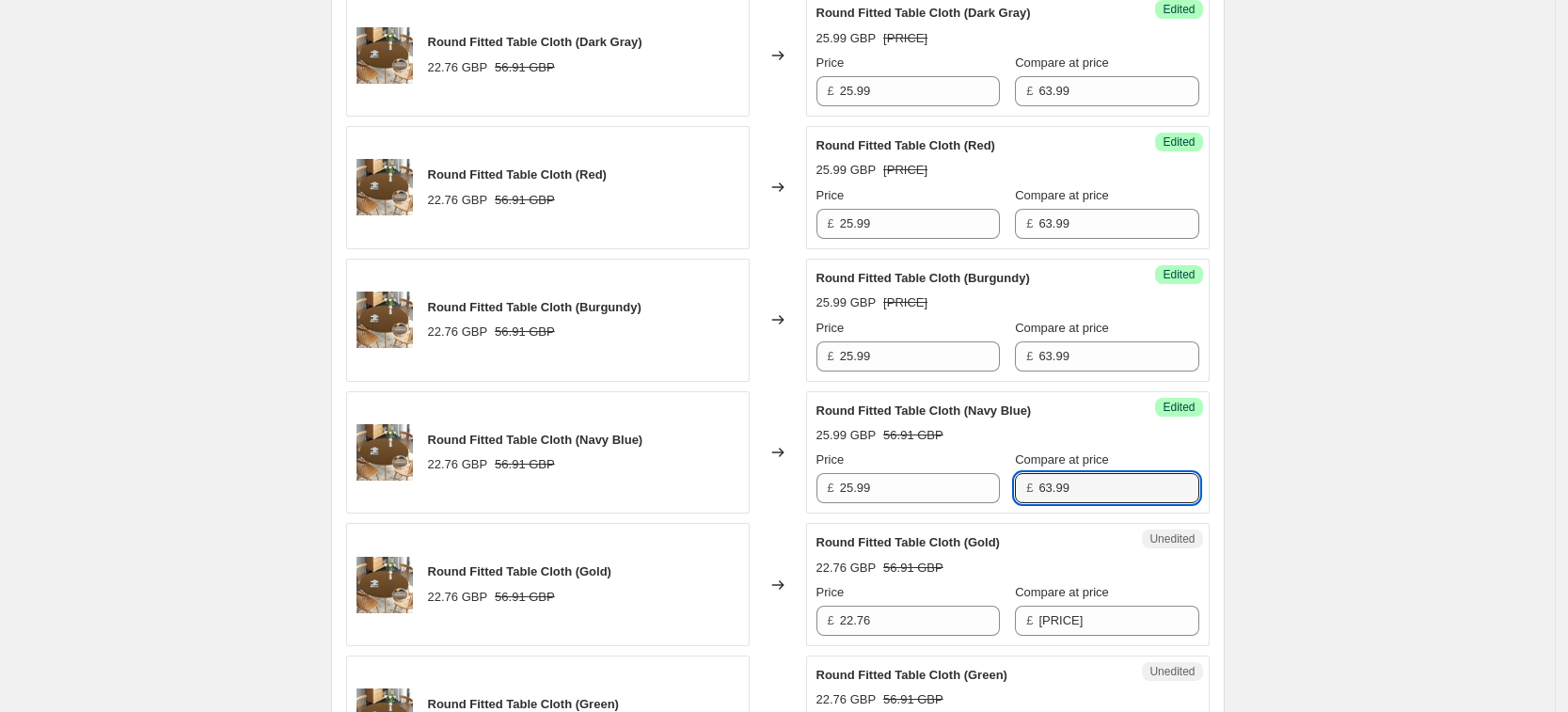 type on "63.99" 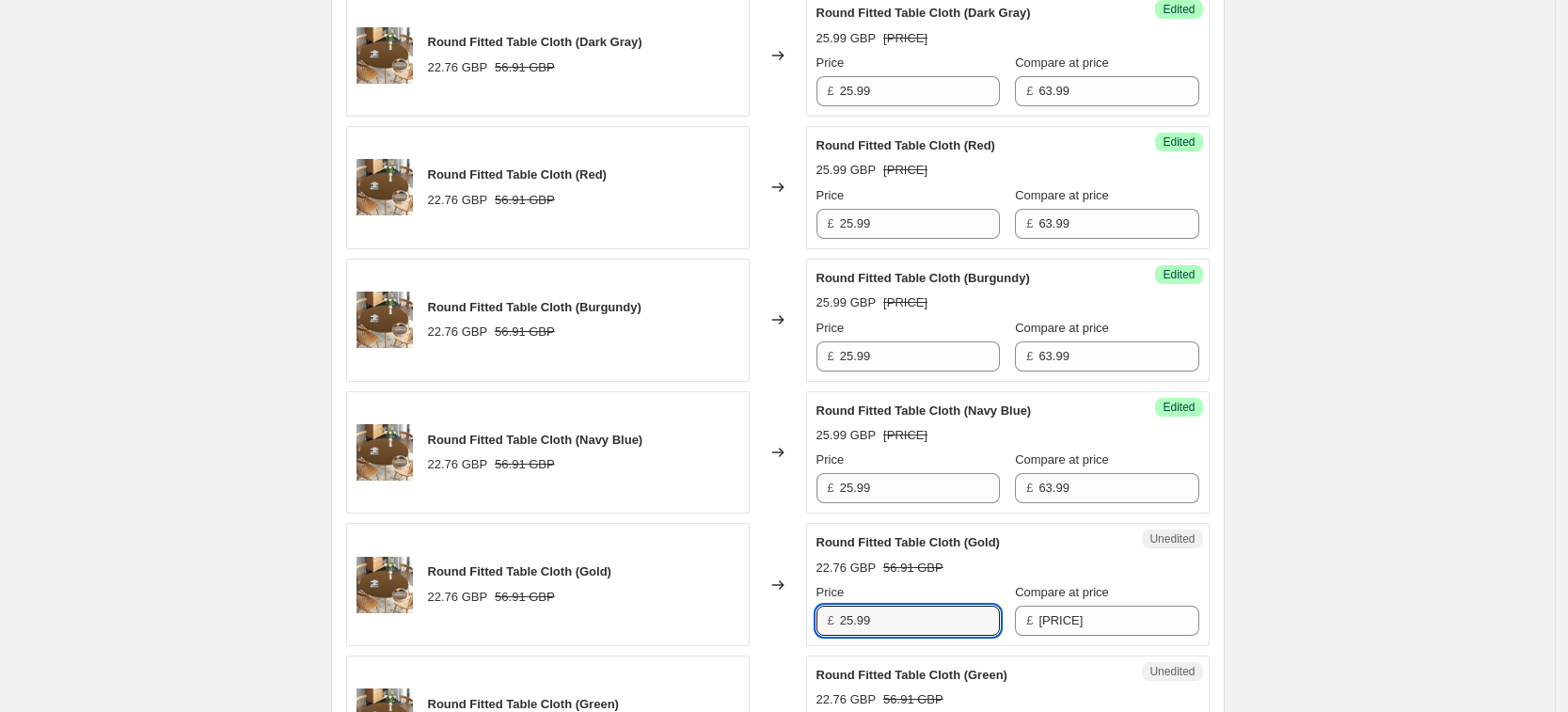 type on "25.99" 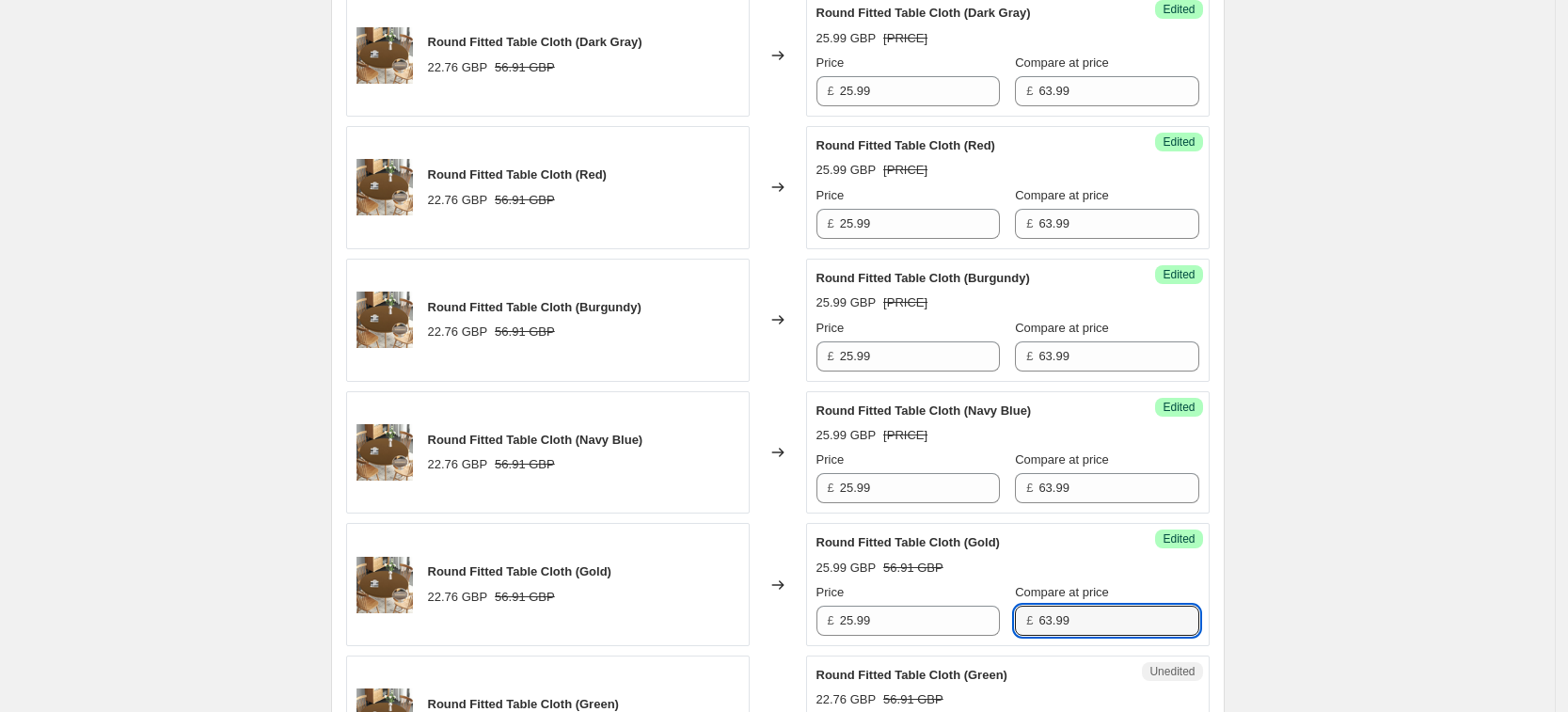 type on "63.99" 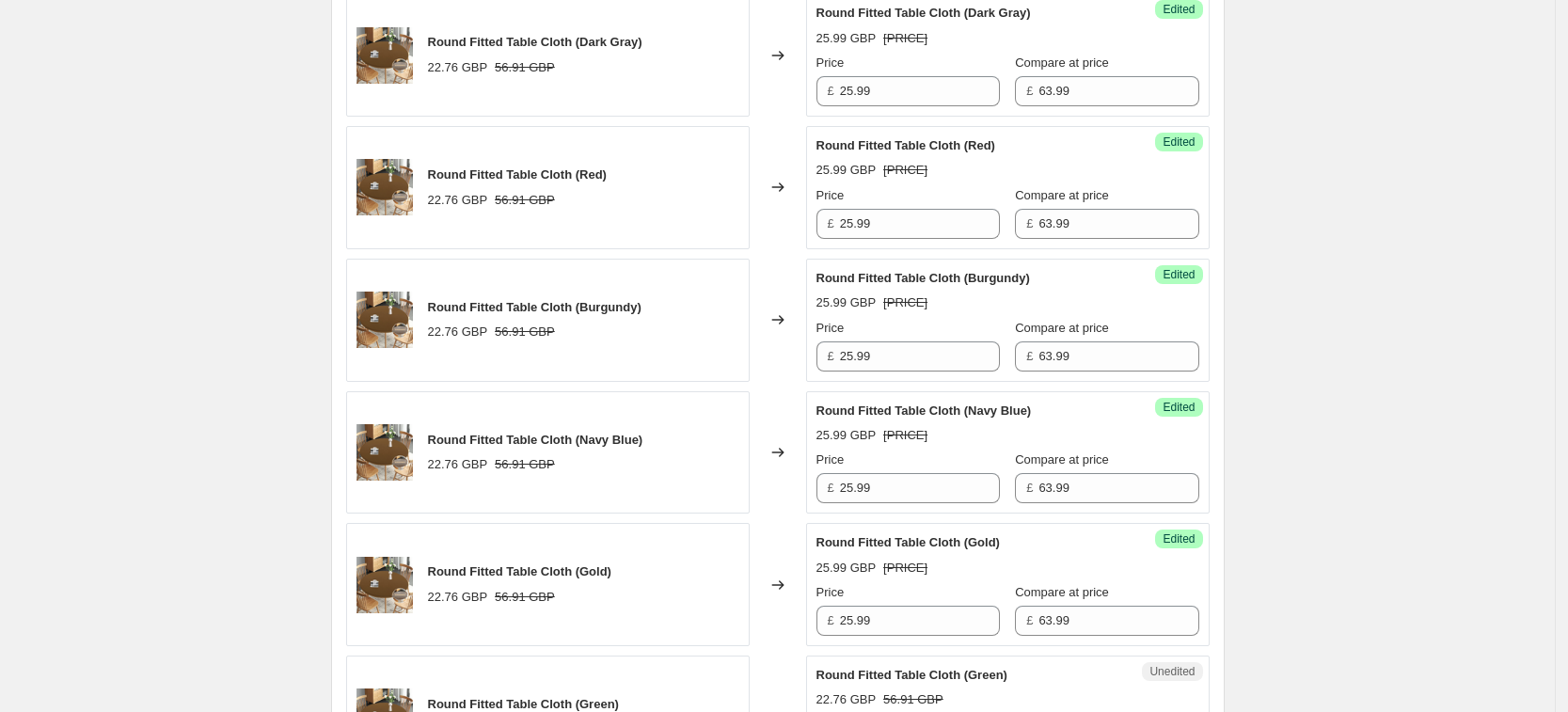 scroll, scrollTop: 1226, scrollLeft: 0, axis: vertical 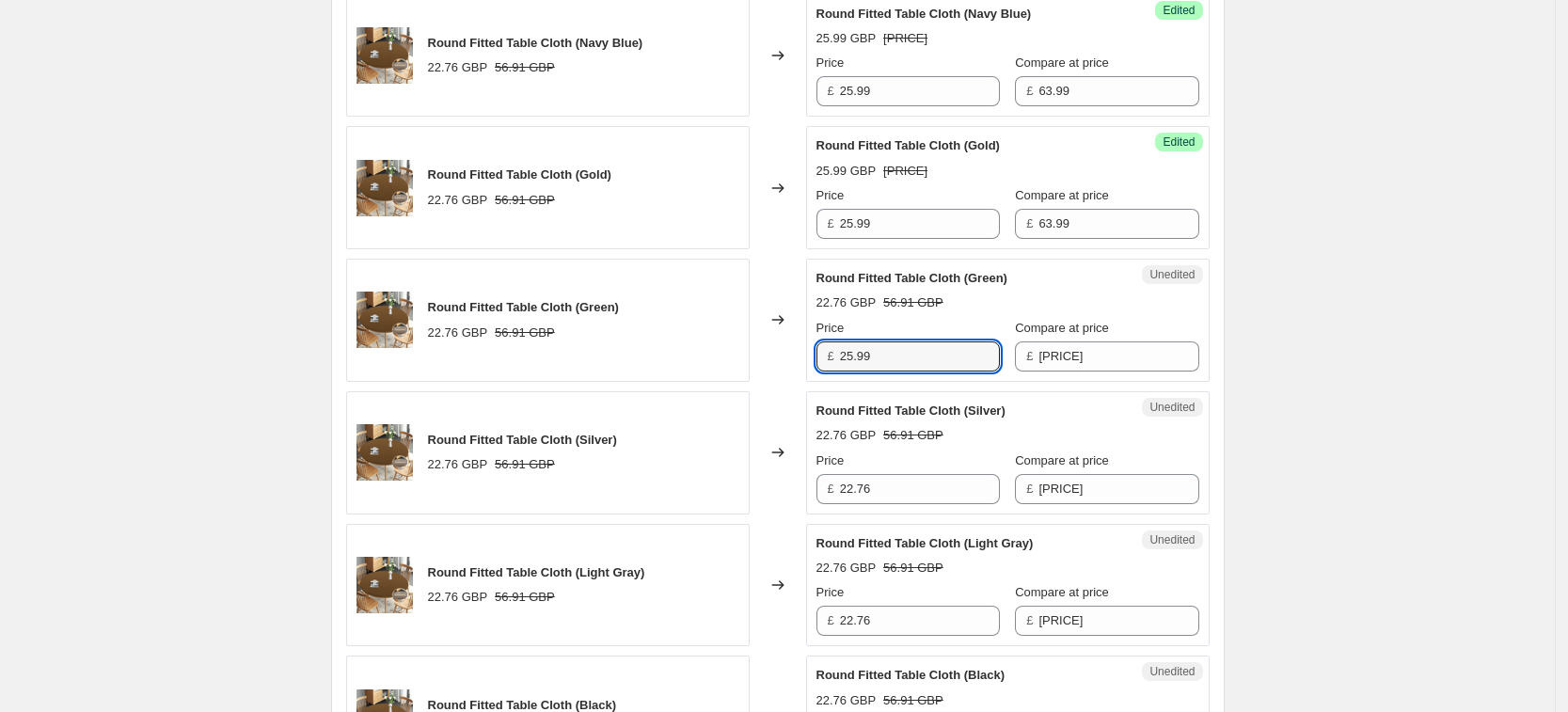 type on "25.99" 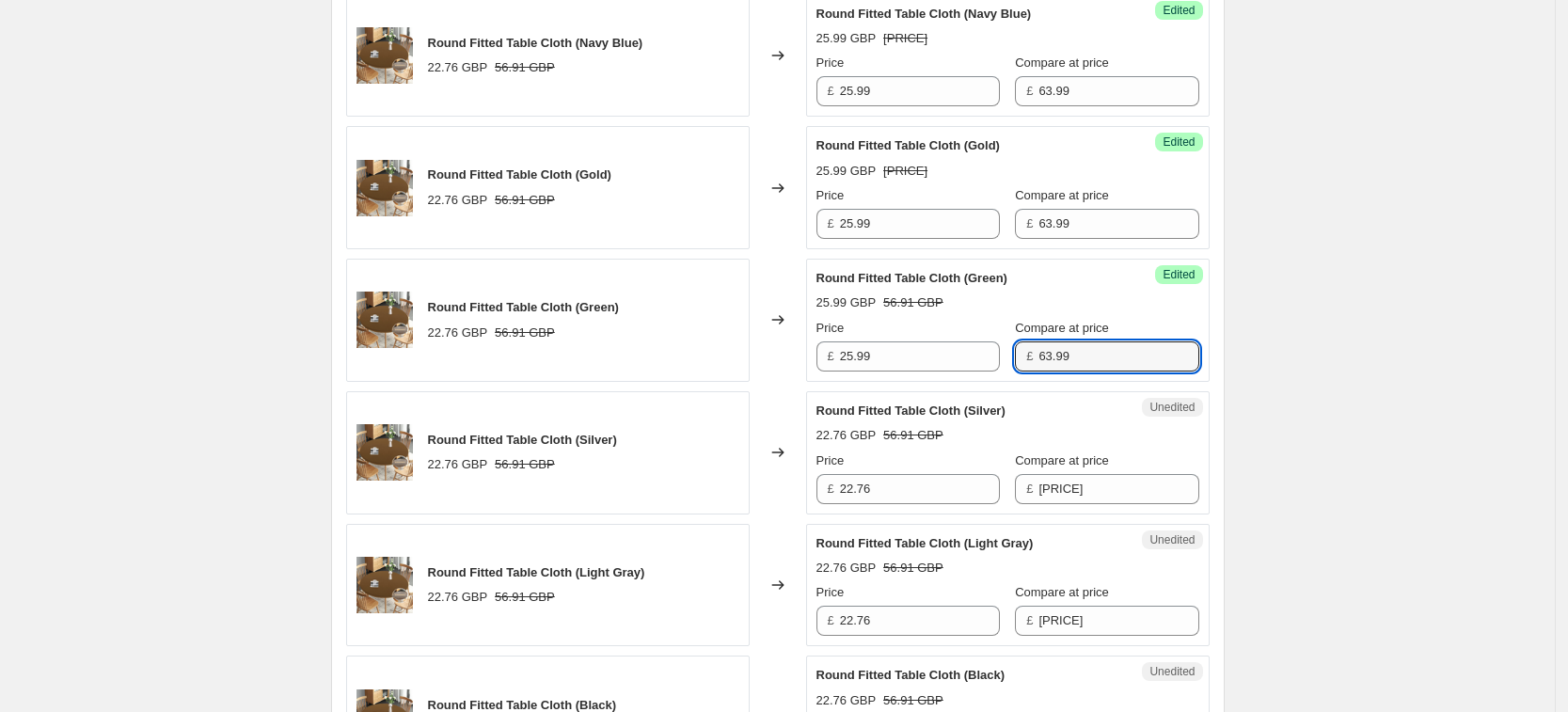 type on "63.99" 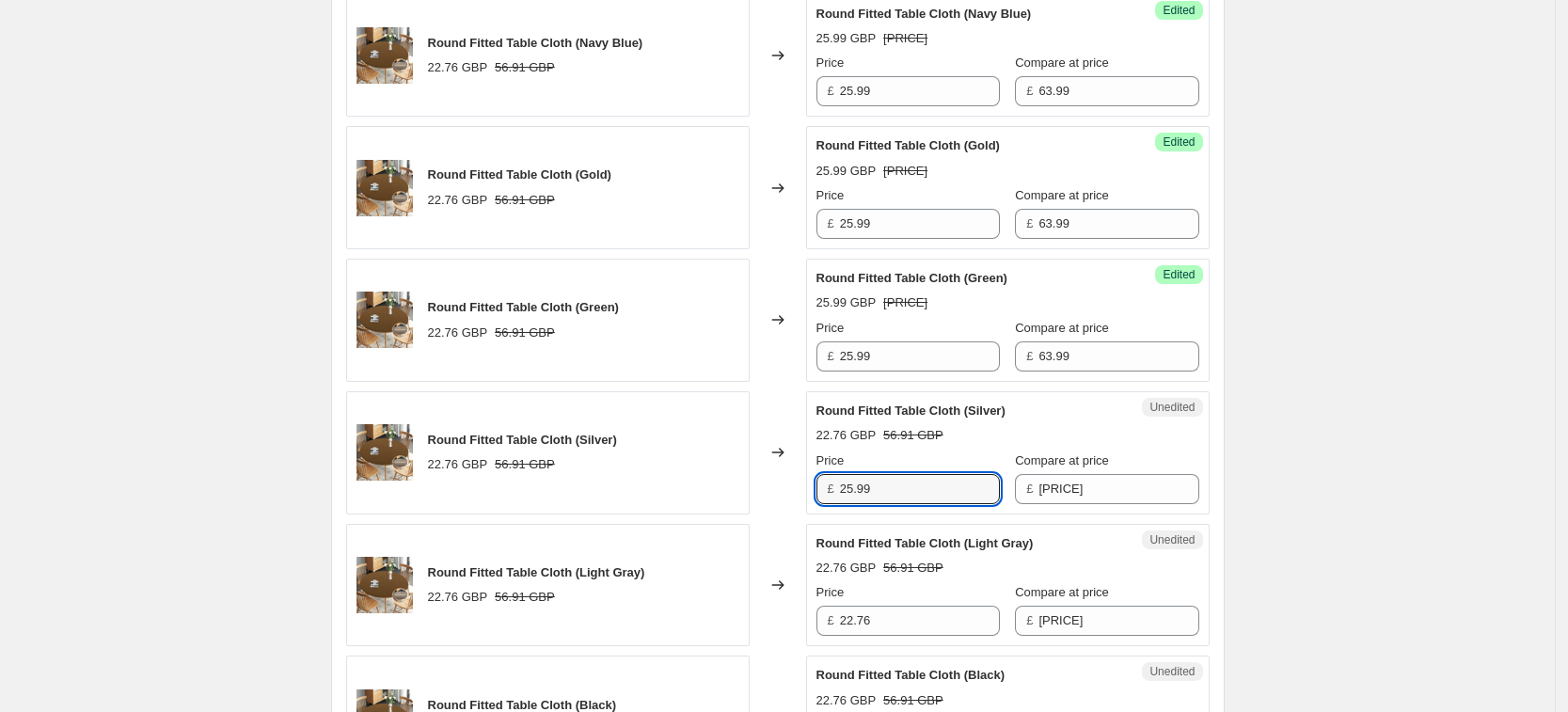 type on "25.99" 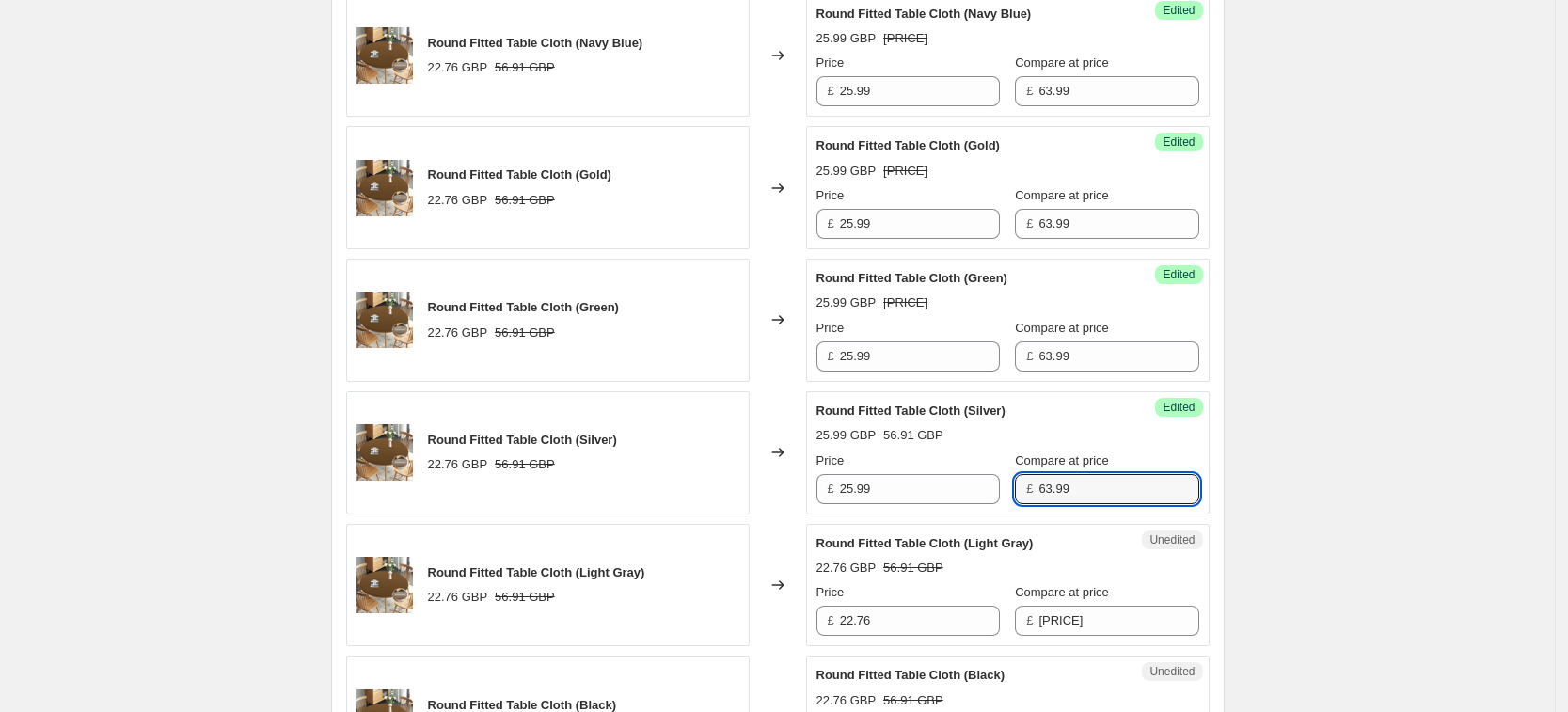 type on "63.99" 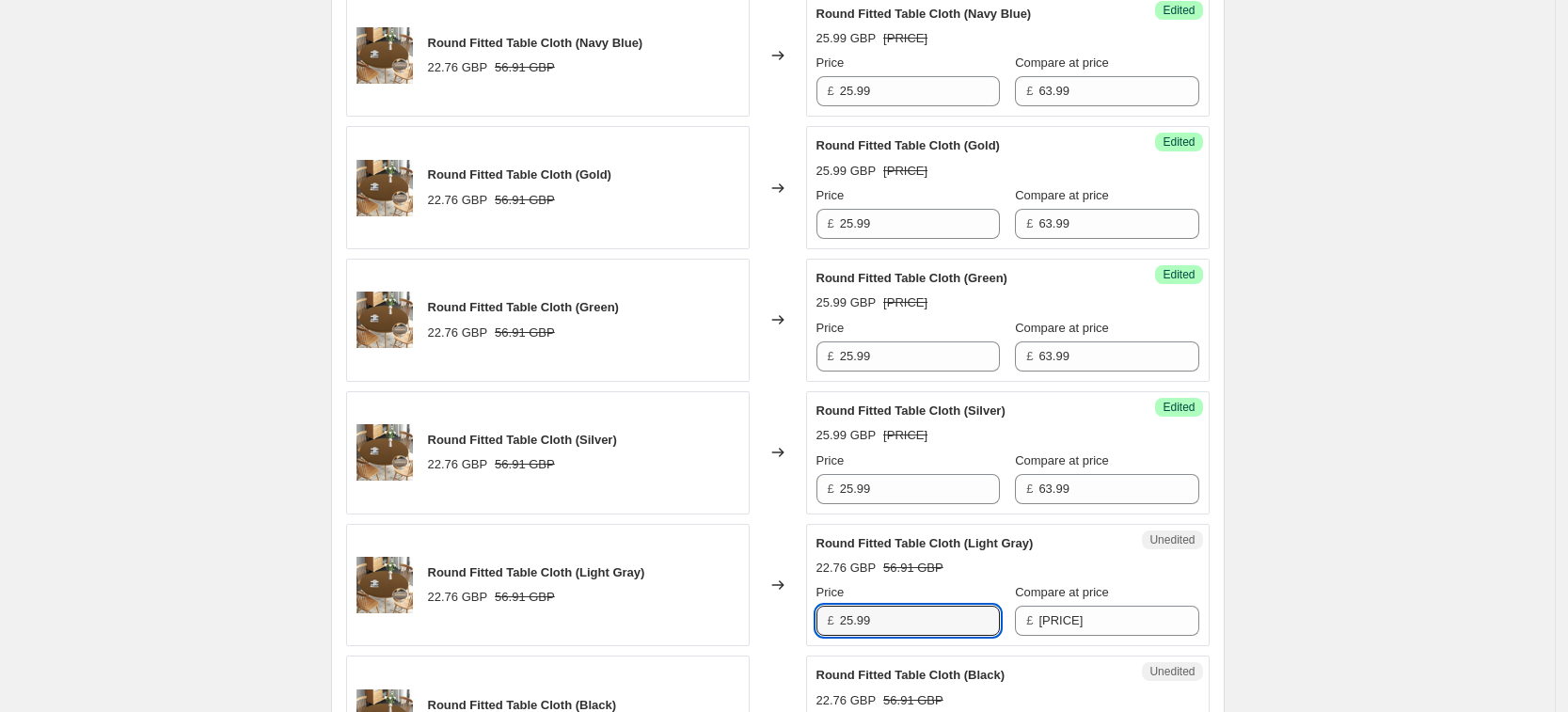 type on "25.99" 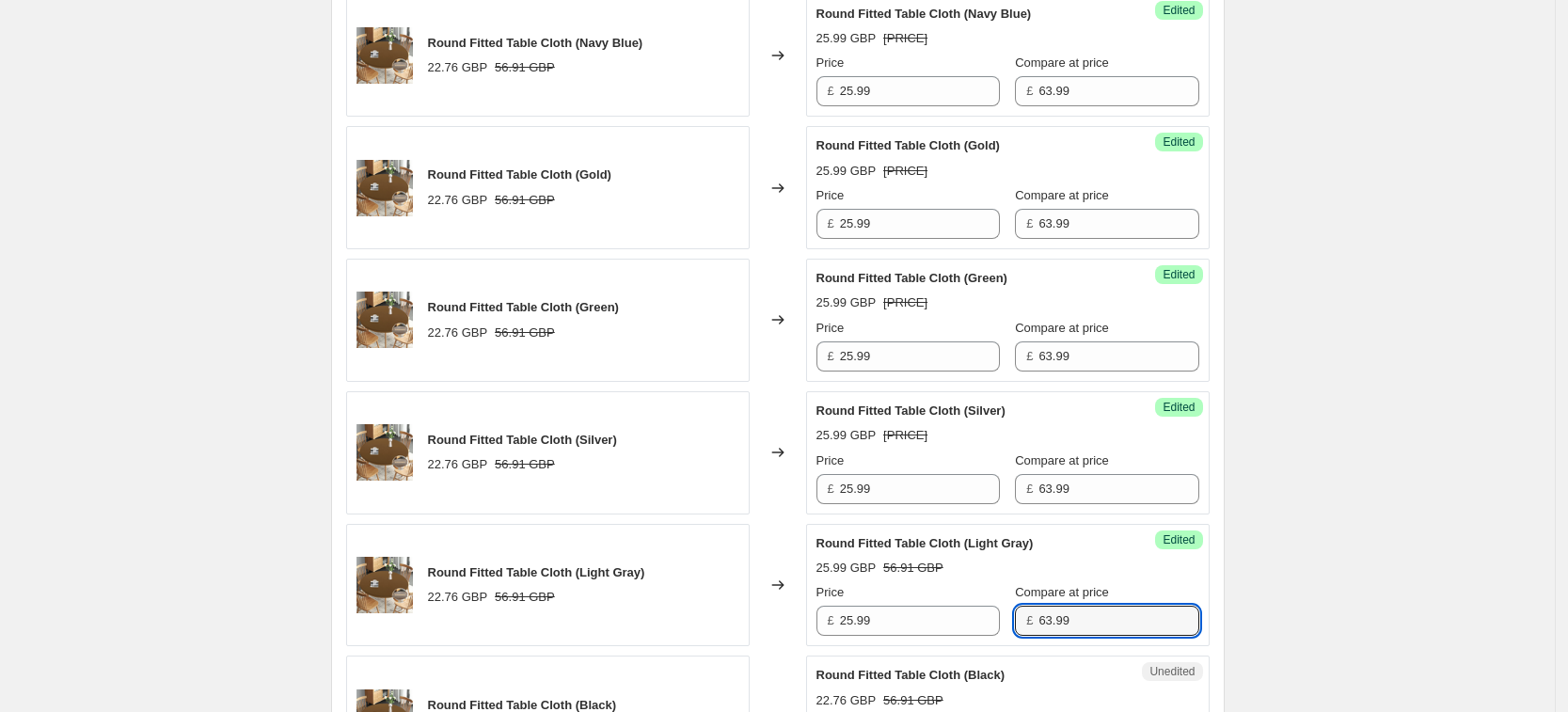 type on "63.99" 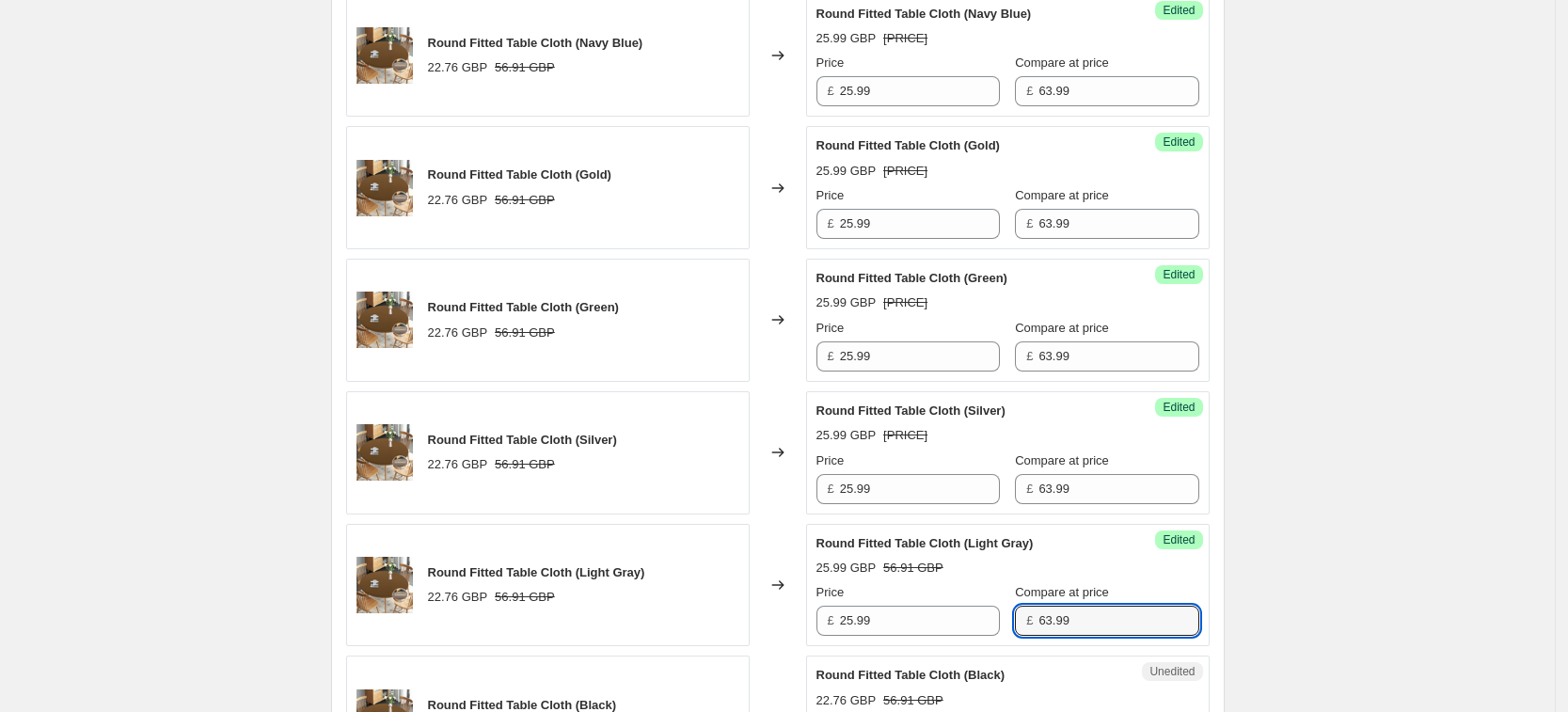scroll, scrollTop: 1624, scrollLeft: 0, axis: vertical 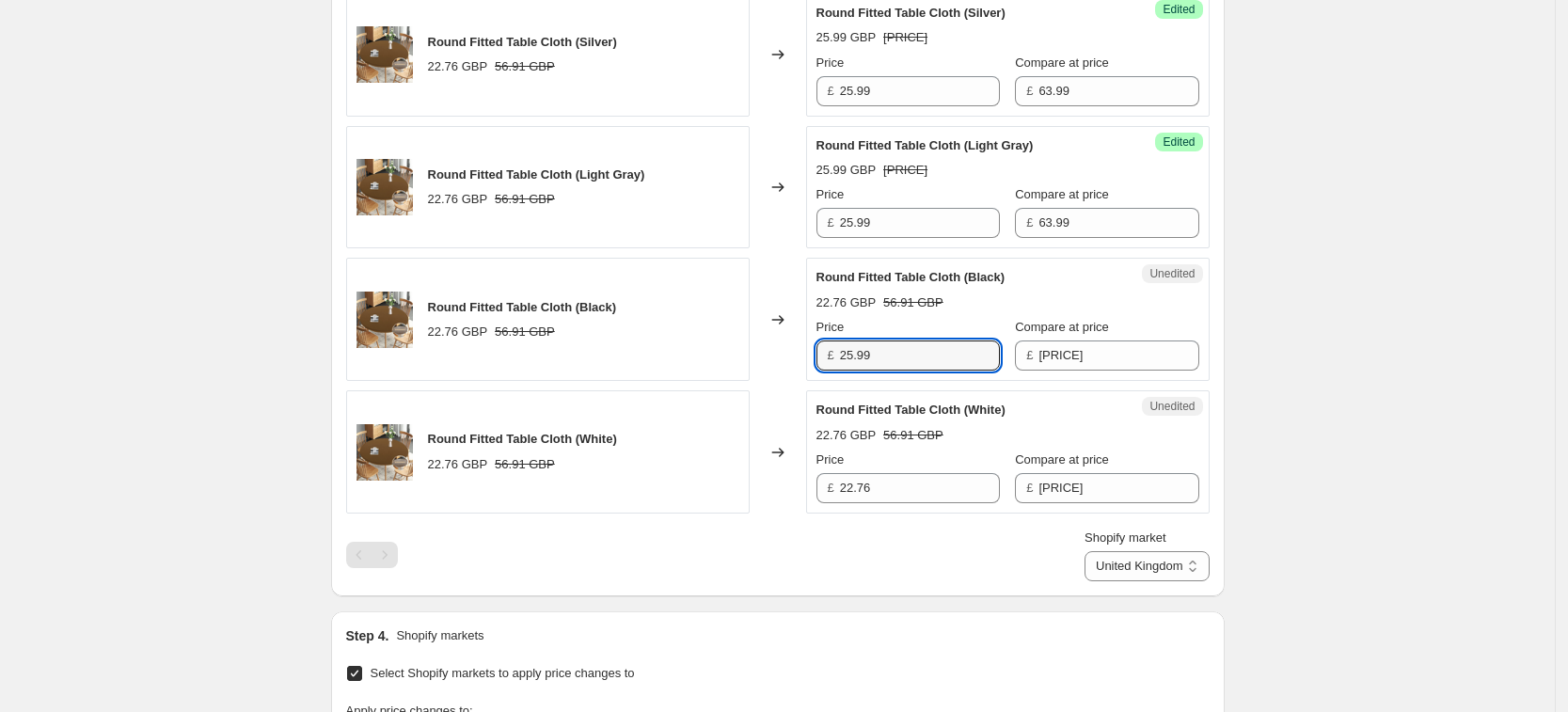 type on "25.99" 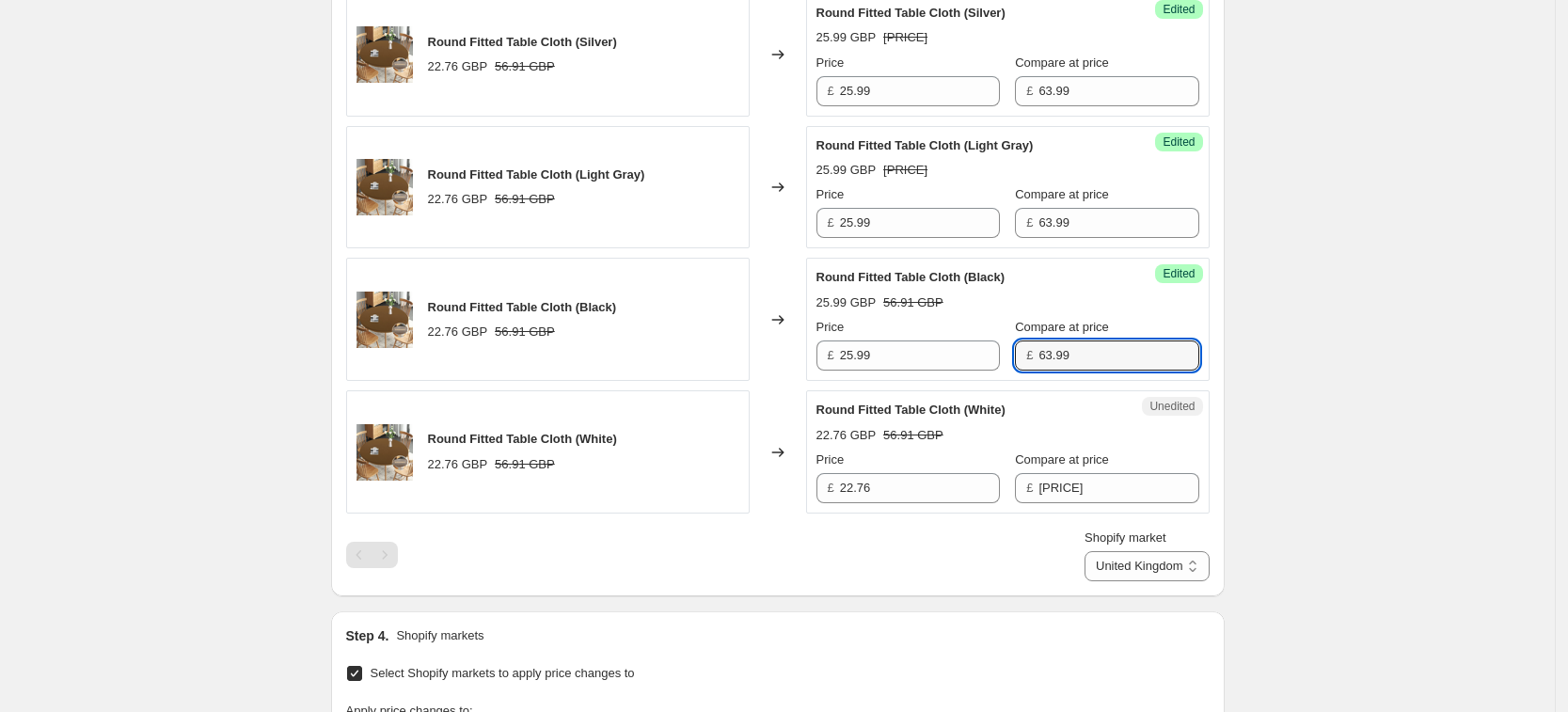type on "63.99" 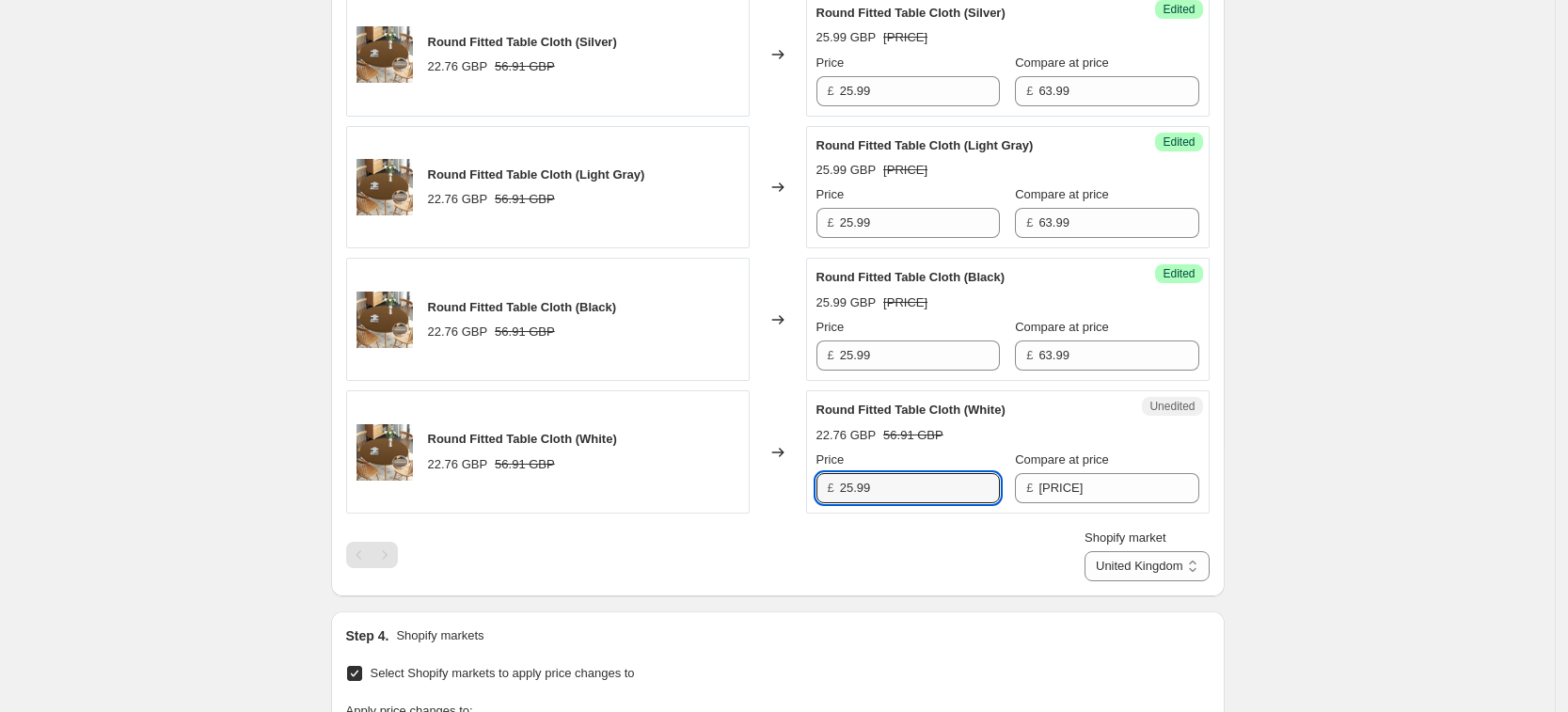 type on "25.99" 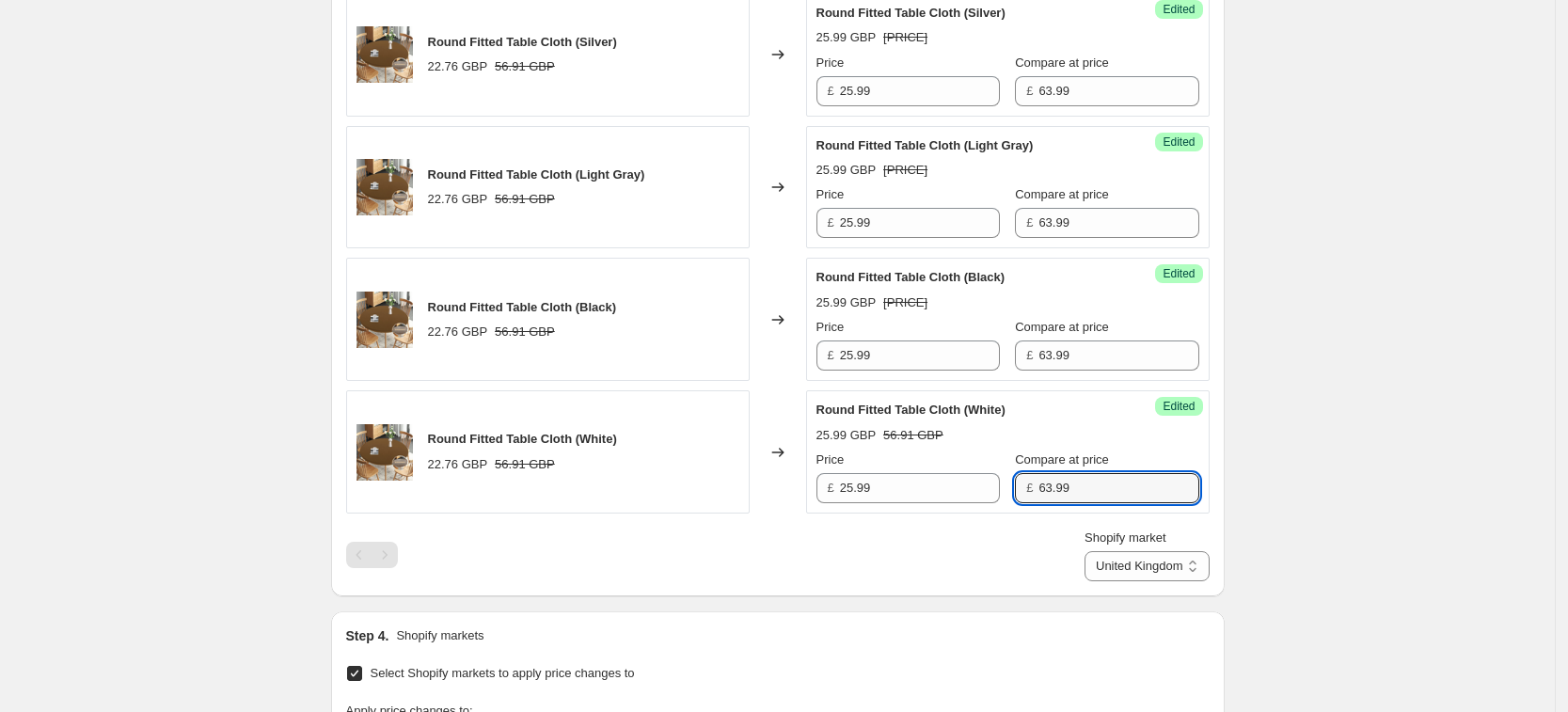 type on "63.99" 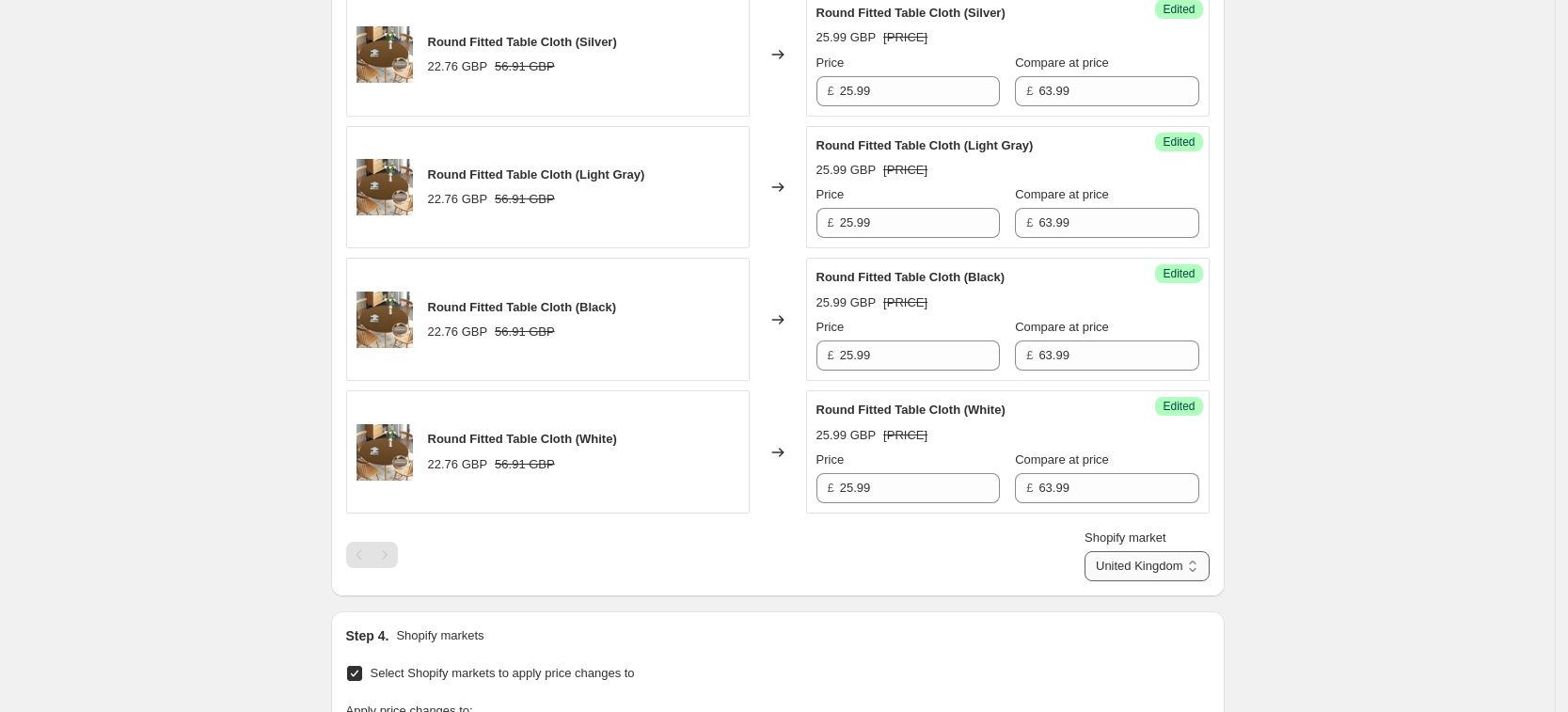 click on "France Germany United Kingdom United States" at bounding box center (1147, 566) 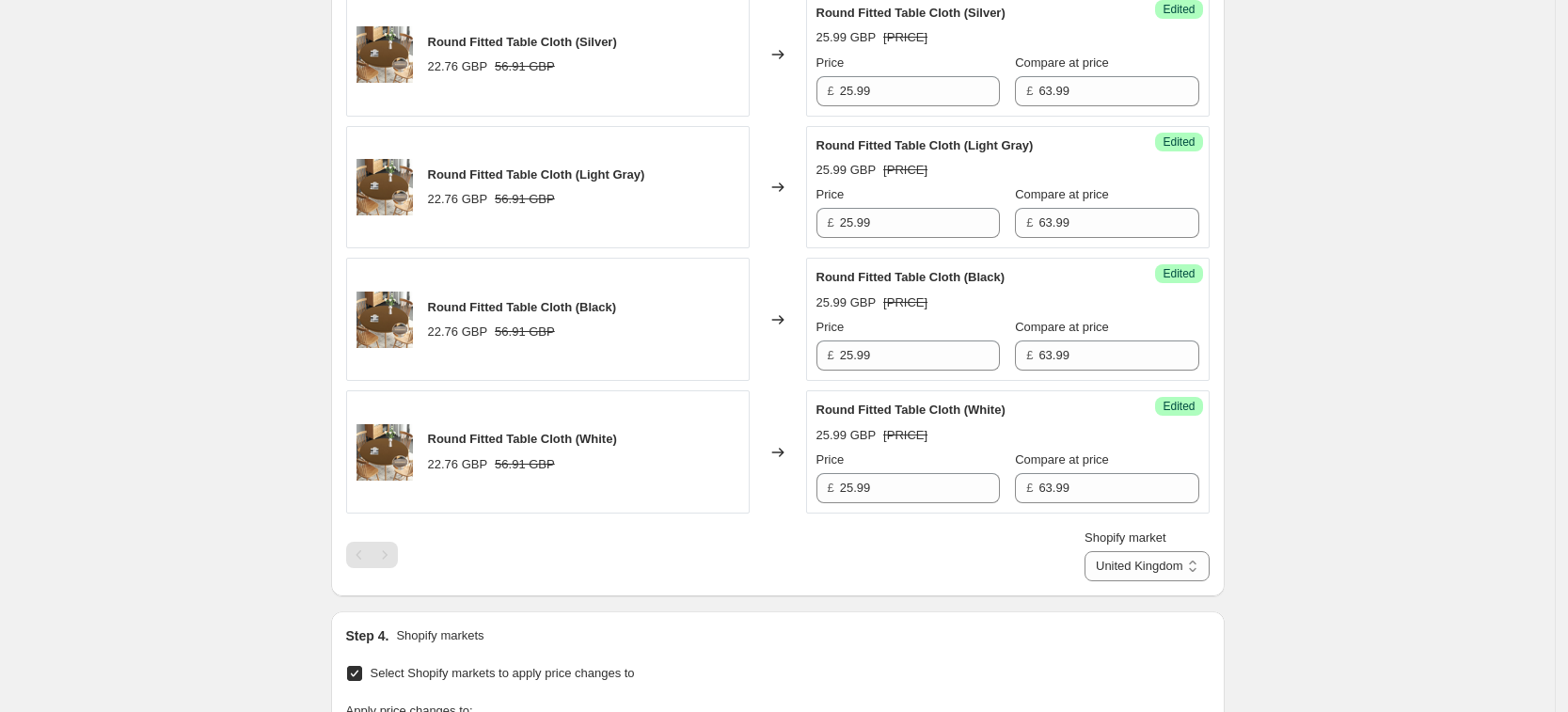 click on "Create new price change job. This page is ready Create new price change job Draft Step 1. Optionally give your price change job a title (eg "March 30% off sale on boots") [MONTH] [DAY], [YEAR], [TIME] Price change job This title is just for internal use, customers won't see it Step 2. Select how the prices should change Use bulk price change rules Set product prices individually Use CSV upload Select tags to add while price change is active Select tags to remove while price change is active Step 3. Select which products should change in price Select all products, use filters, or select products variants individually All products Filter by product, collection, tag, vendor, product type, variant title, or inventory Select product variants individually Select product variants [NUMBER]   product variants selected PRICE CHANGE PREVIEW [NUMBER] product variants selected. [NUMBER] product prices edited: Round Fitted Table Cloth (Brown) [PRICE] [PRICE] Changed to Success Edited Round Fitted Table Cloth (Brown) [PRICE] [PRICE] Price" at bounding box center [777, -169] 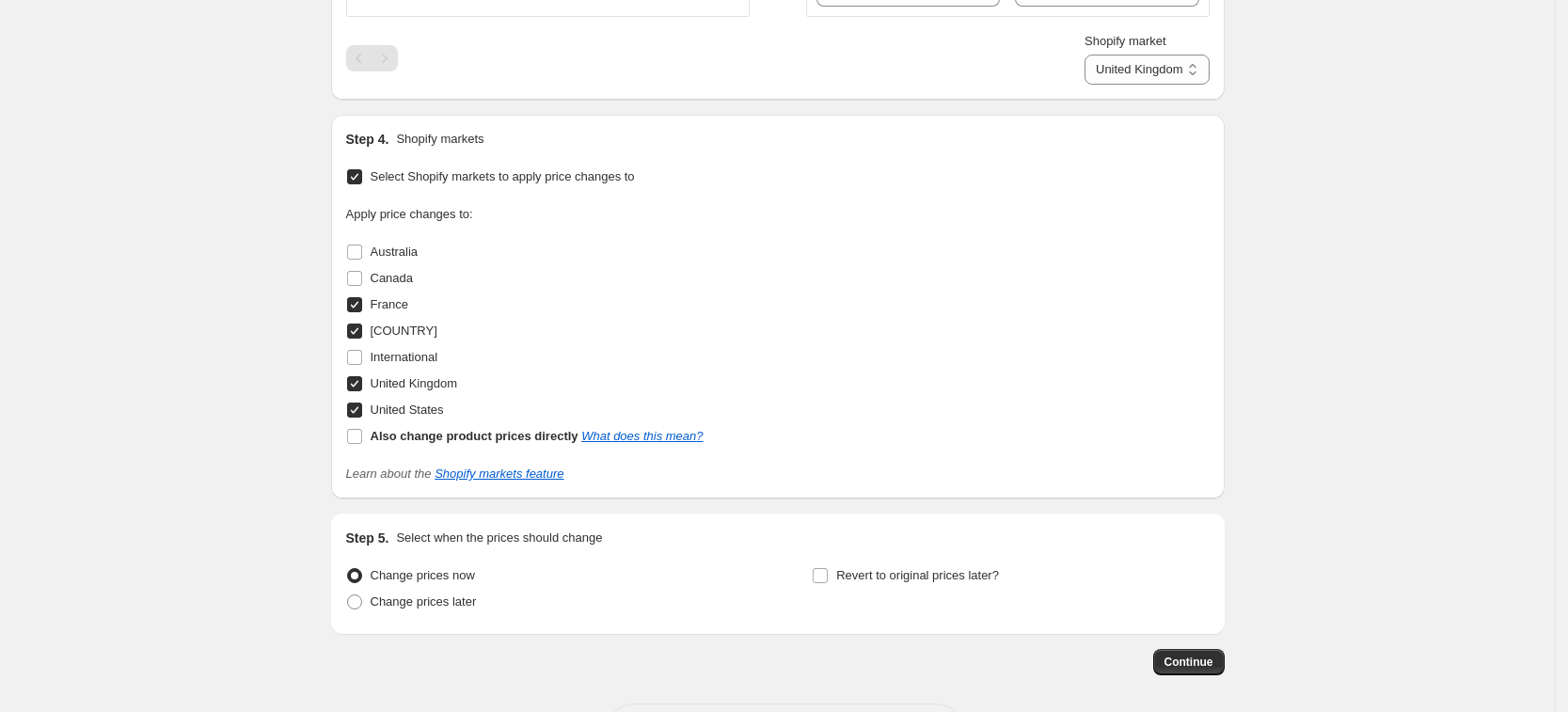scroll, scrollTop: 2199, scrollLeft: 0, axis: vertical 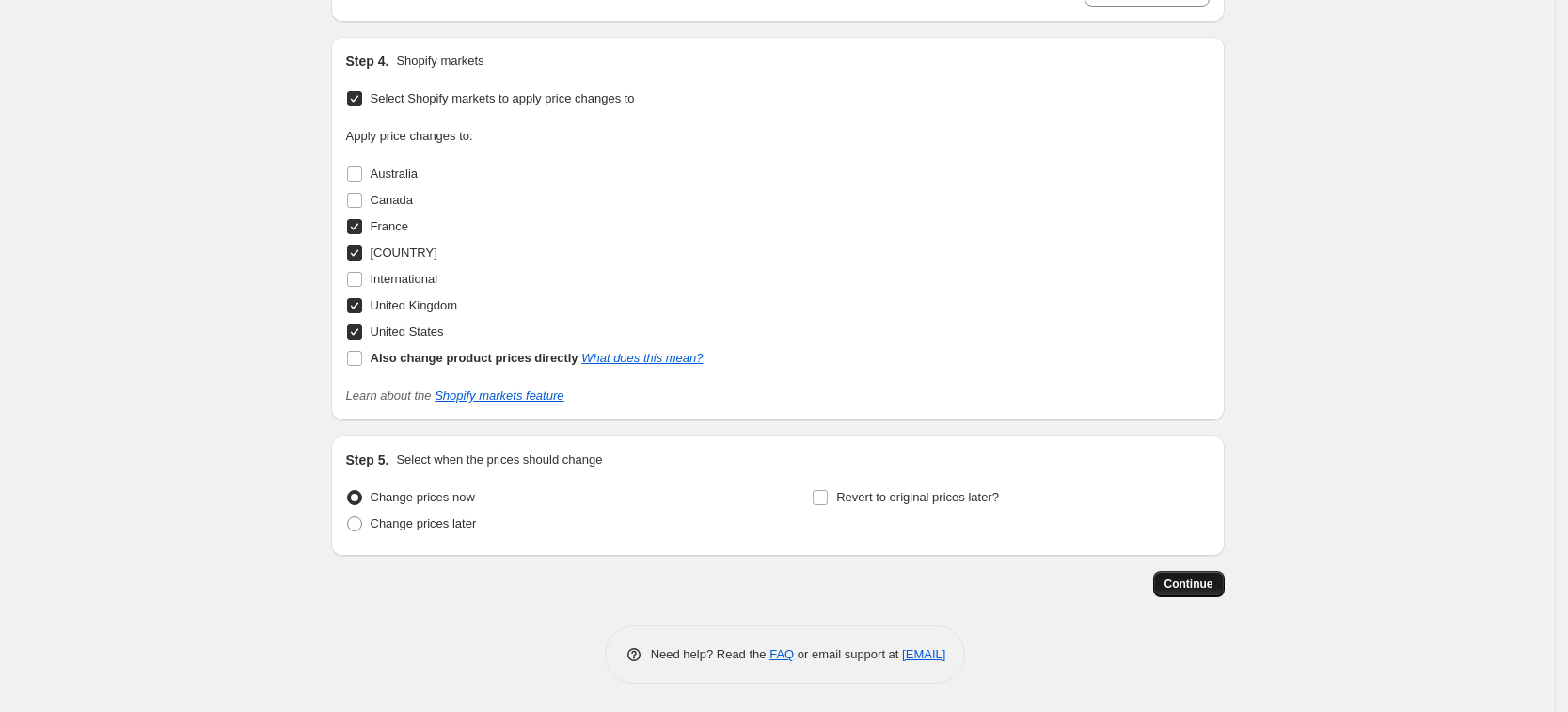 click on "Continue" at bounding box center [1189, 584] 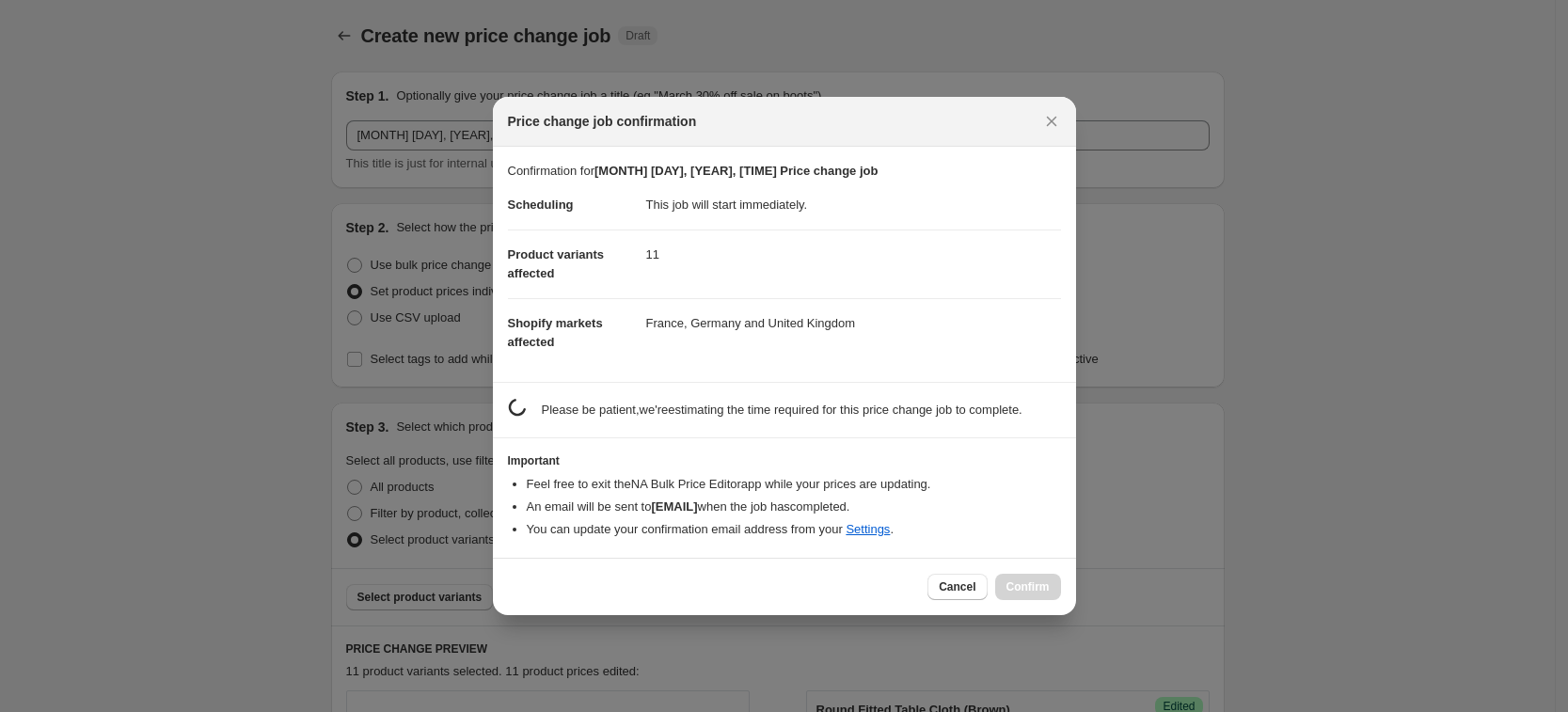 scroll, scrollTop: 0, scrollLeft: 0, axis: both 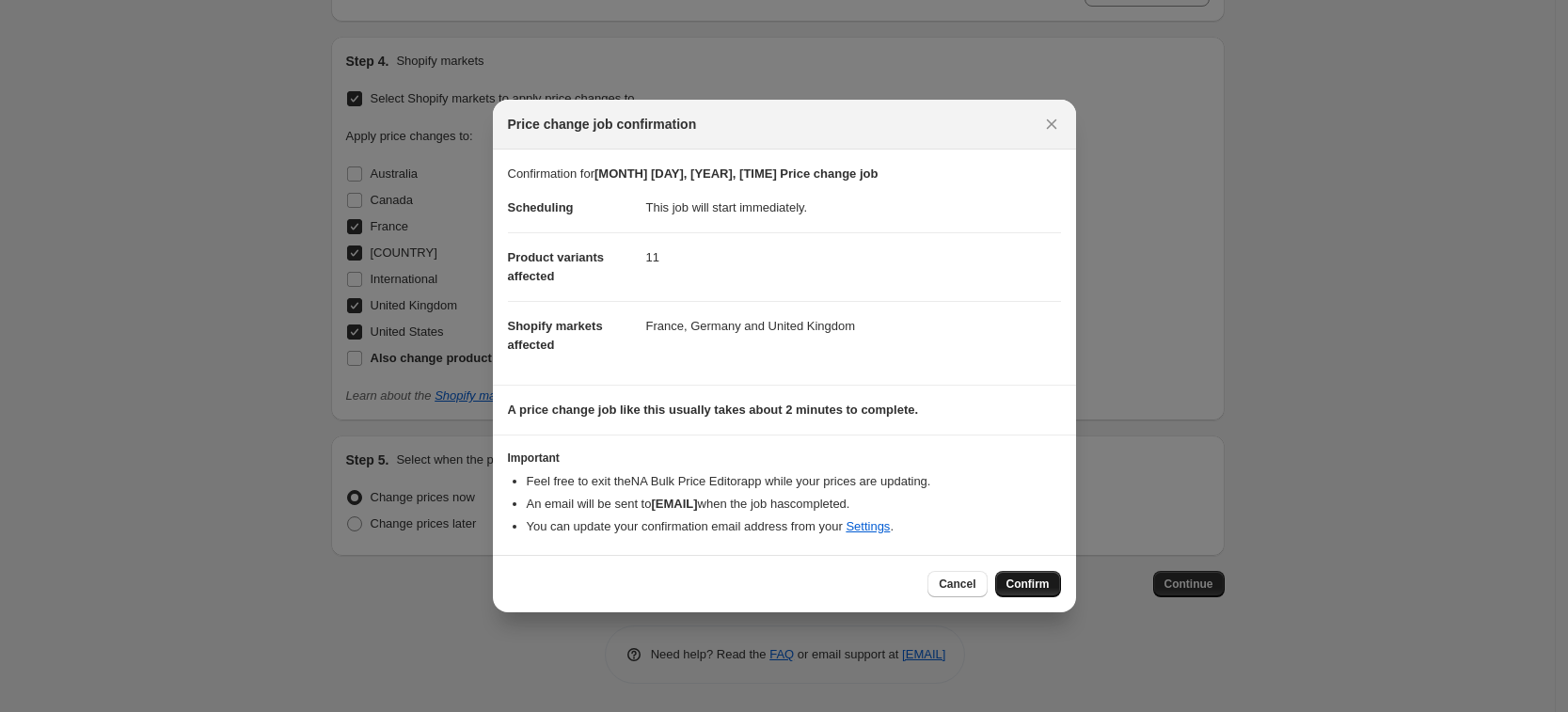 click on "Confirm" at bounding box center [1028, 584] 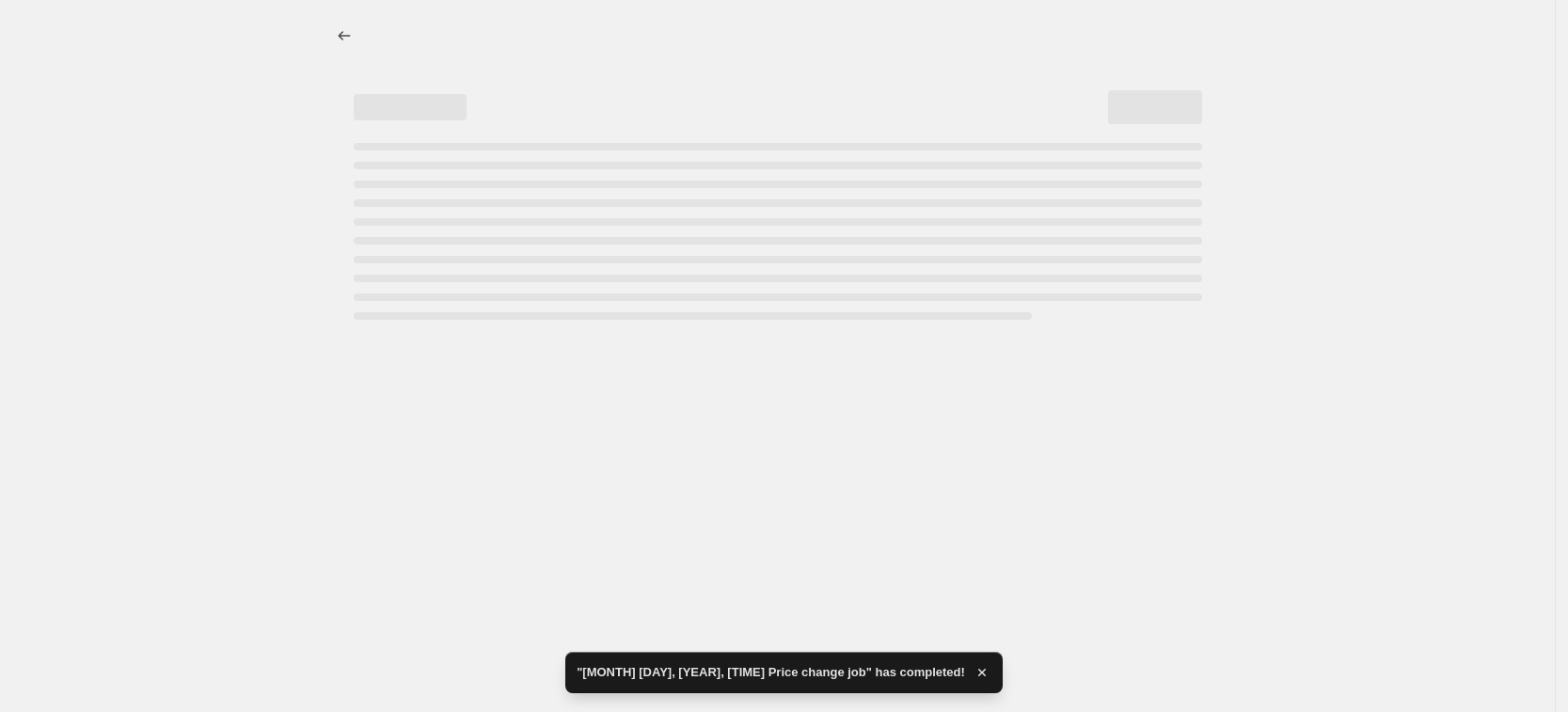 select on "[PHONE]" 